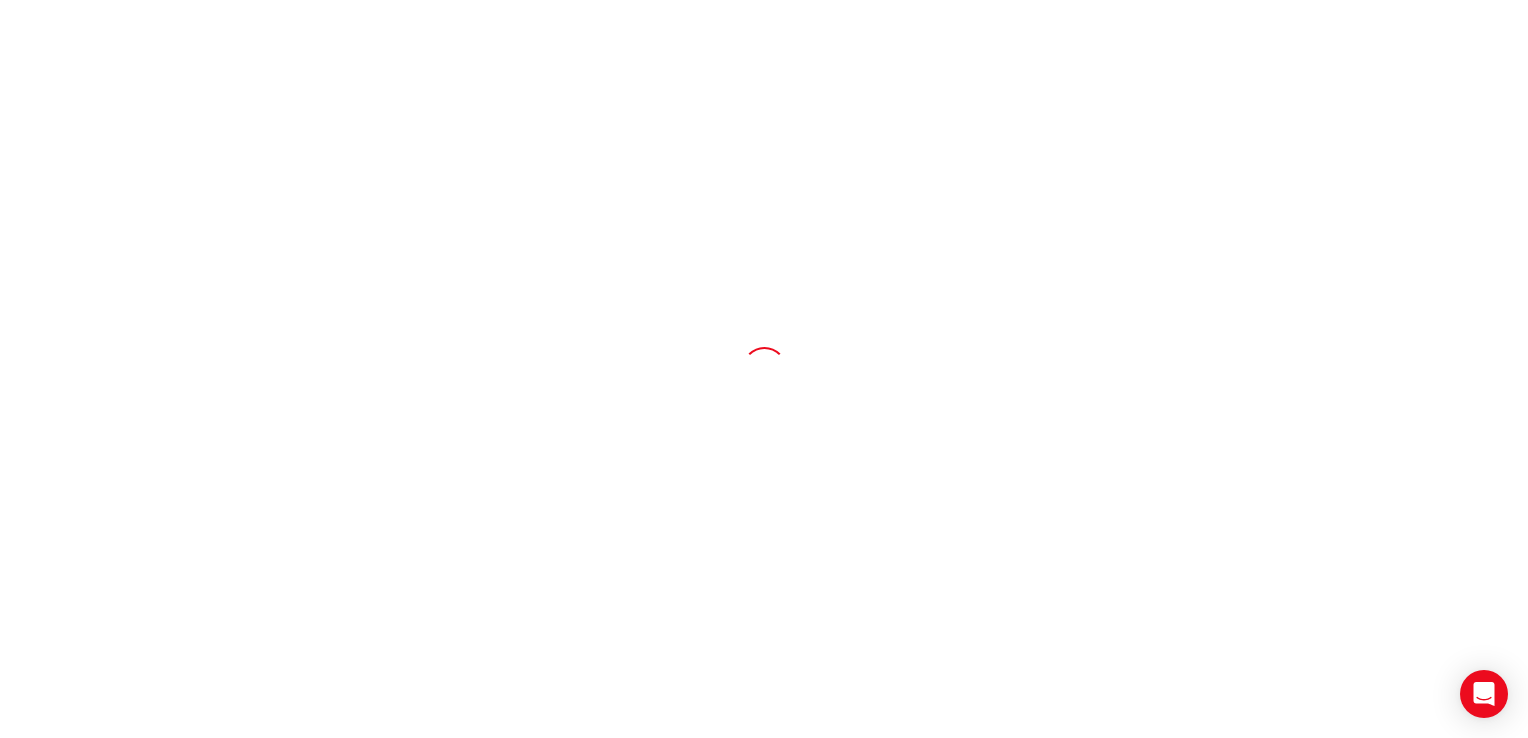 scroll, scrollTop: 0, scrollLeft: 0, axis: both 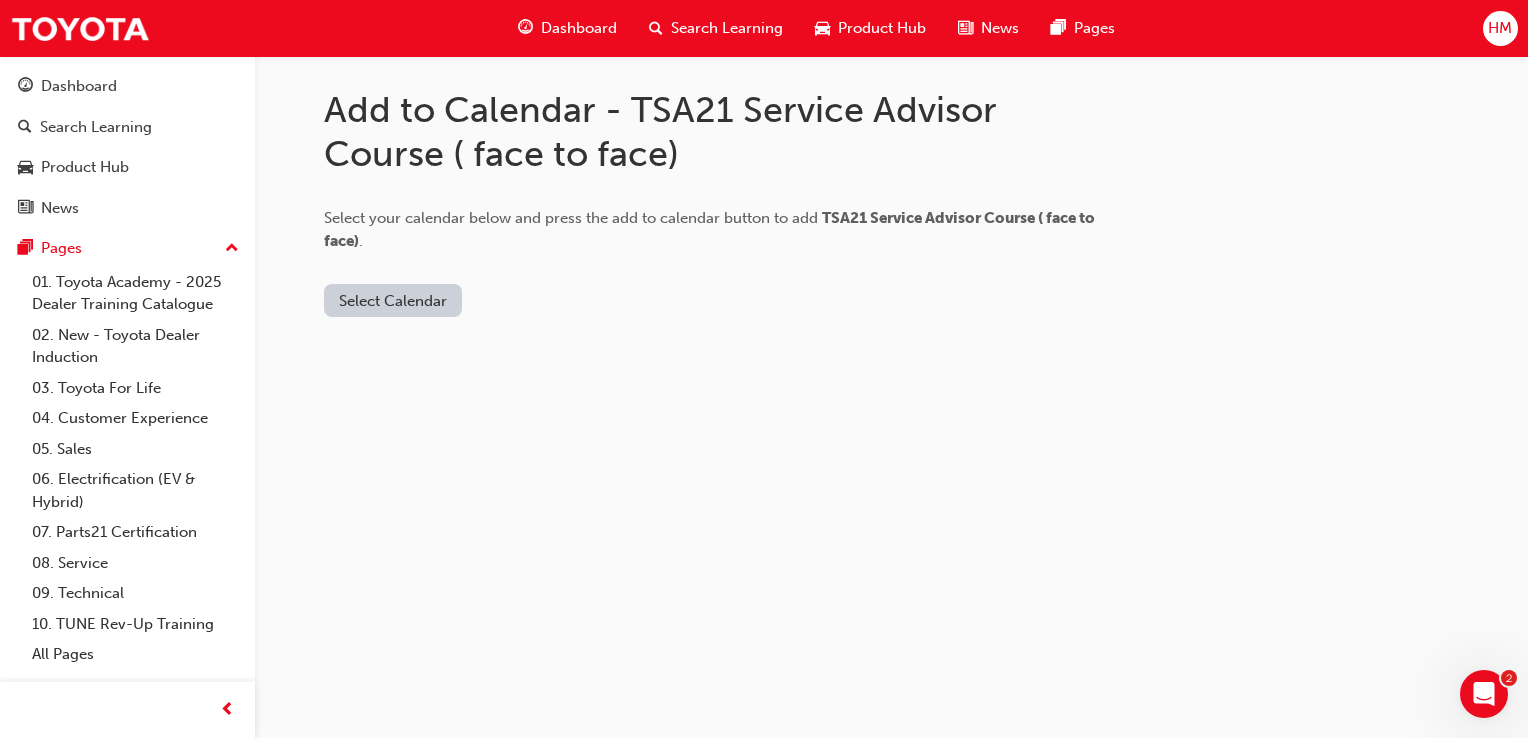 click on "Select Calendar" at bounding box center [393, 300] 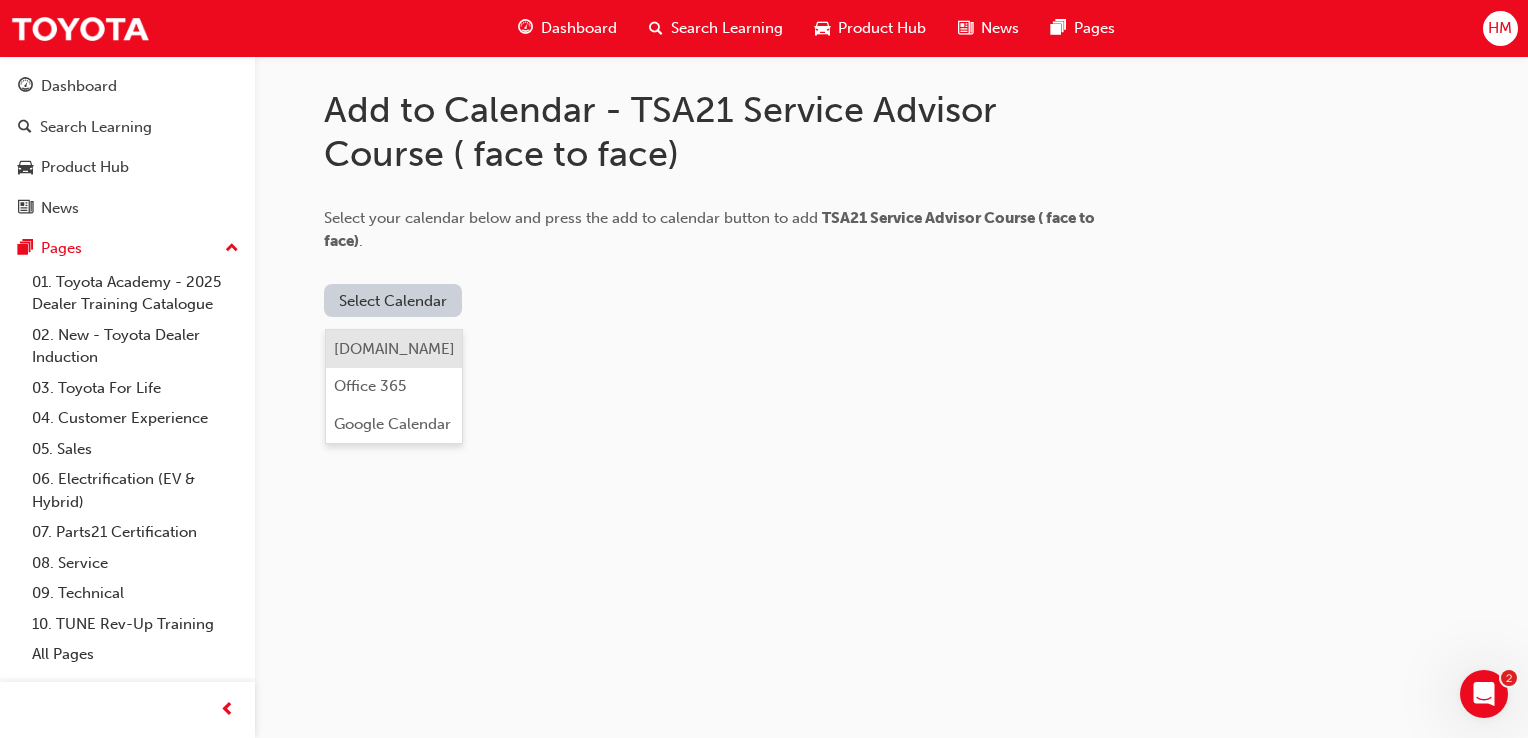 click on "Outlook.com" at bounding box center (394, 349) 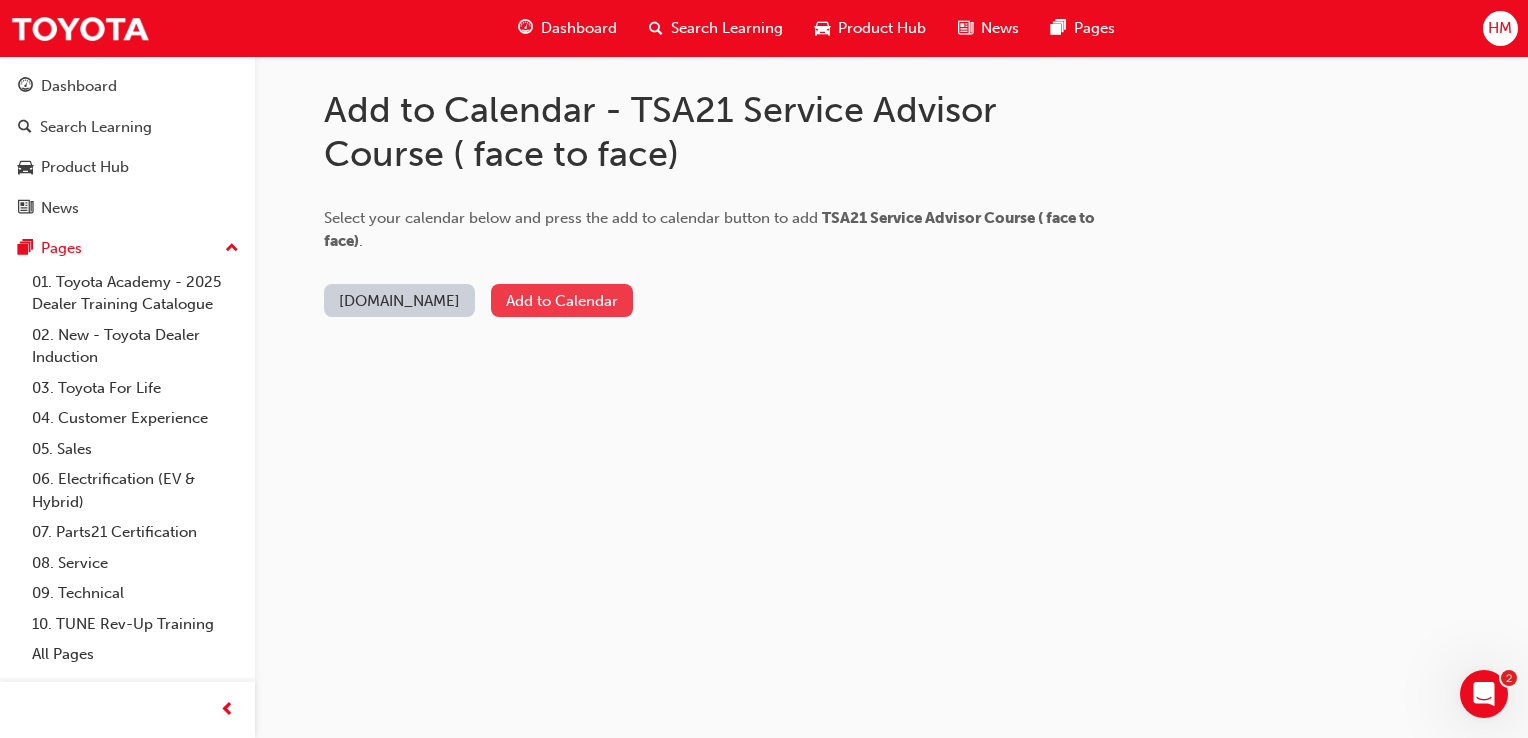 click on "Add to Calendar" at bounding box center [562, 300] 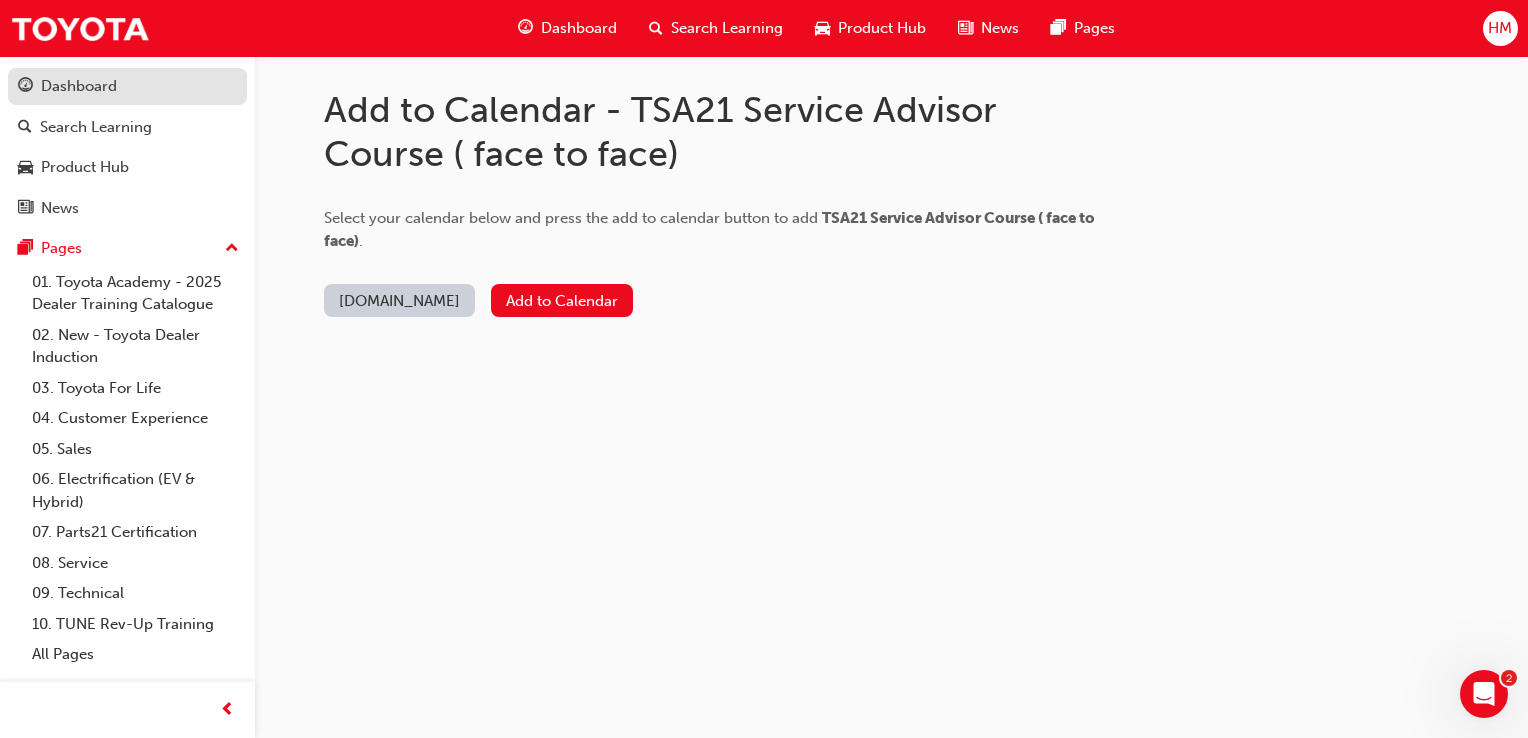 click on "Dashboard" at bounding box center (127, 86) 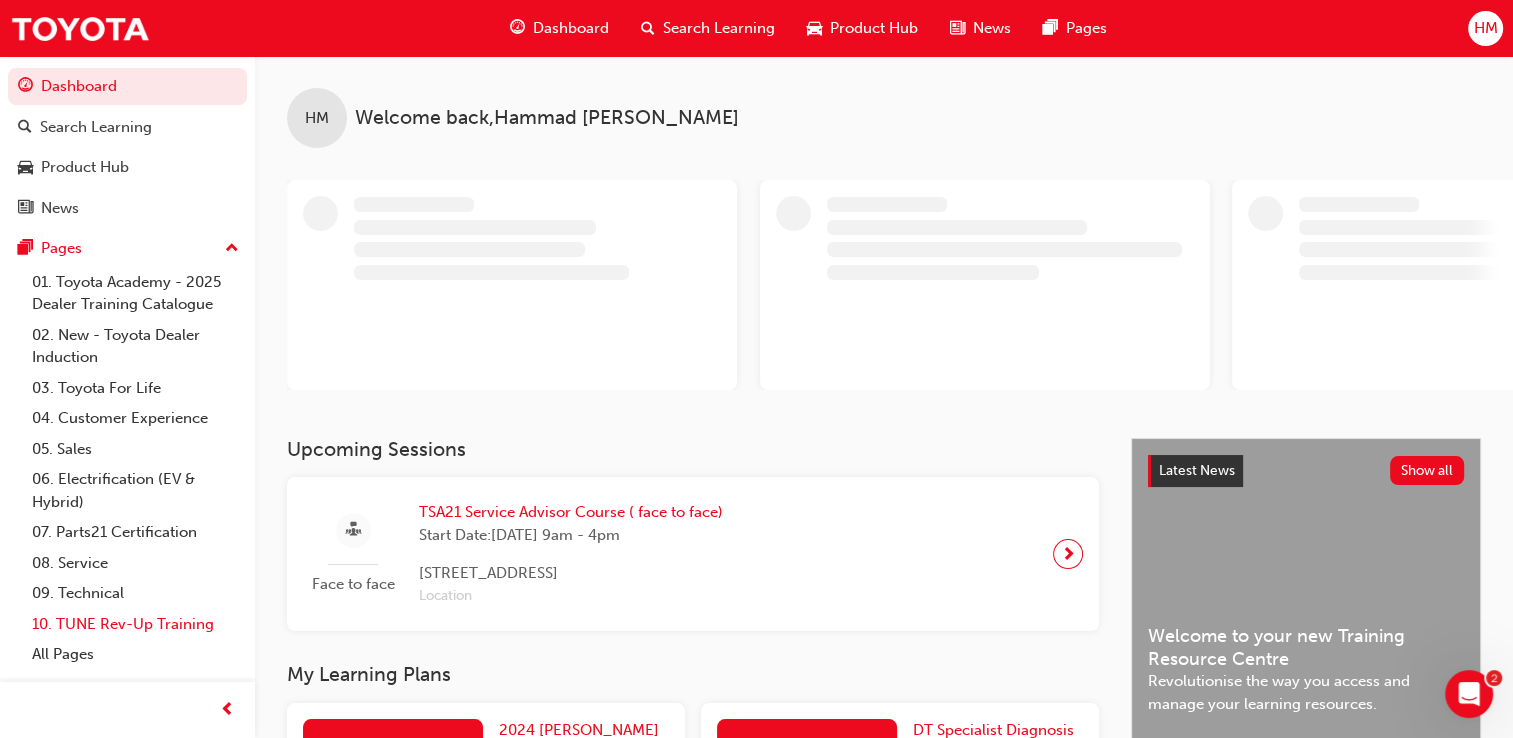 click on "10. TUNE Rev-Up Training" at bounding box center [135, 624] 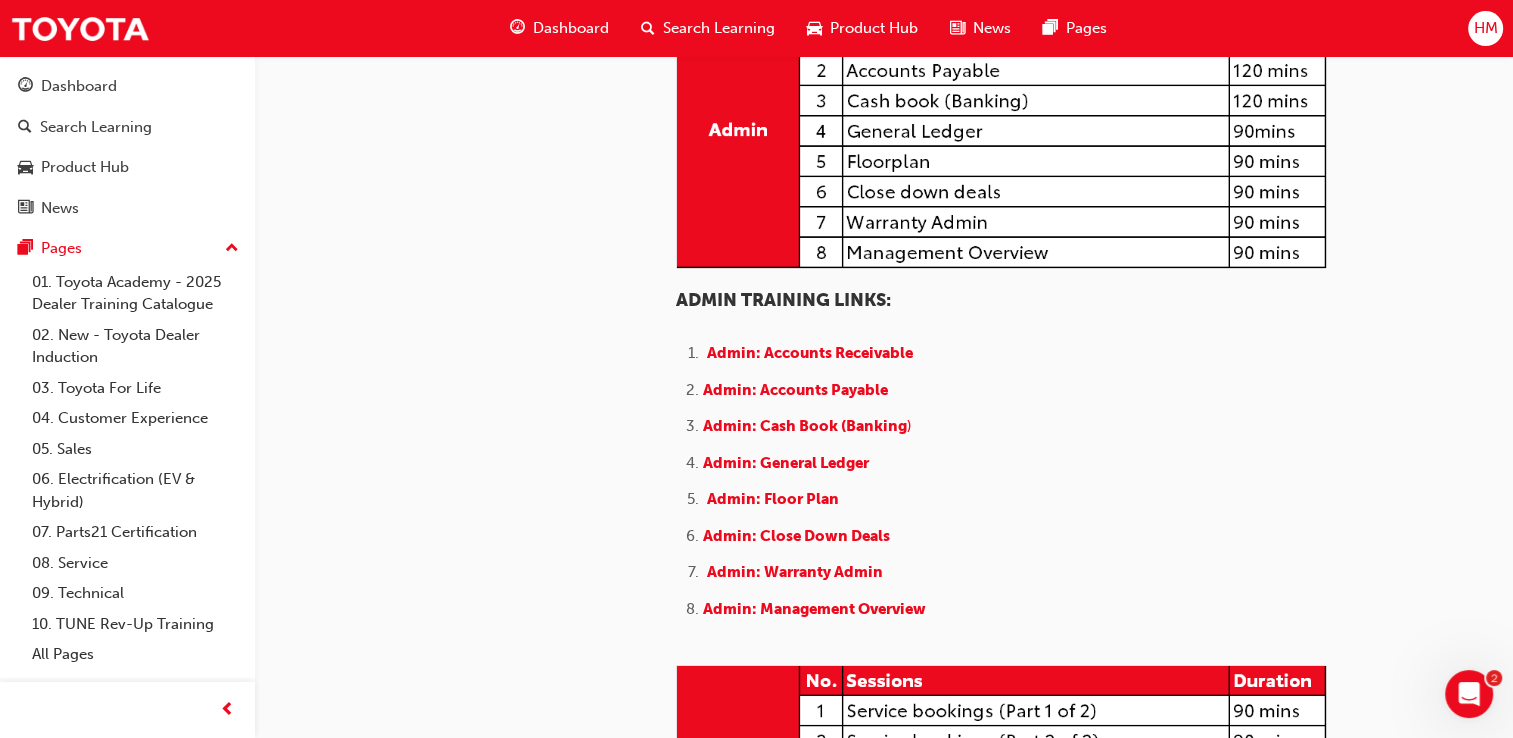 scroll, scrollTop: 900, scrollLeft: 0, axis: vertical 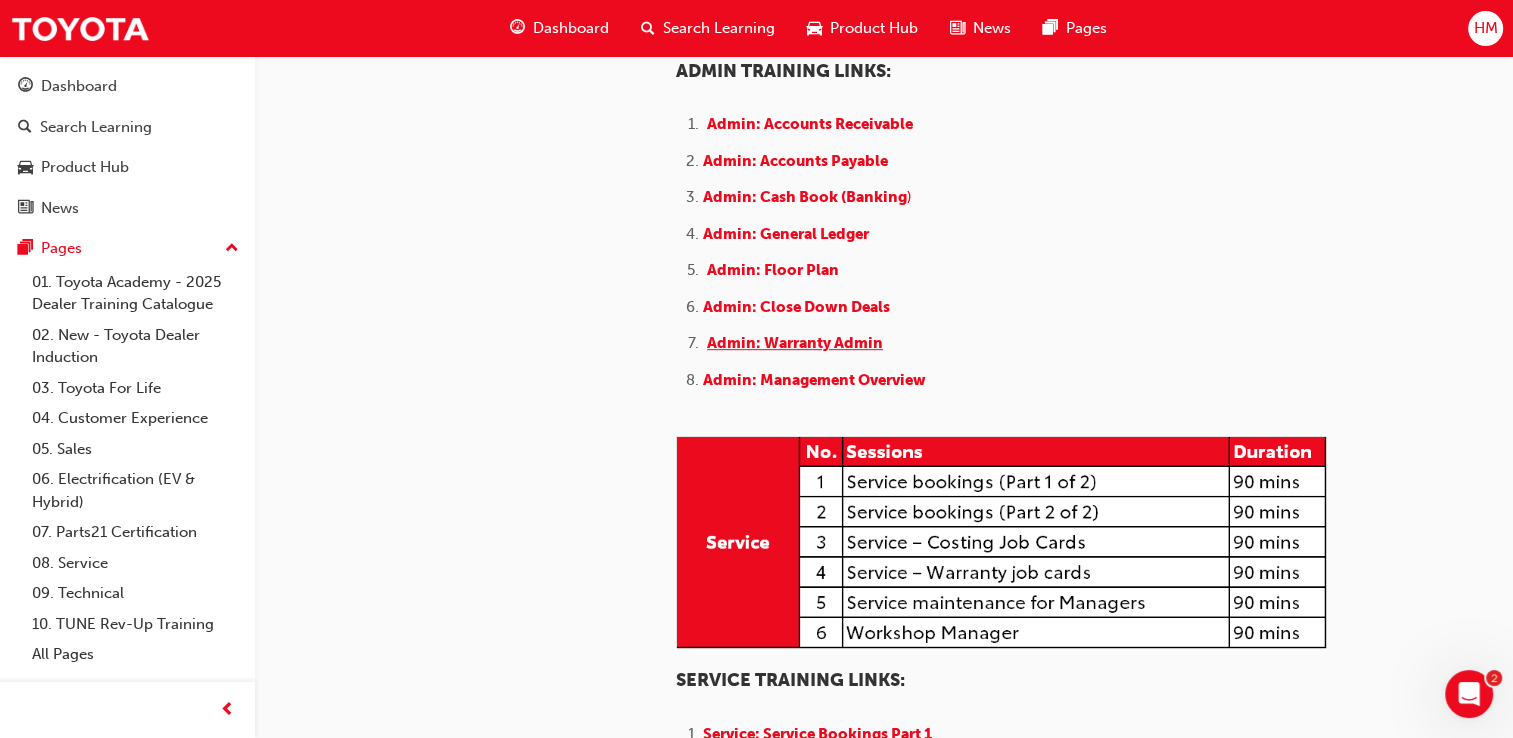 click on "Admin: Warranty Admin" at bounding box center [795, 343] 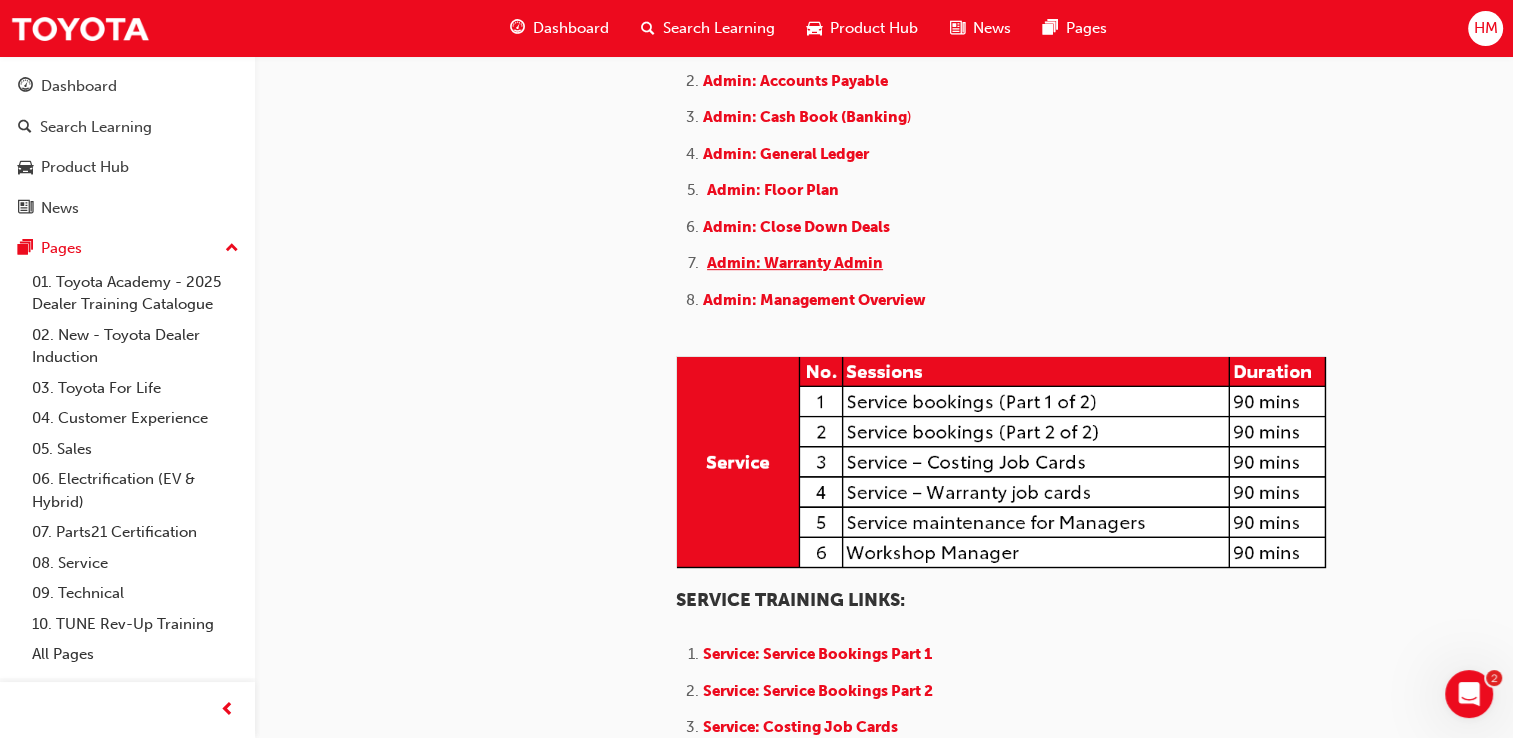 scroll, scrollTop: 1100, scrollLeft: 0, axis: vertical 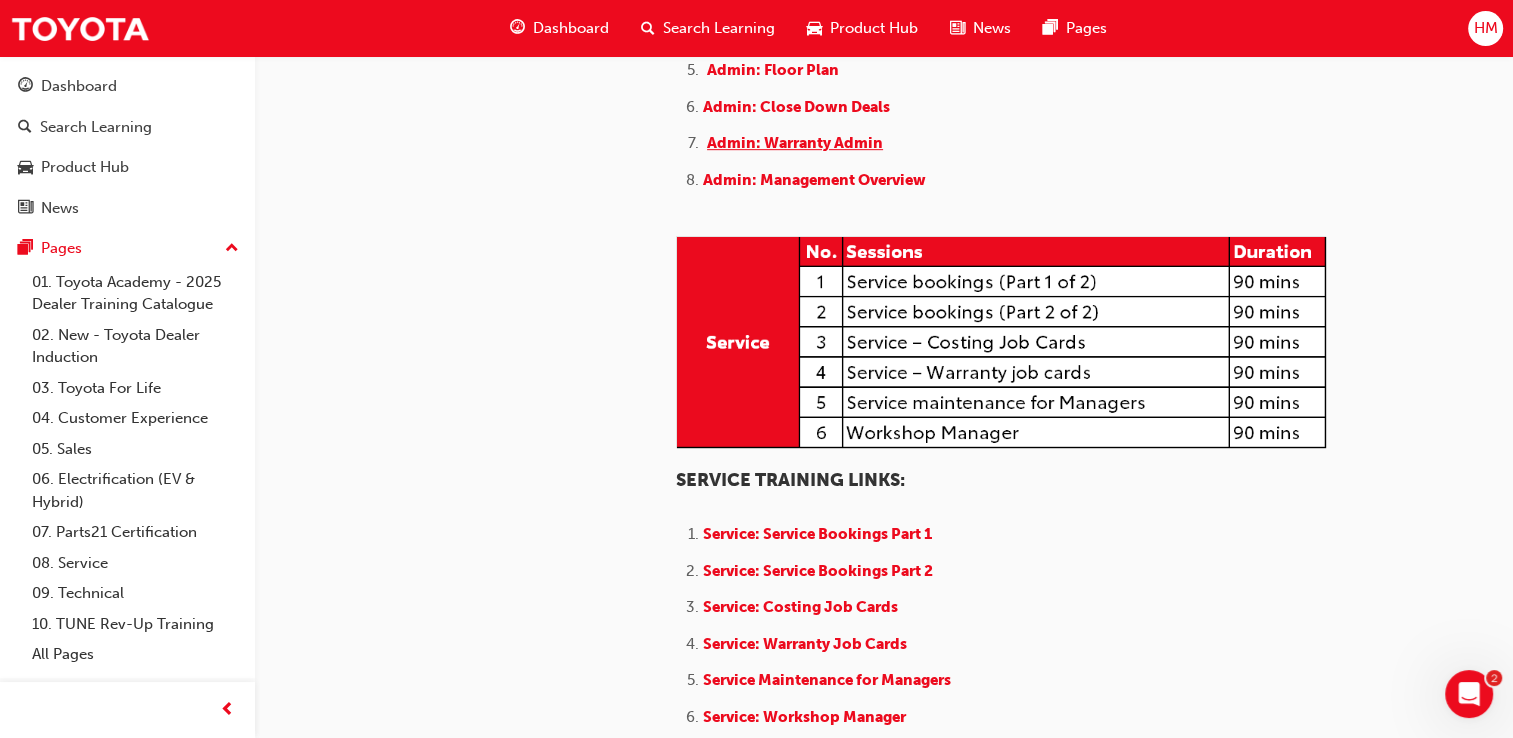 click on "Admin: Warranty Admin" at bounding box center (795, 143) 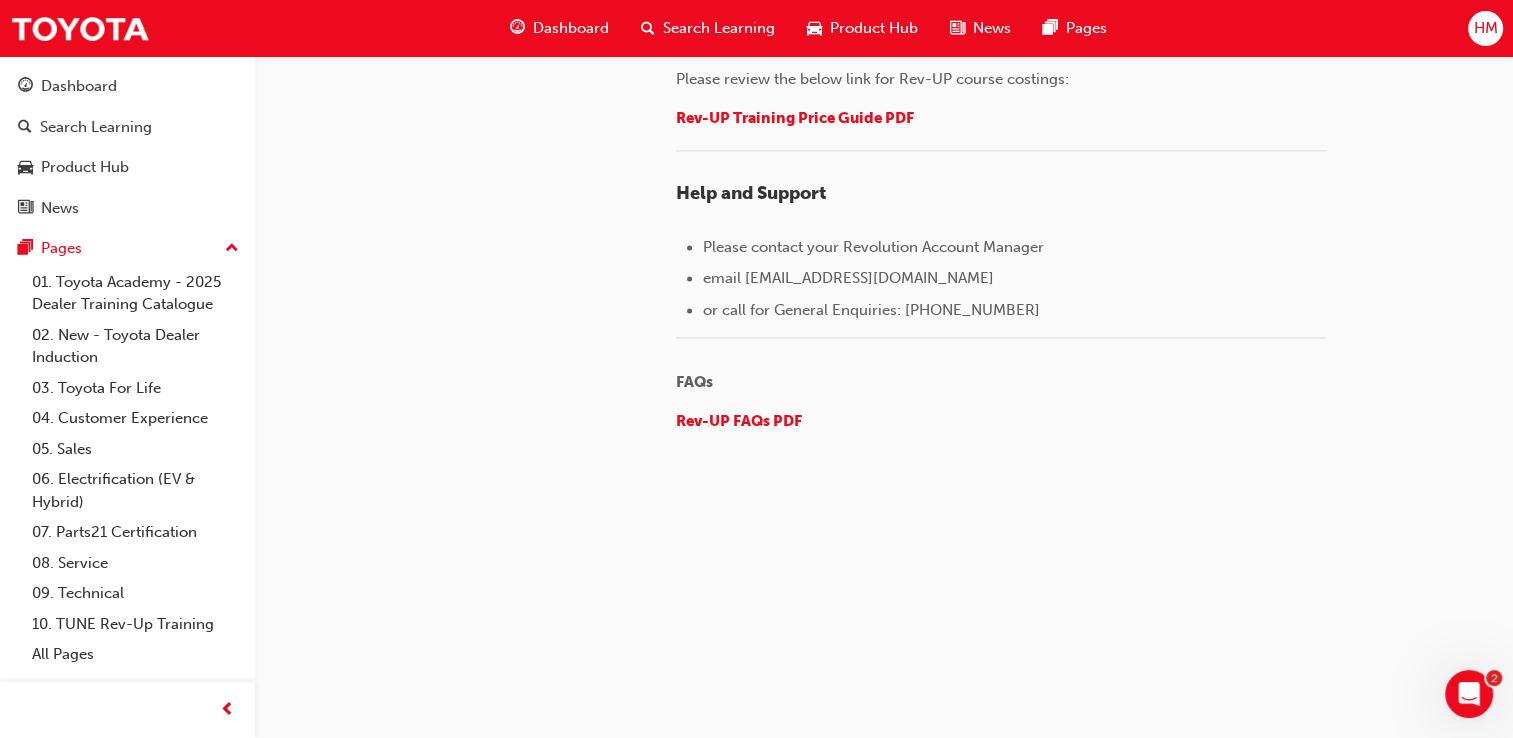 scroll, scrollTop: 3052, scrollLeft: 0, axis: vertical 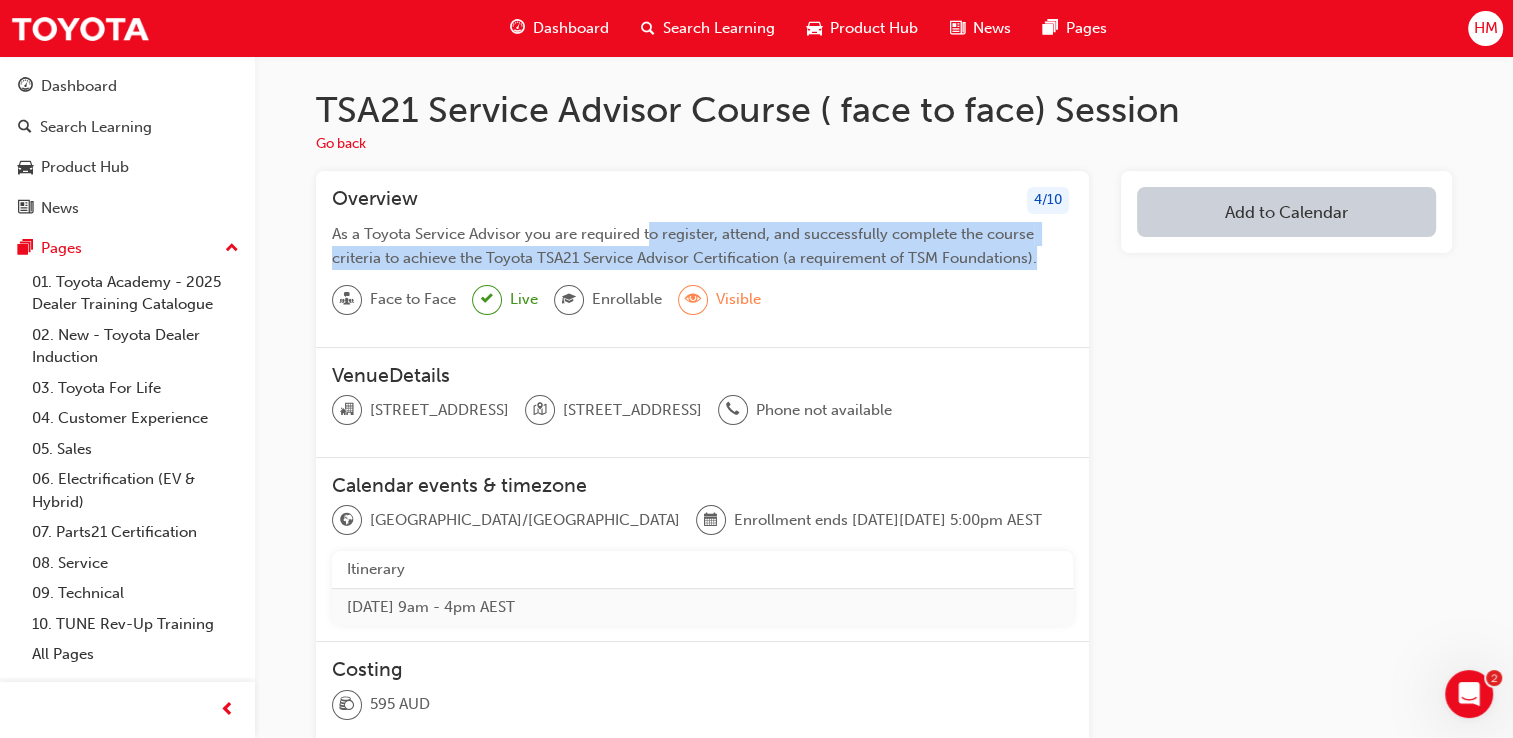 drag, startPoint x: 647, startPoint y: 235, endPoint x: 1041, endPoint y: 261, distance: 394.85693 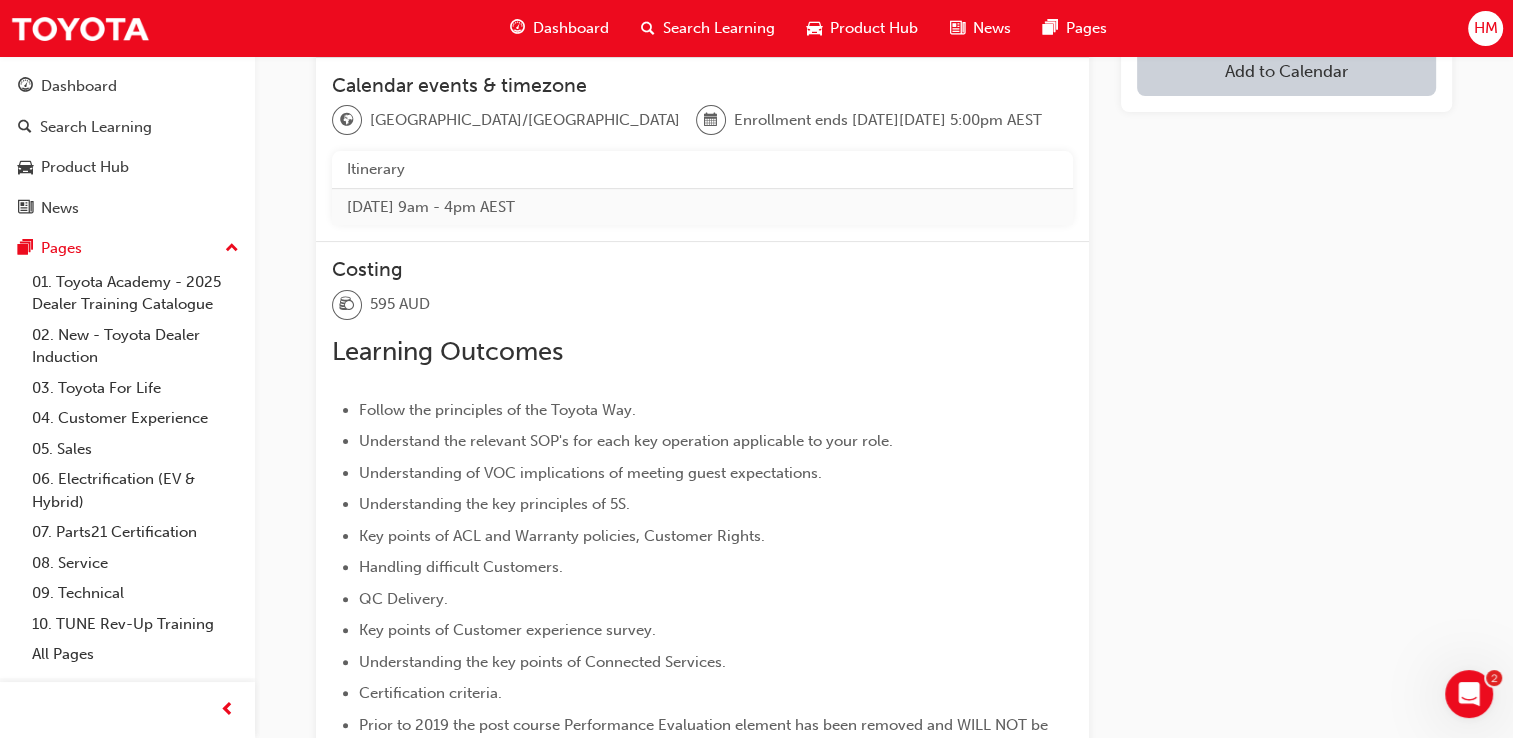 scroll, scrollTop: 500, scrollLeft: 0, axis: vertical 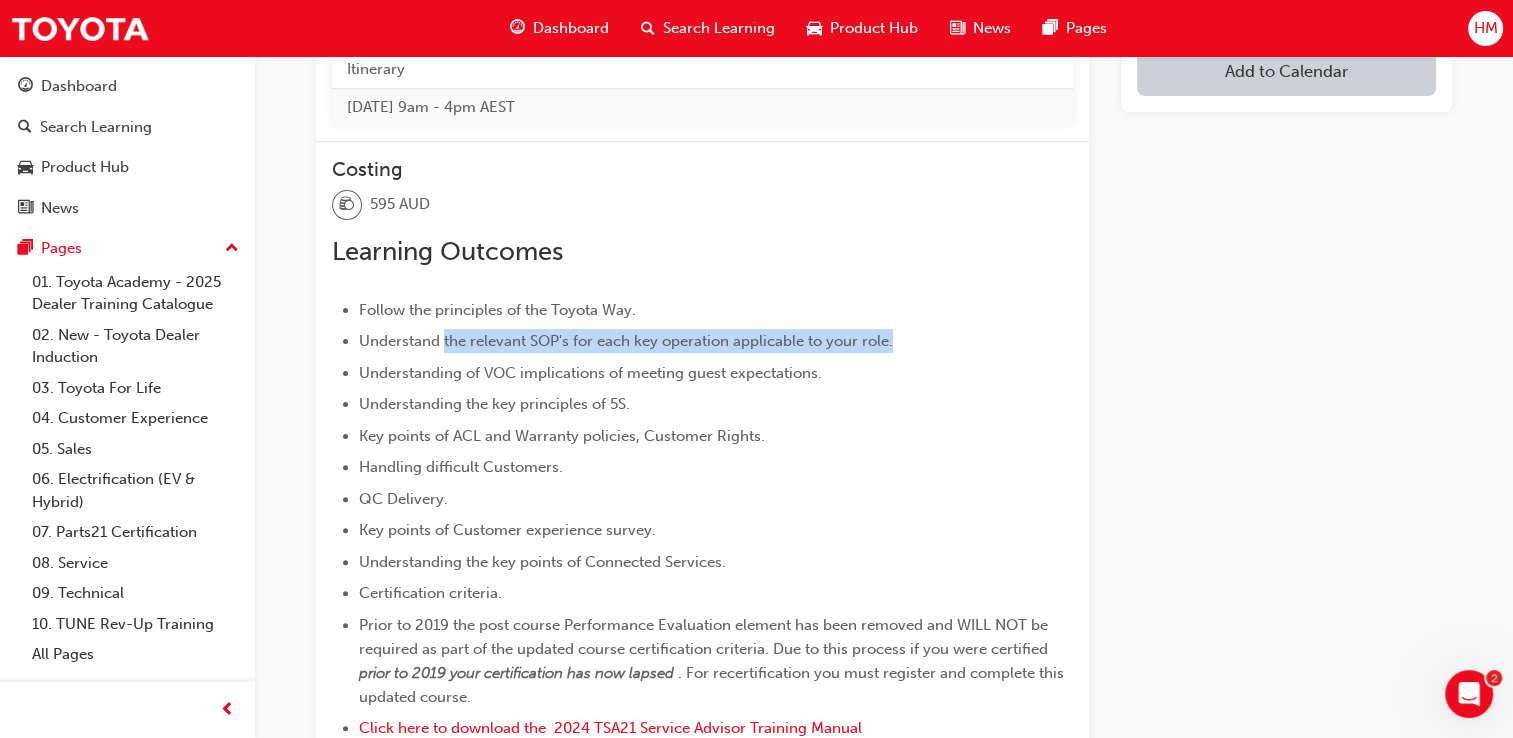 drag, startPoint x: 443, startPoint y: 382, endPoint x: 917, endPoint y: 388, distance: 474.03796 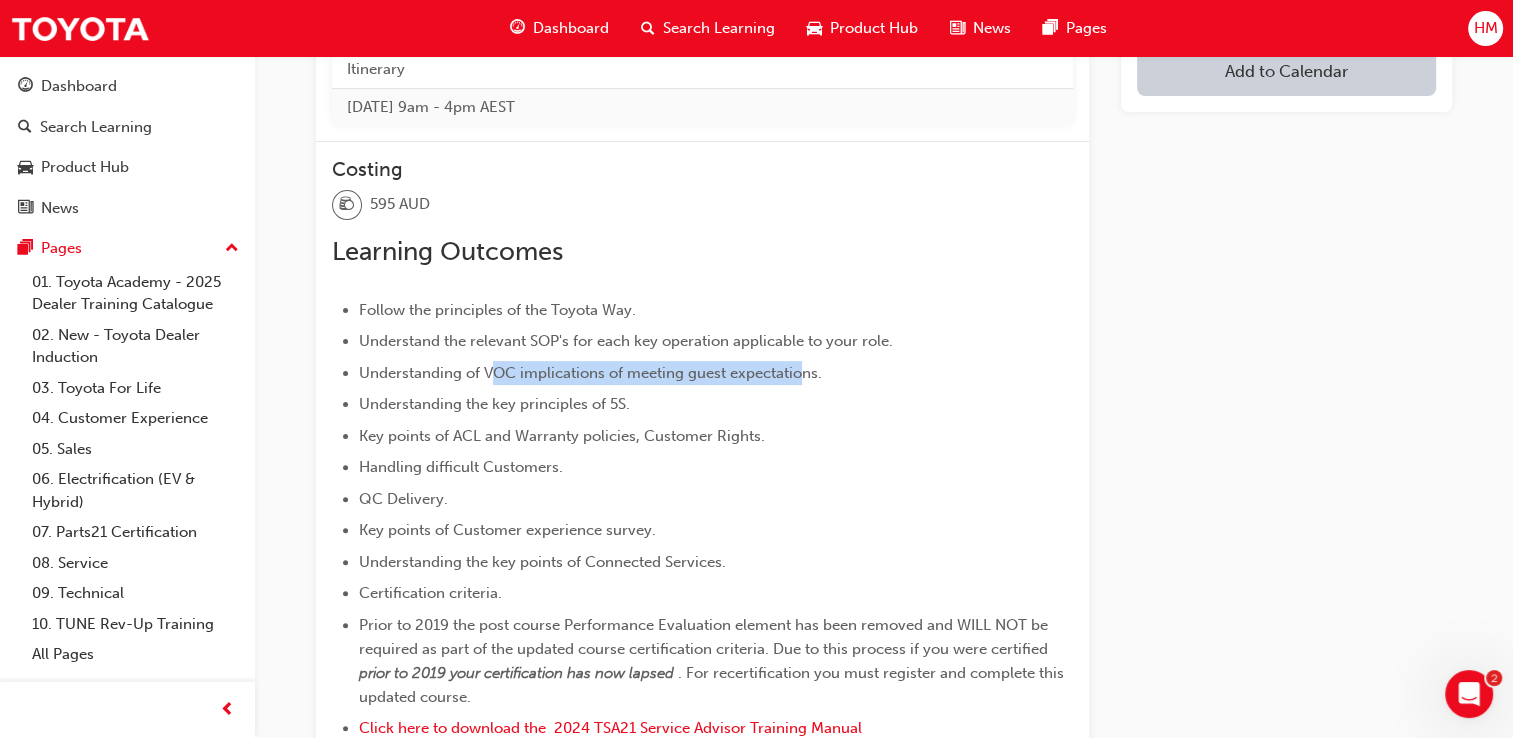 drag, startPoint x: 496, startPoint y: 414, endPoint x: 806, endPoint y: 425, distance: 310.1951 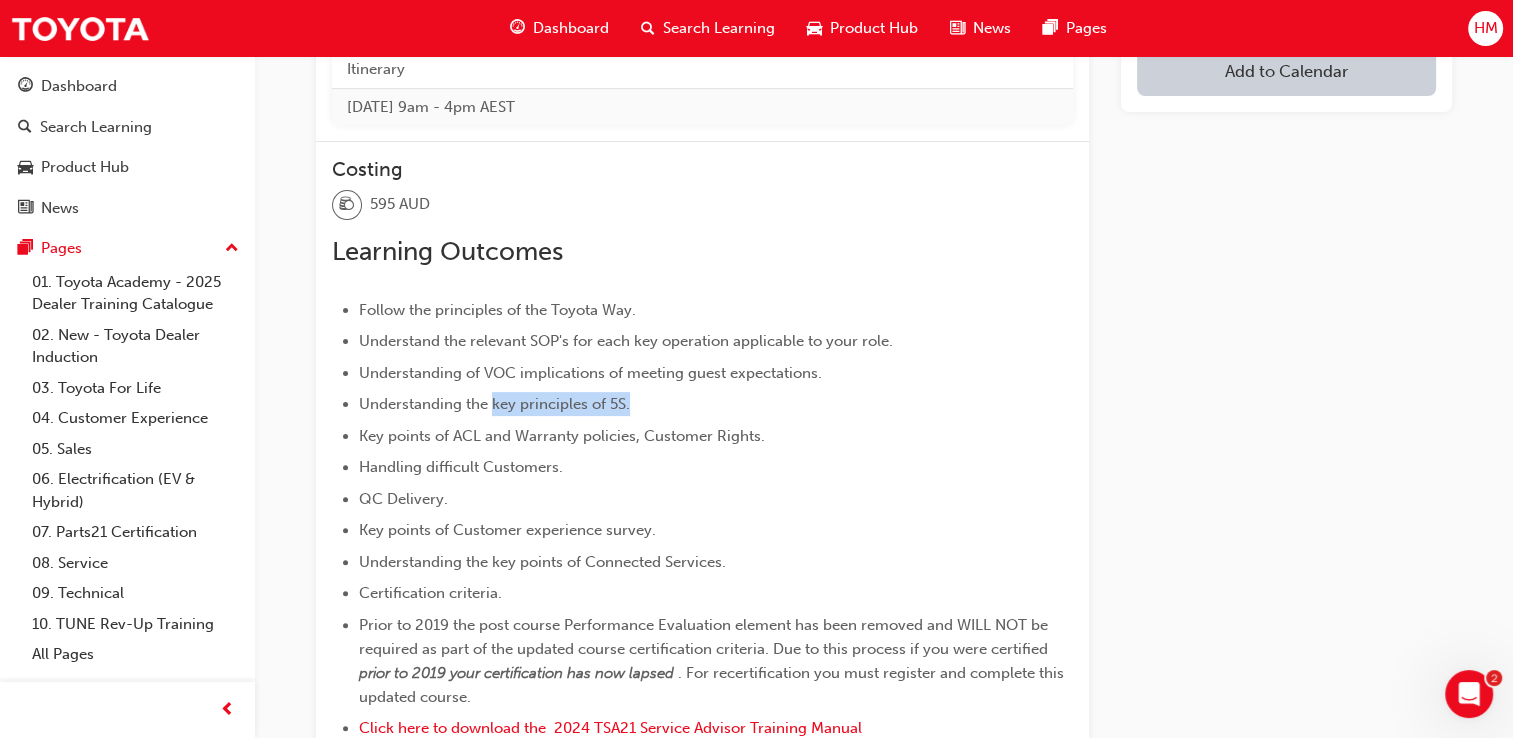 drag, startPoint x: 506, startPoint y: 444, endPoint x: 636, endPoint y: 447, distance: 130.0346 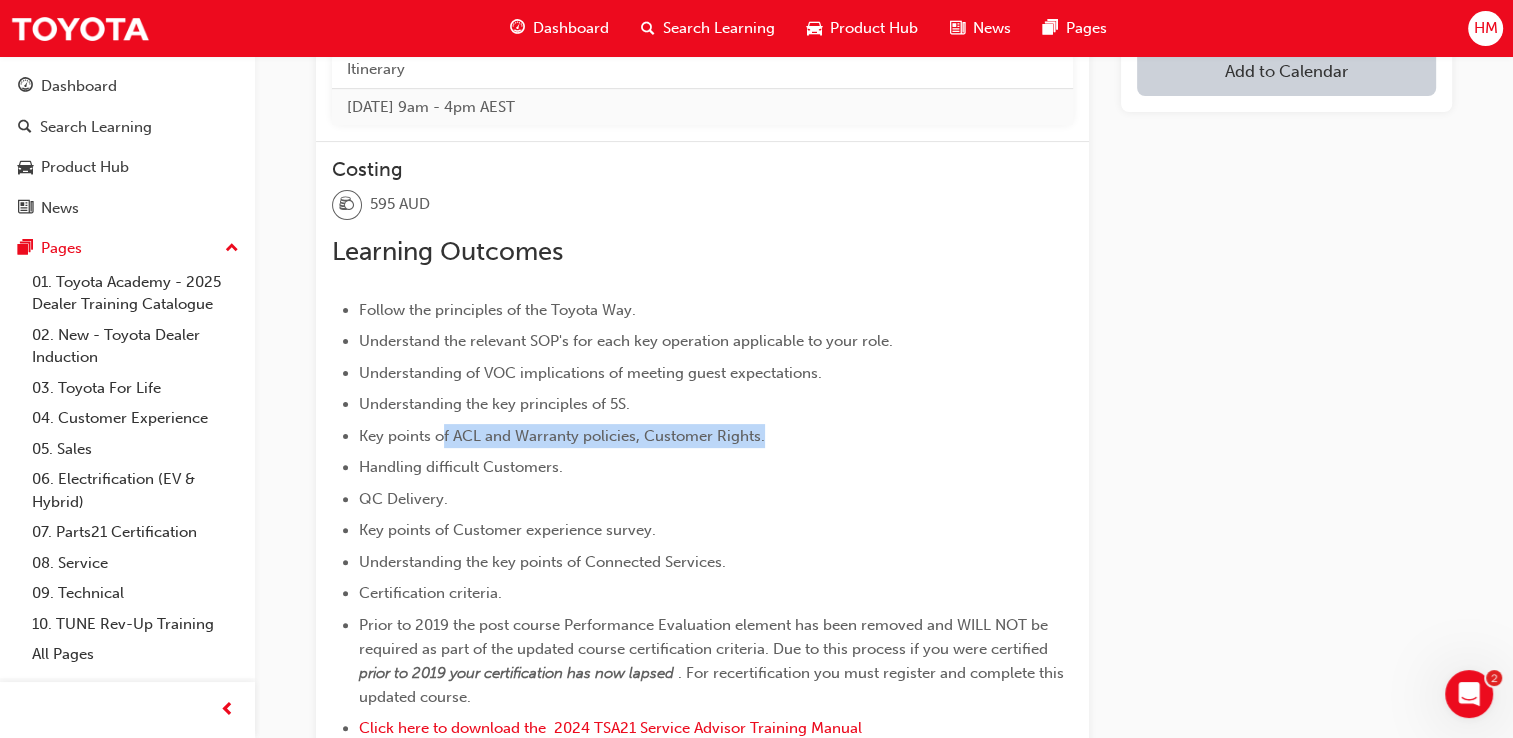 drag, startPoint x: 446, startPoint y: 481, endPoint x: 777, endPoint y: 490, distance: 331.12234 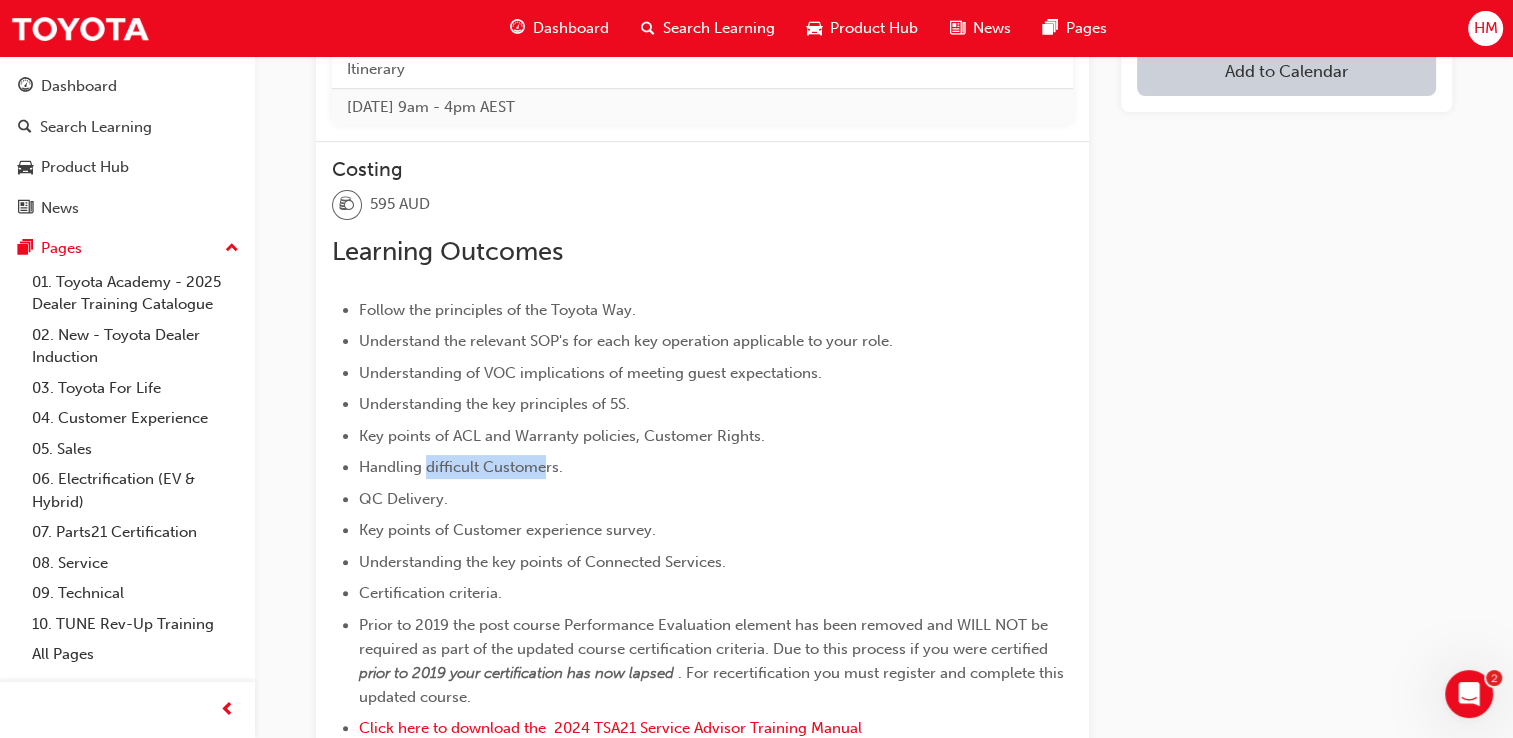 drag, startPoint x: 479, startPoint y: 508, endPoint x: 545, endPoint y: 510, distance: 66.0303 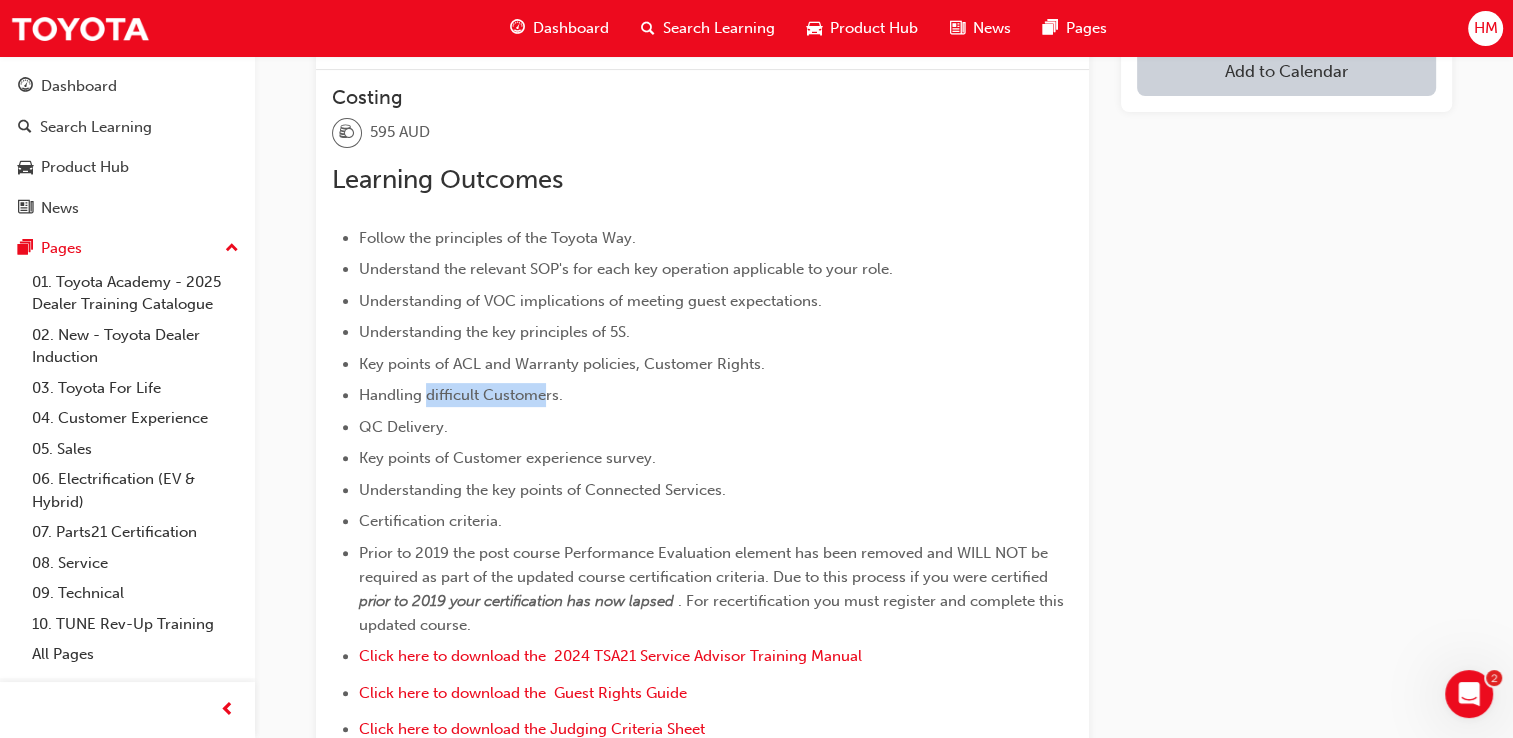 scroll, scrollTop: 700, scrollLeft: 0, axis: vertical 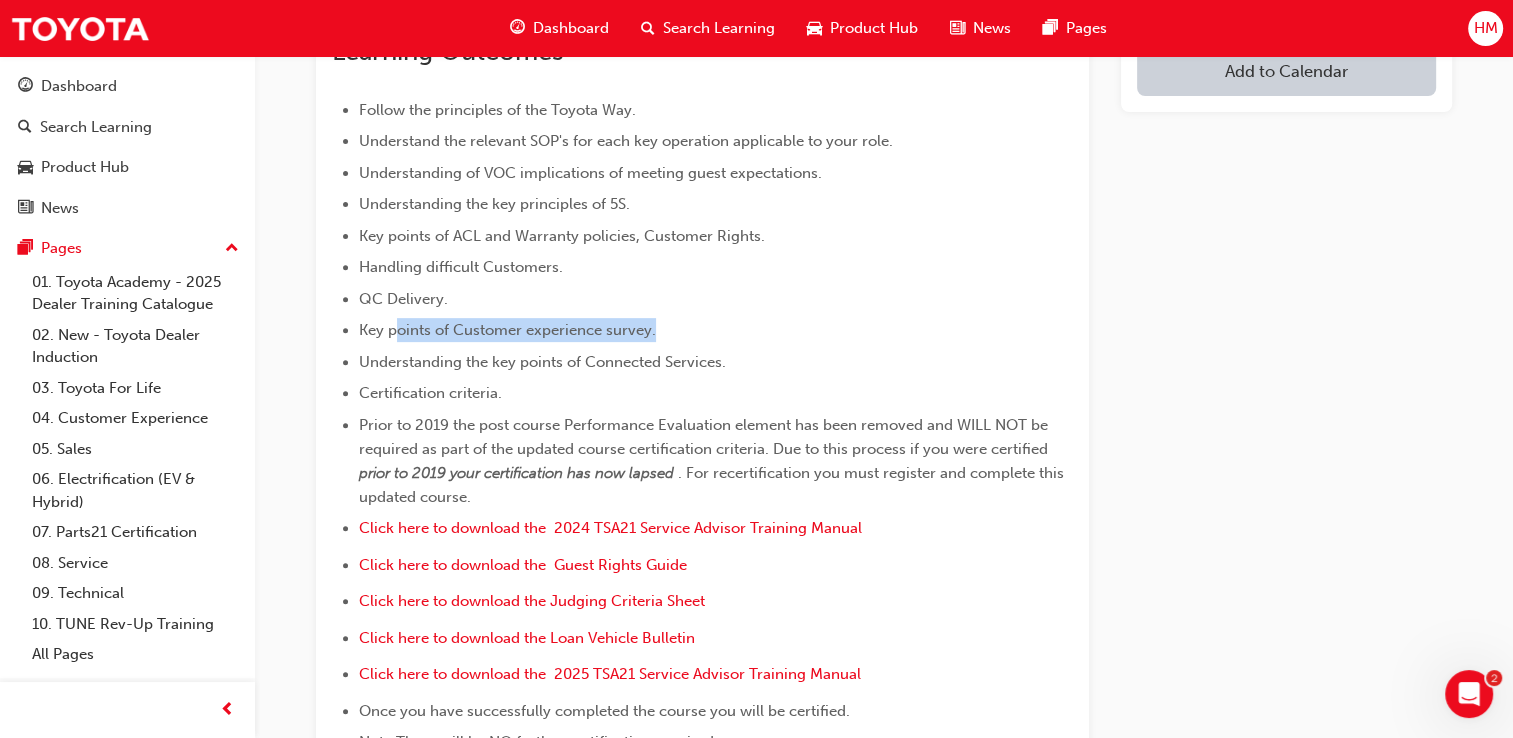 drag, startPoint x: 395, startPoint y: 371, endPoint x: 708, endPoint y: 371, distance: 313 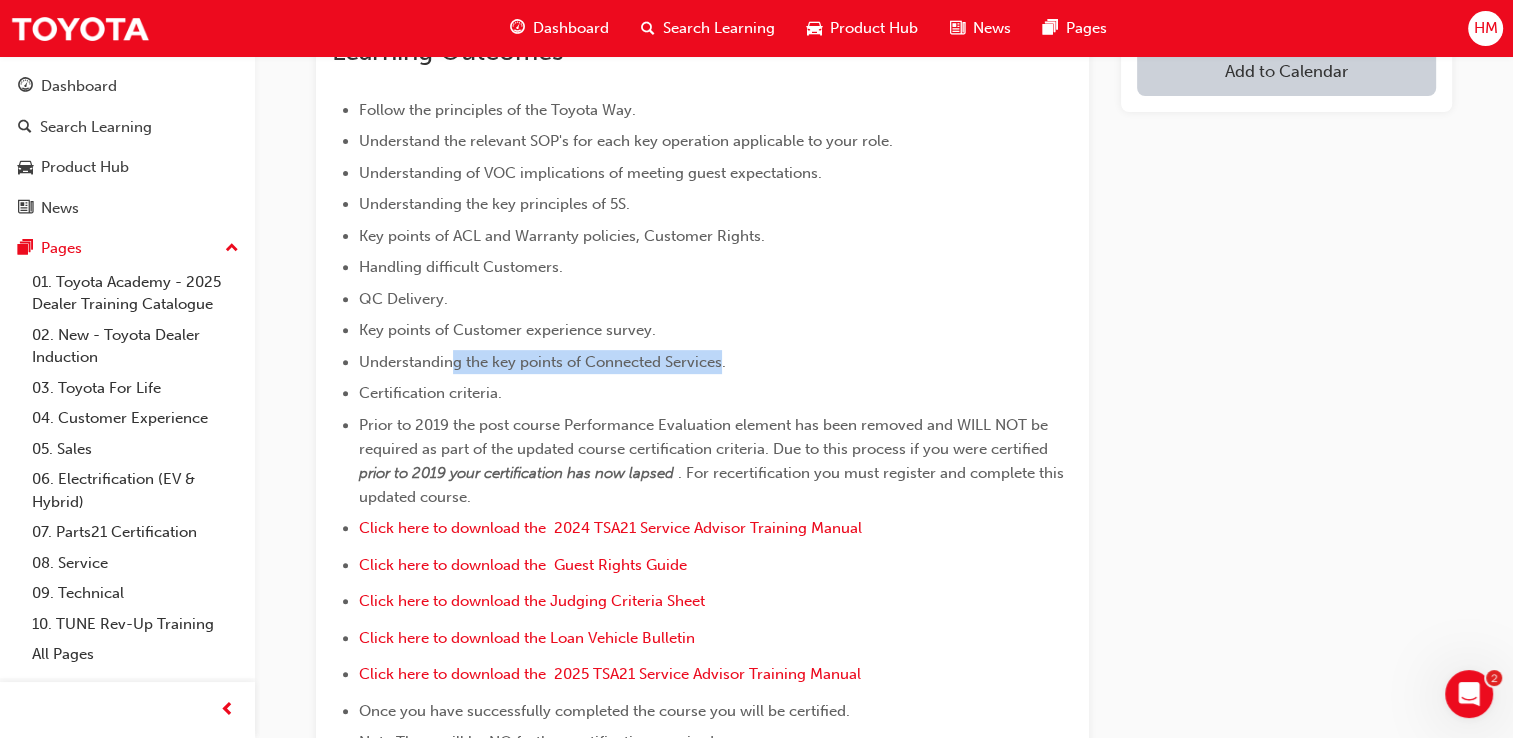 drag, startPoint x: 448, startPoint y: 402, endPoint x: 723, endPoint y: 407, distance: 275.04544 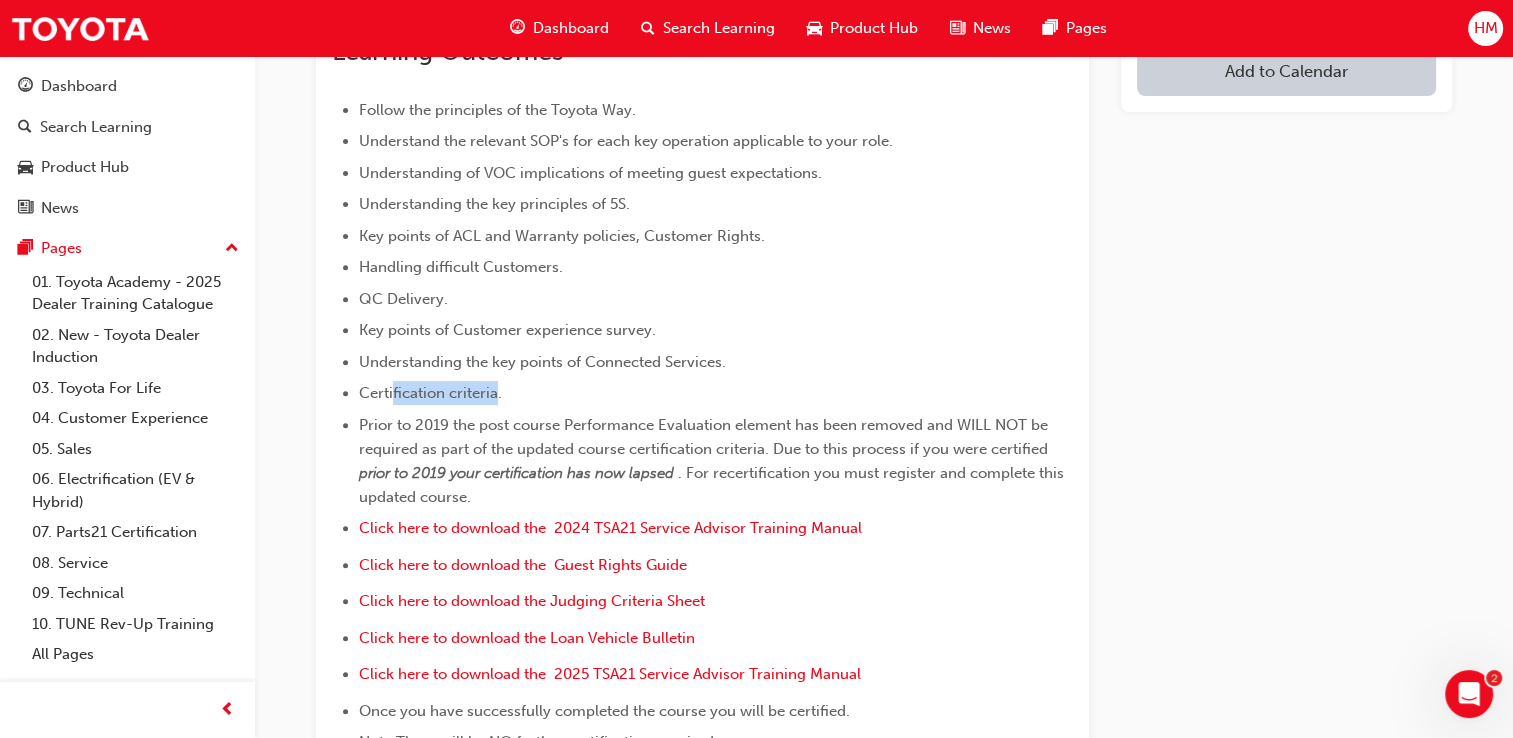 drag, startPoint x: 394, startPoint y: 442, endPoint x: 494, endPoint y: 438, distance: 100.07997 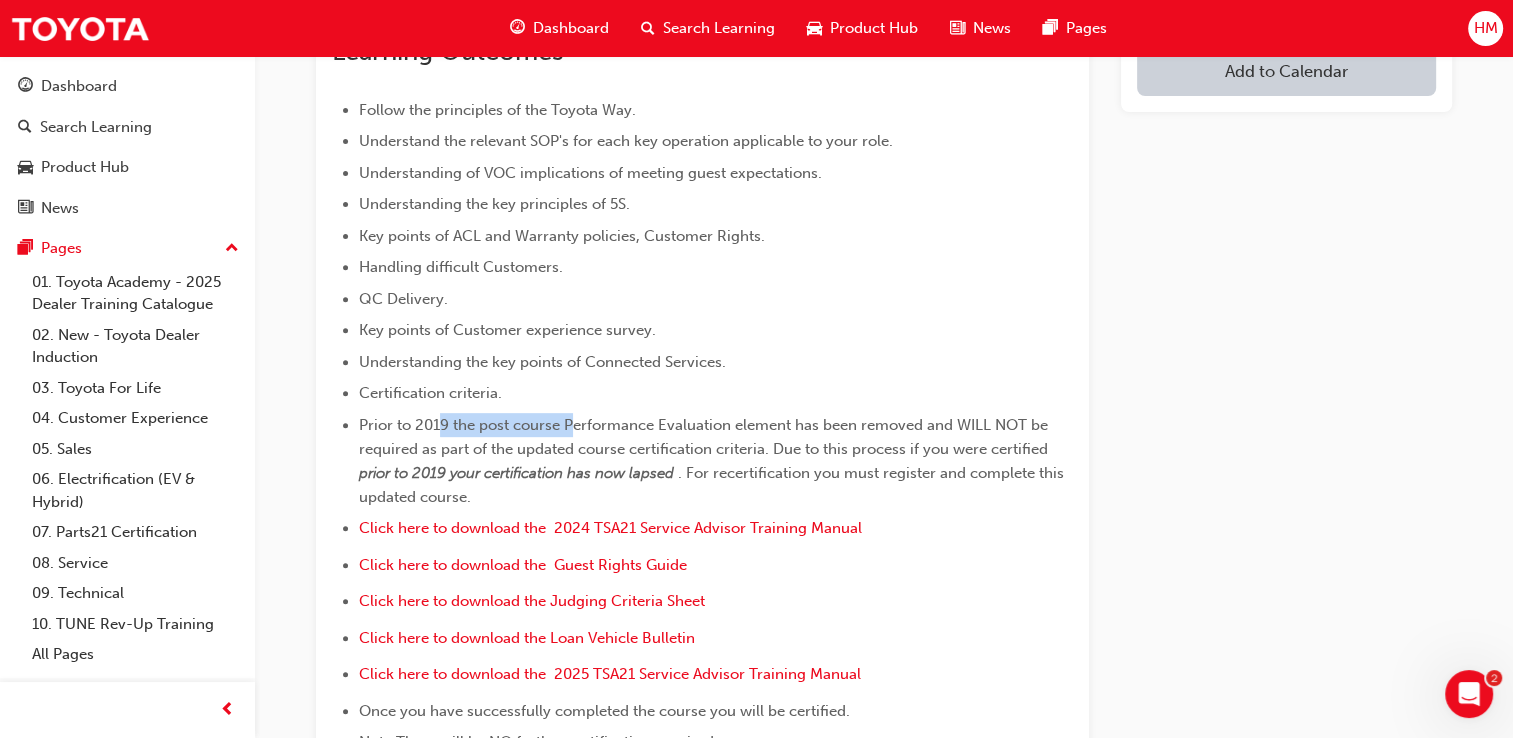 drag, startPoint x: 494, startPoint y: 438, endPoint x: 572, endPoint y: 476, distance: 86.764046 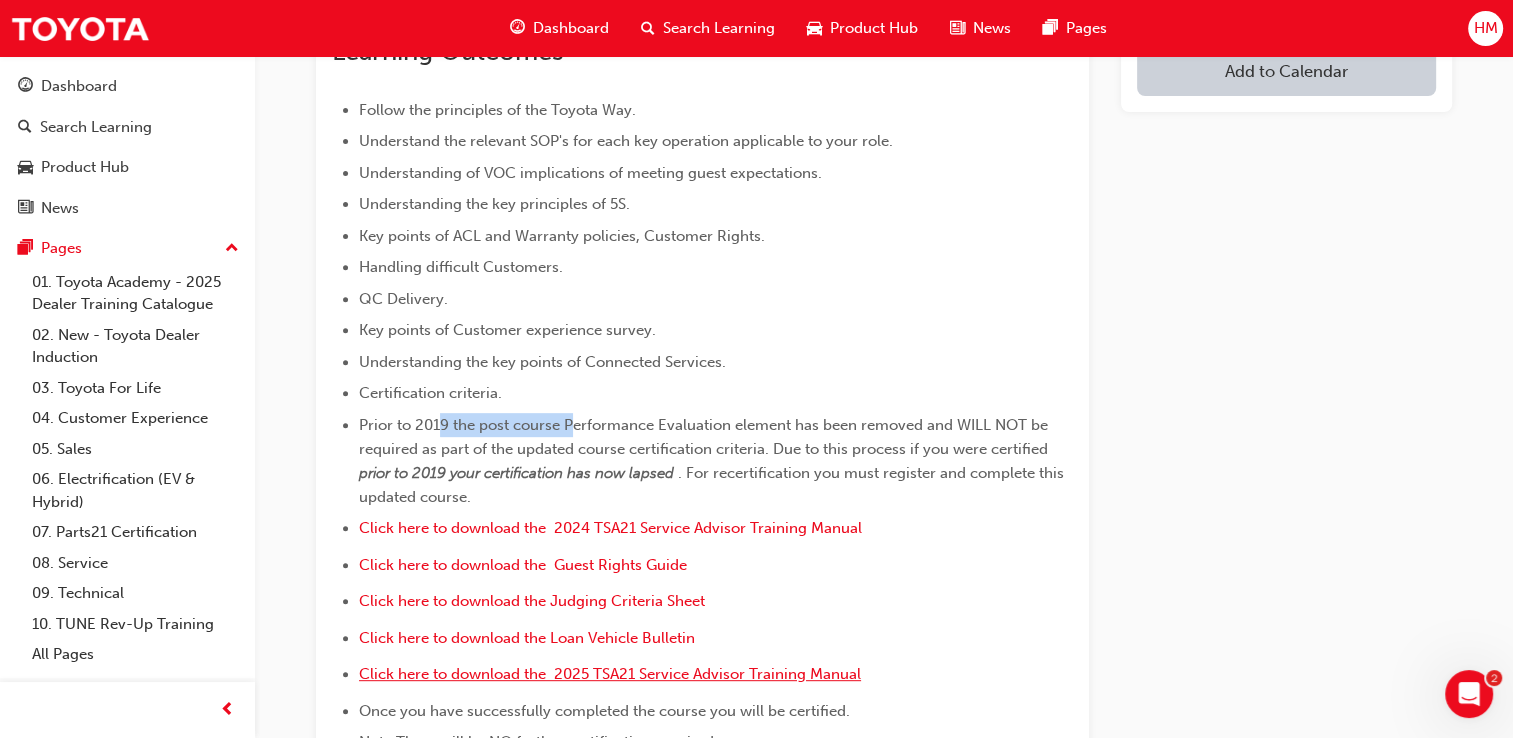 click on "Click here to download the  2025 TSA21 Service Advisor Training Manual" at bounding box center [610, 674] 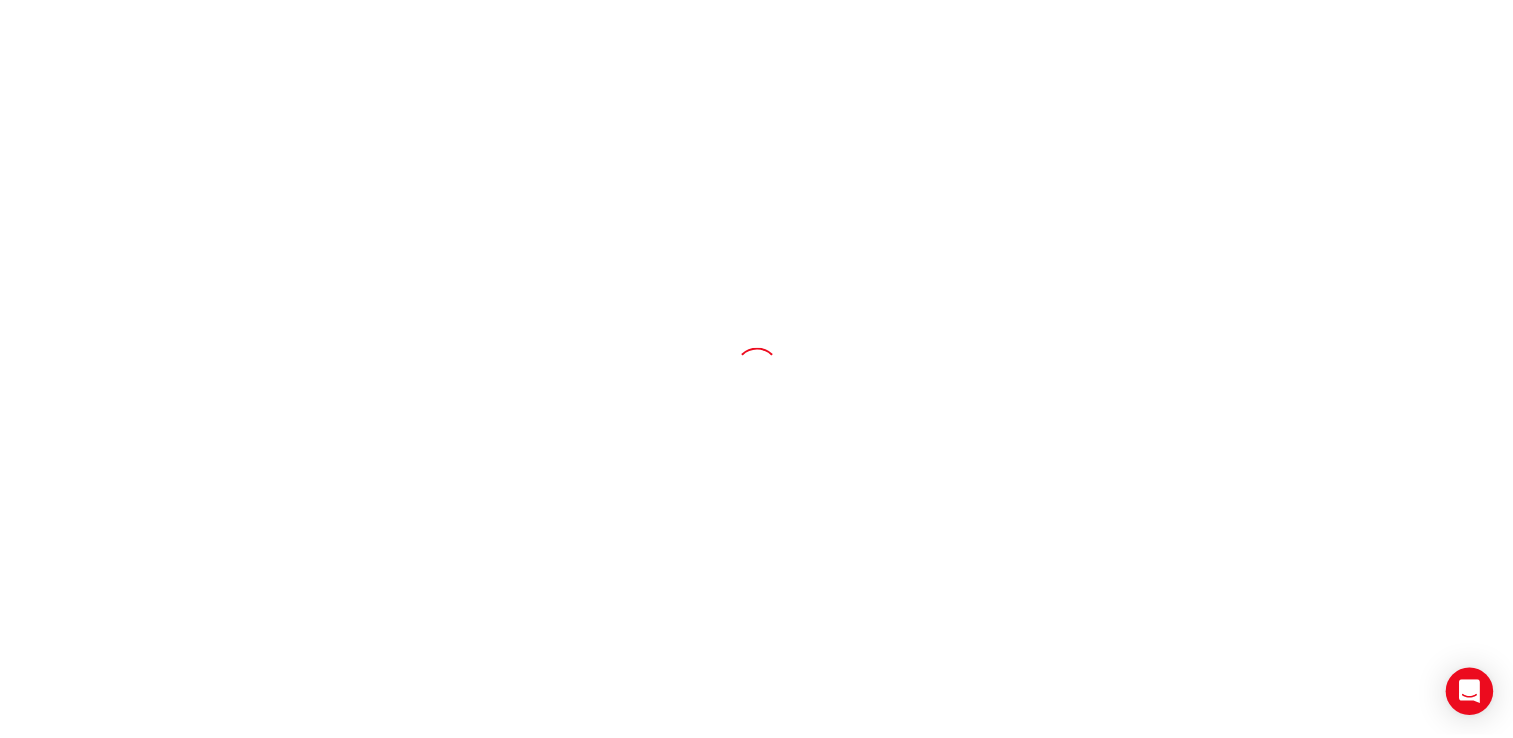 scroll, scrollTop: 0, scrollLeft: 0, axis: both 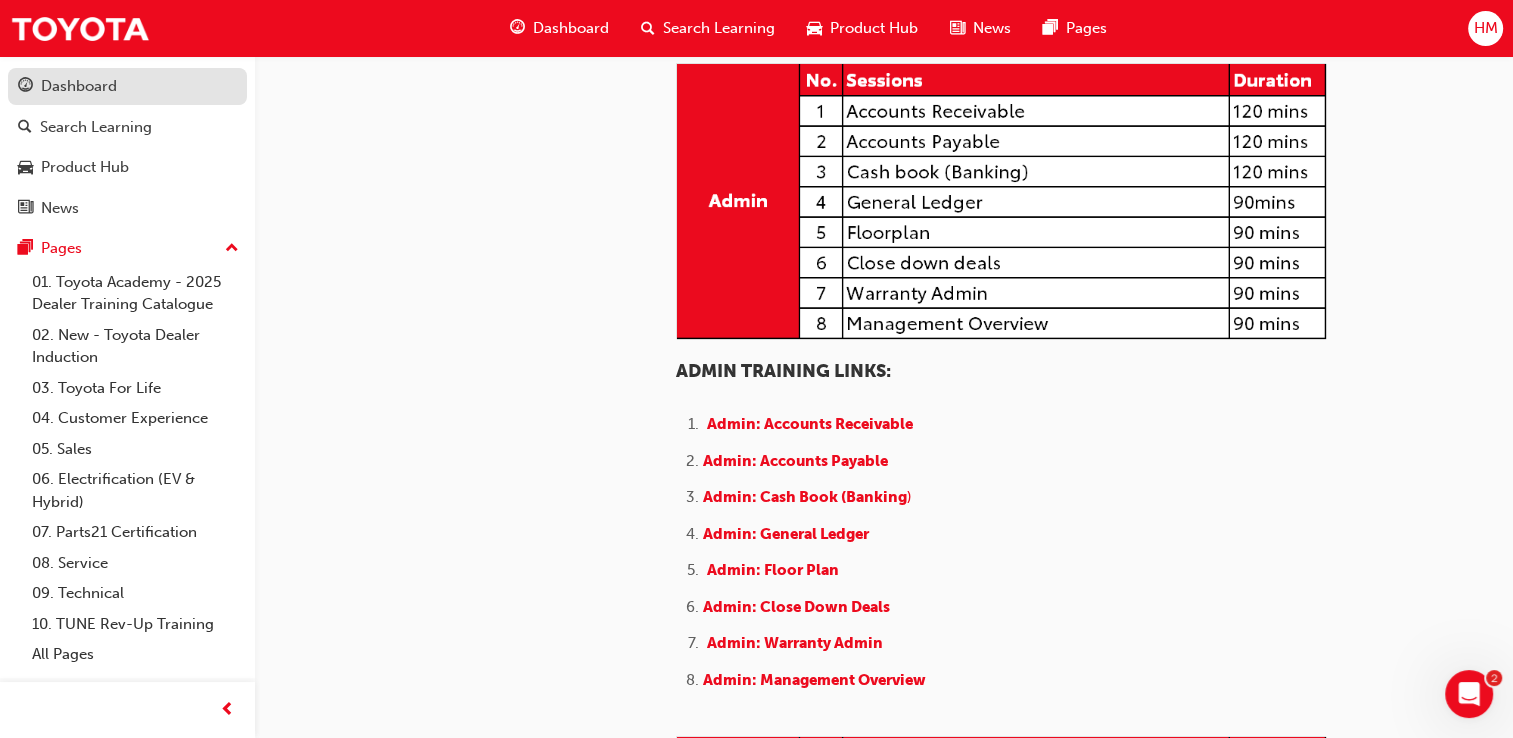 click on "Dashboard" at bounding box center [79, 86] 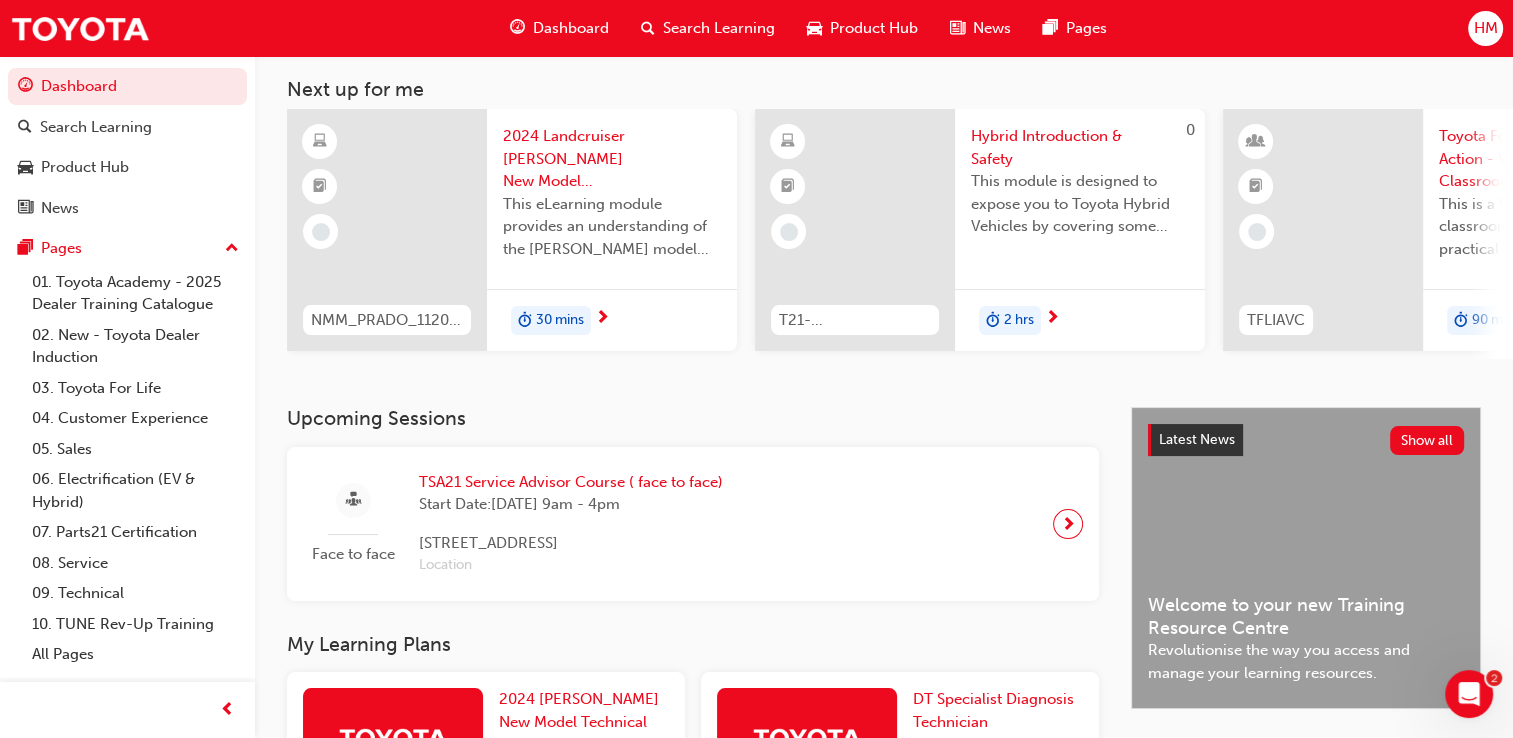 scroll, scrollTop: 0, scrollLeft: 0, axis: both 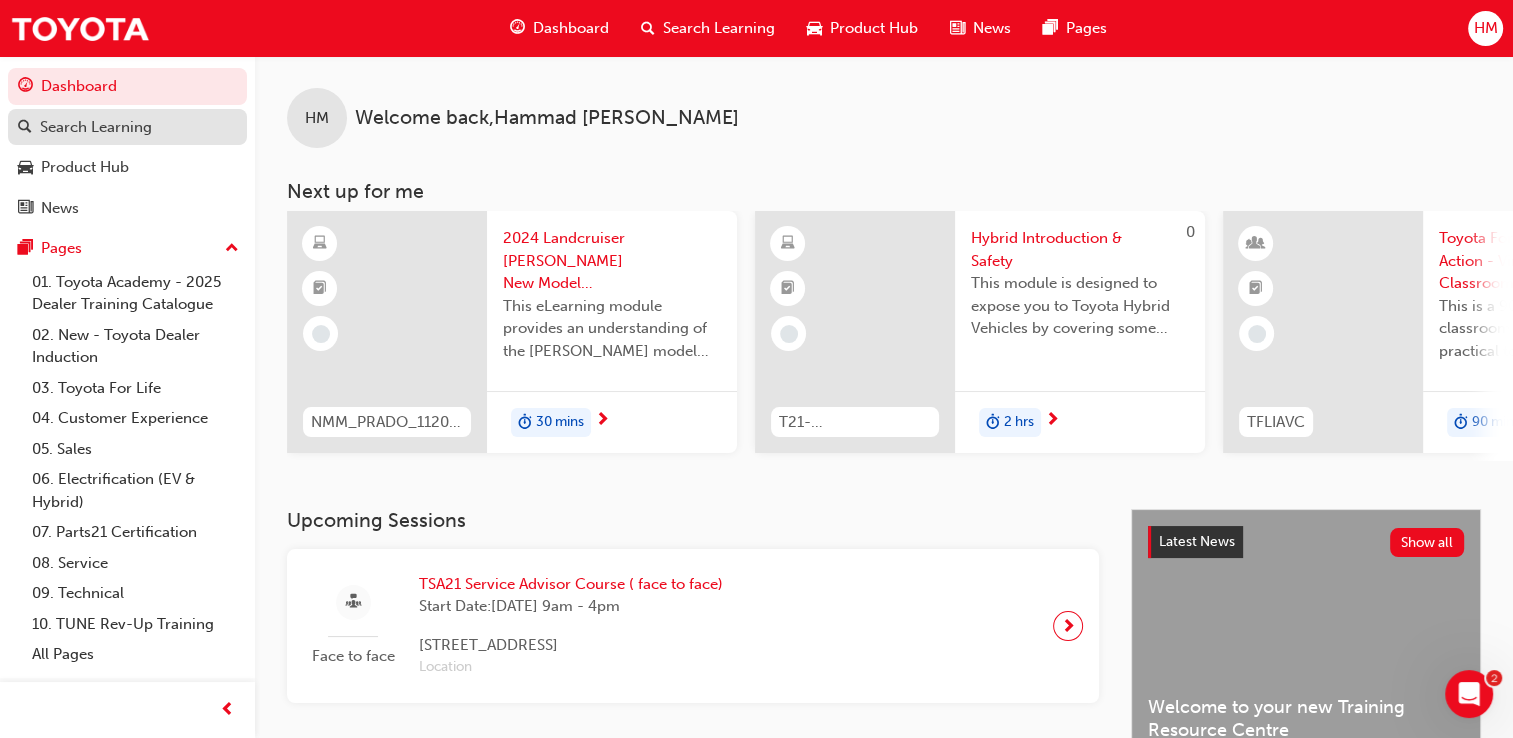 click on "Search Learning" at bounding box center [96, 127] 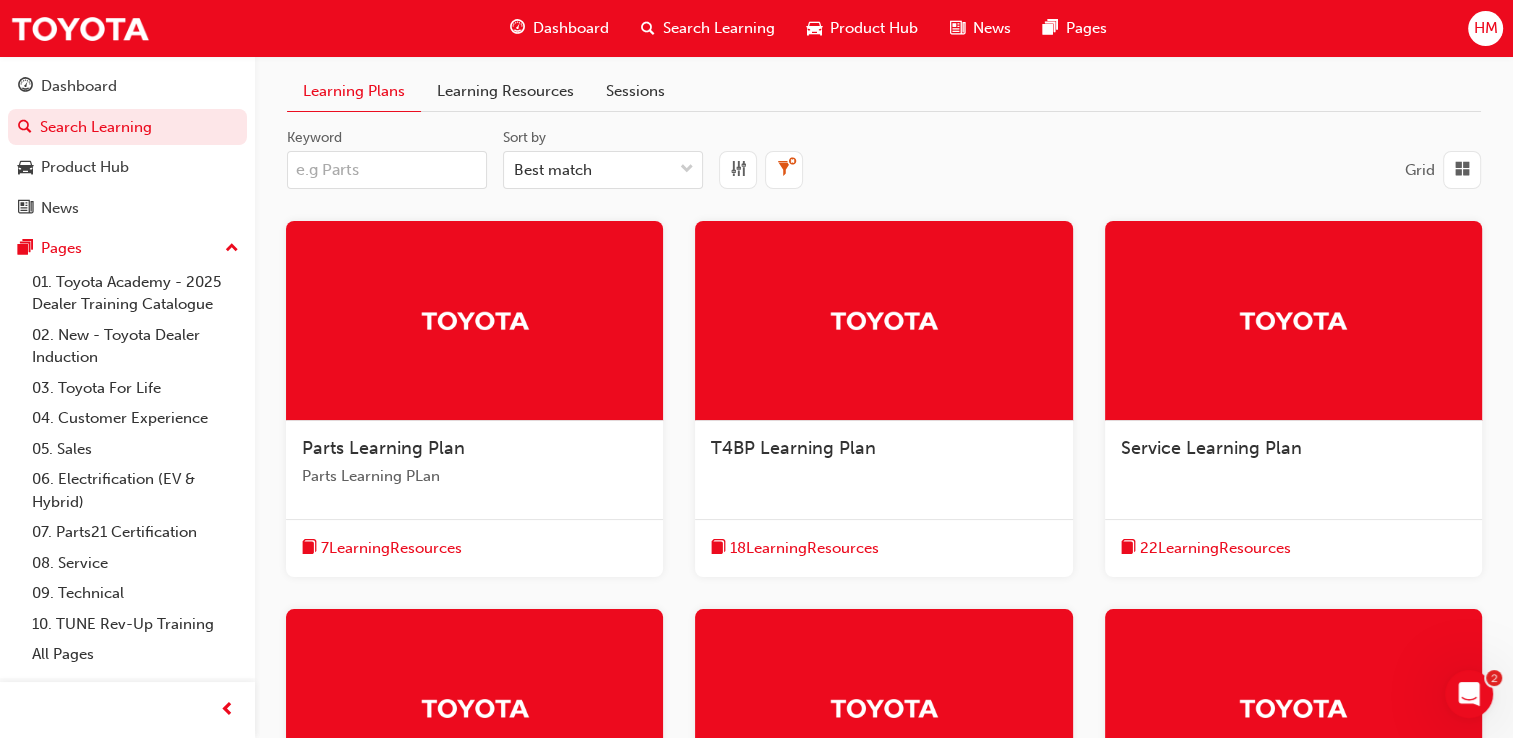 click on "Keyword" at bounding box center (387, 170) 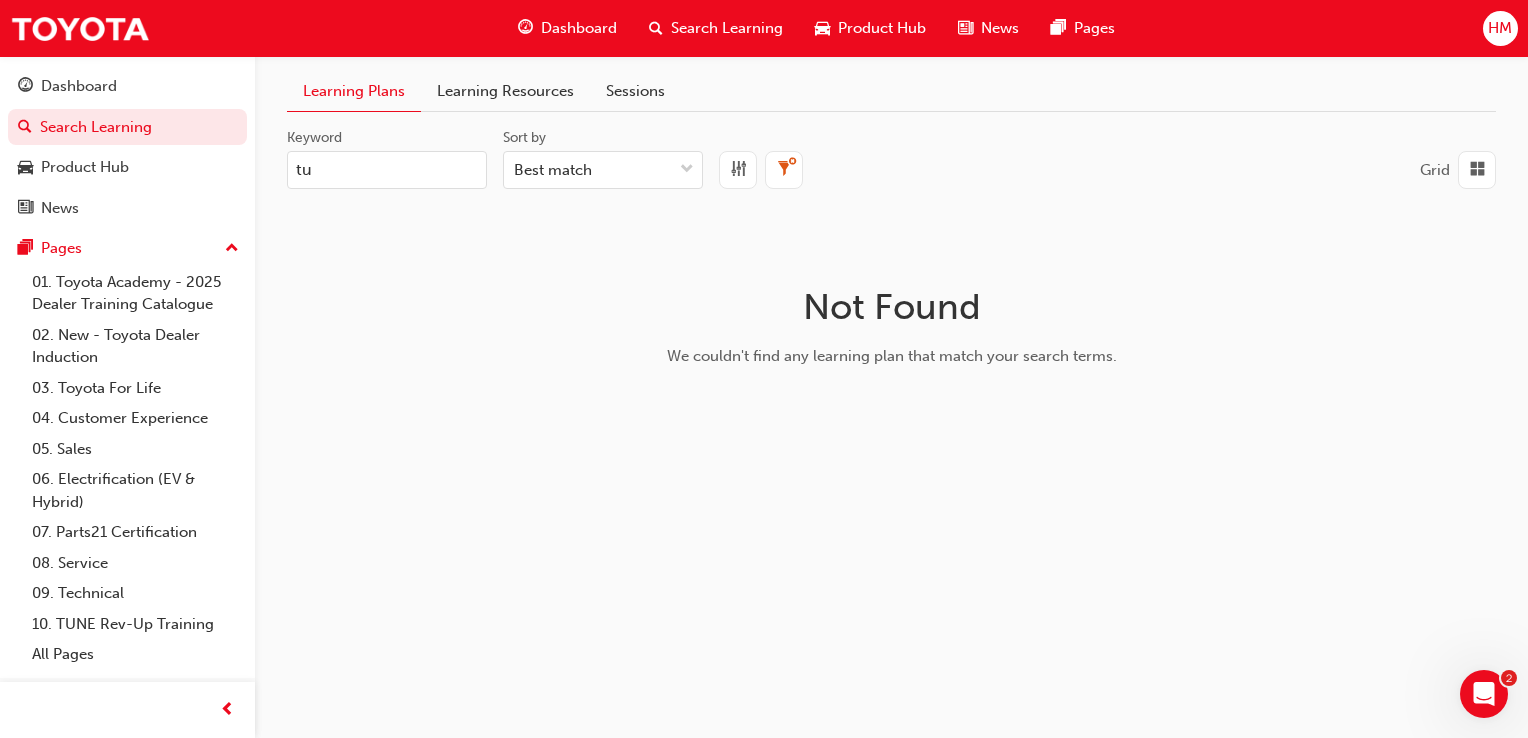 type on "t" 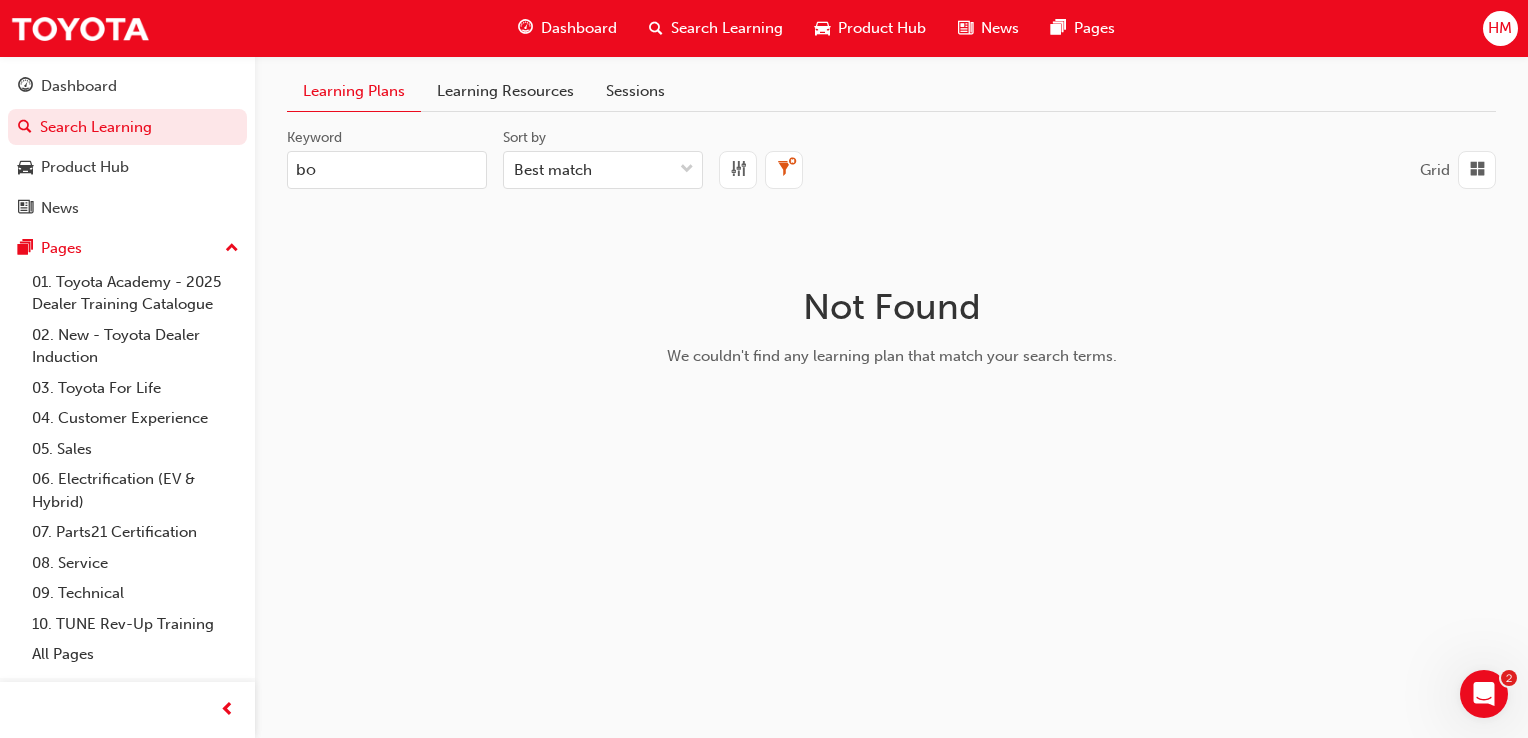 type on "b" 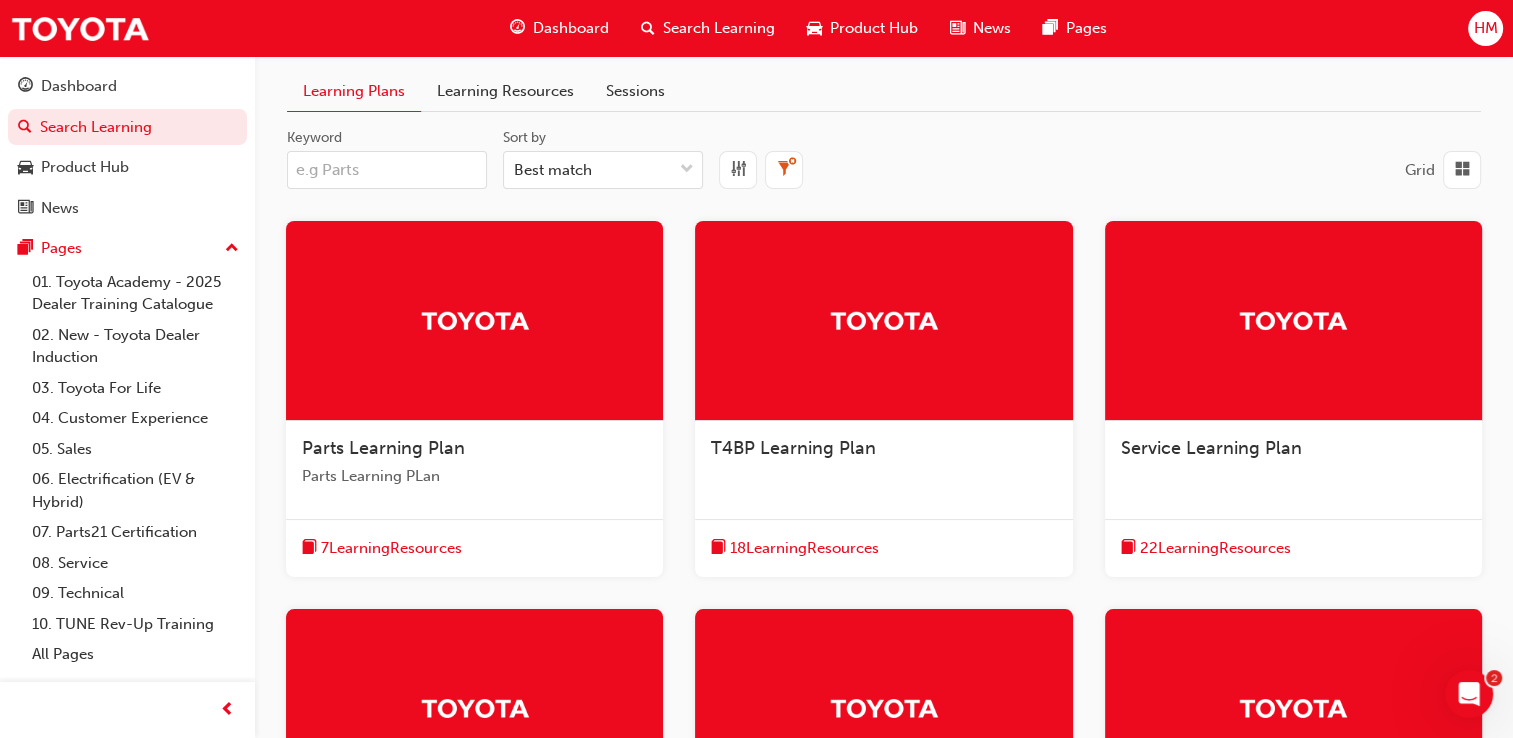type 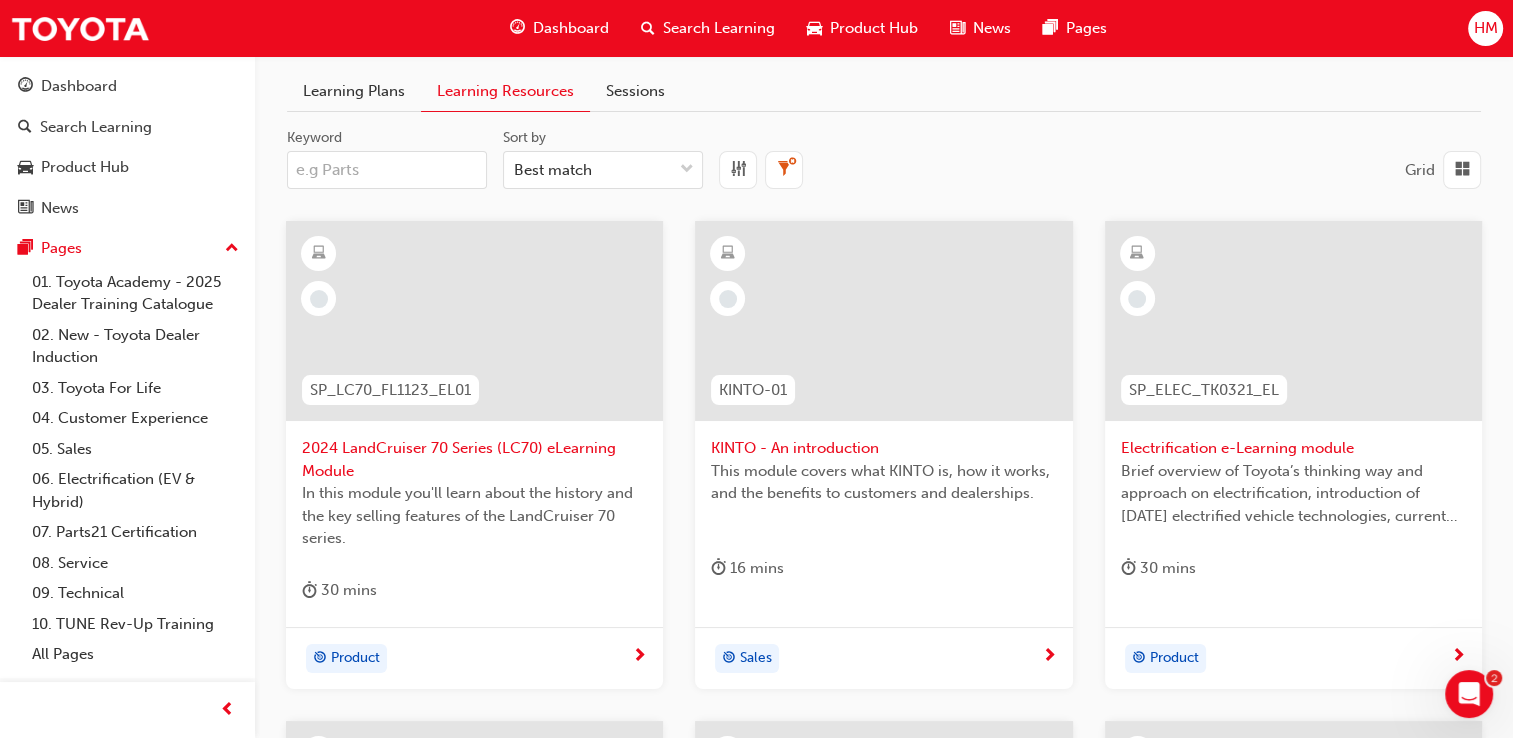 click on "Keyword" at bounding box center (387, 170) 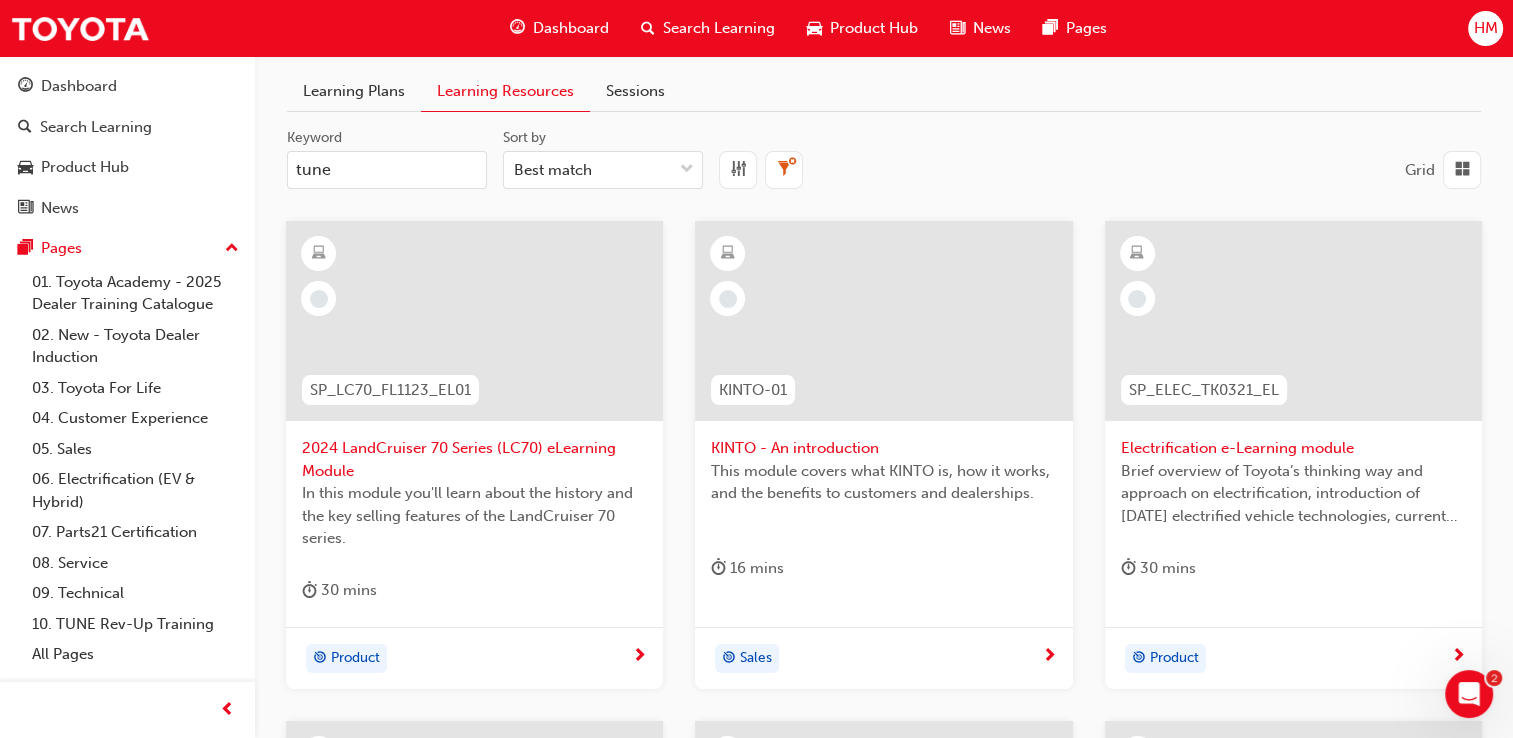 type on "tune" 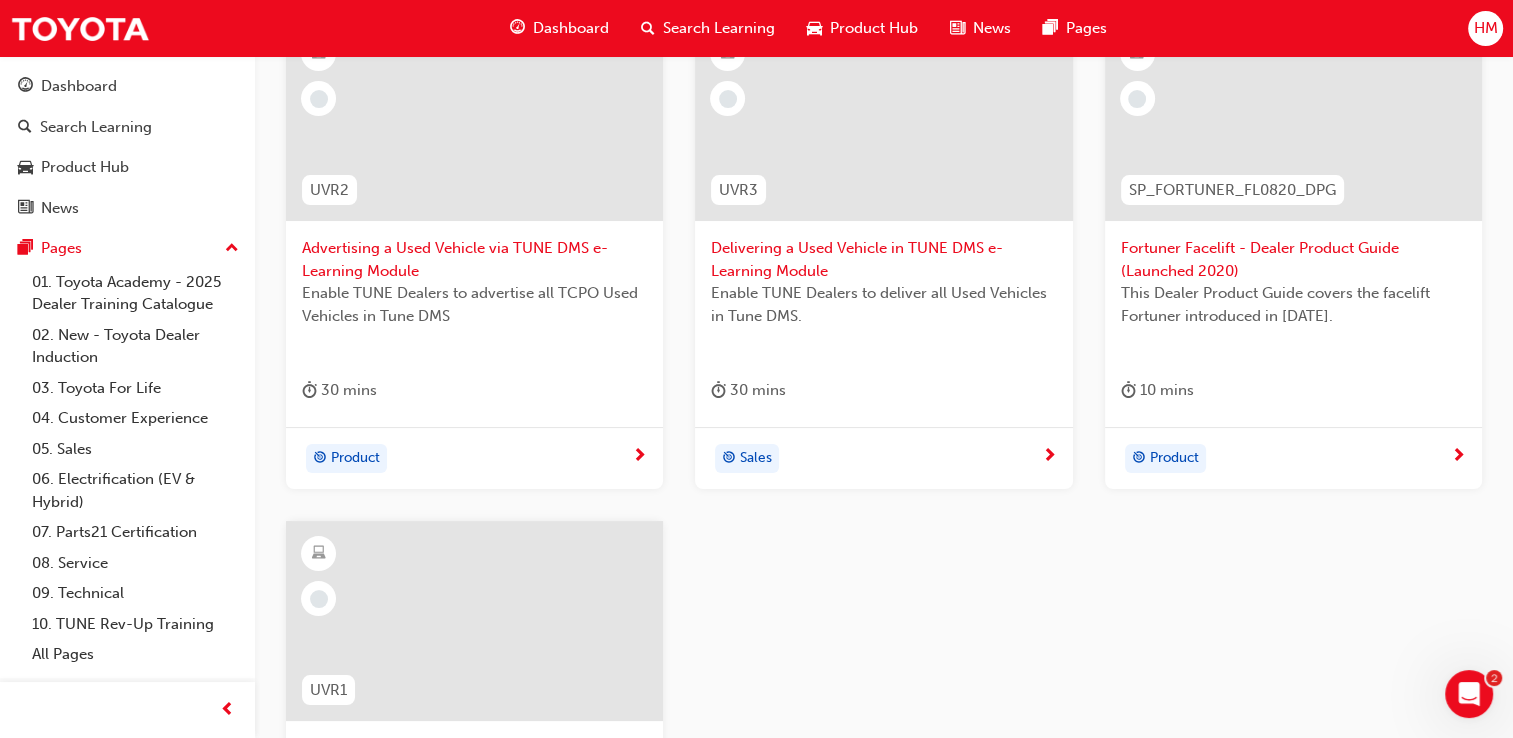 scroll, scrollTop: 0, scrollLeft: 0, axis: both 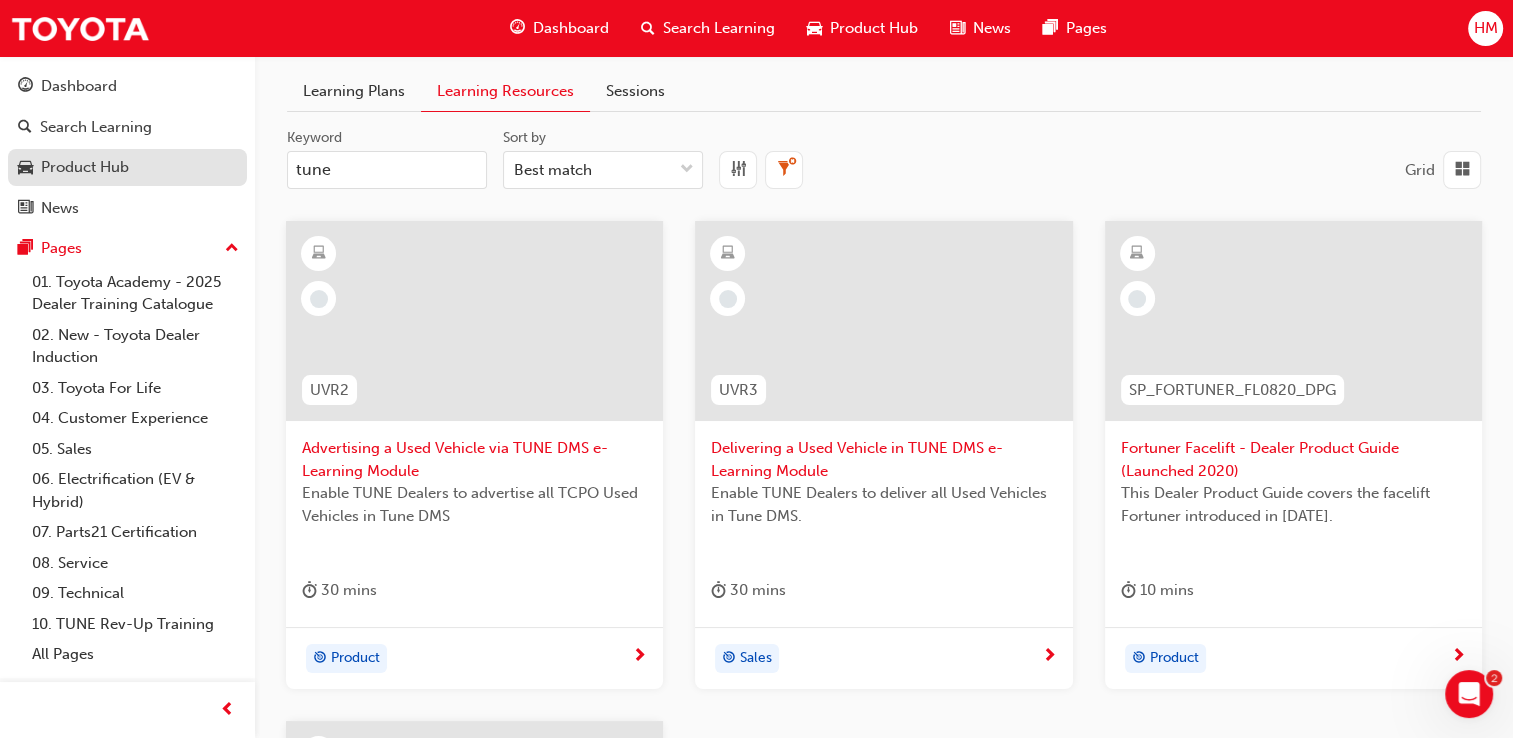 drag, startPoint x: 400, startPoint y: 168, endPoint x: 227, endPoint y: 171, distance: 173.02602 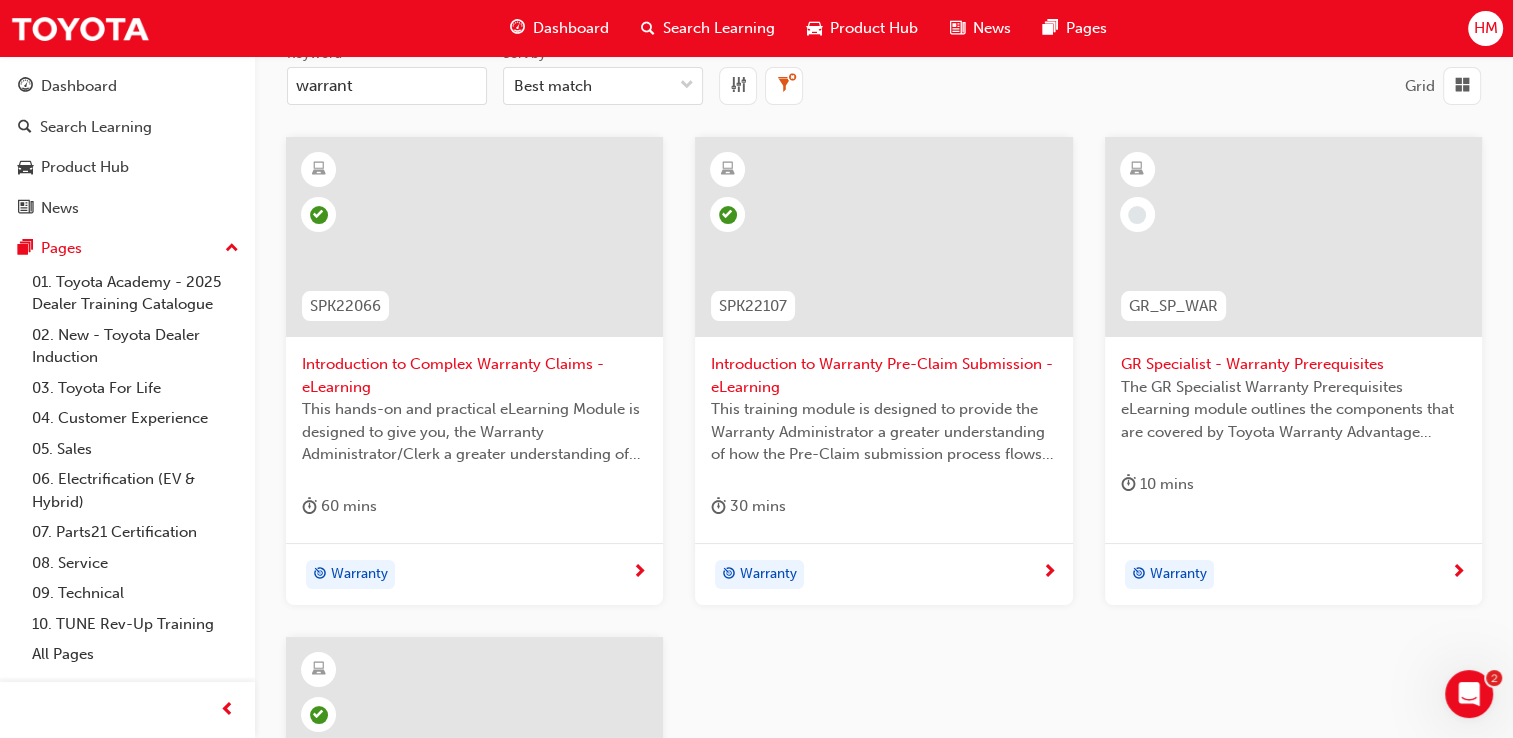 scroll, scrollTop: 0, scrollLeft: 0, axis: both 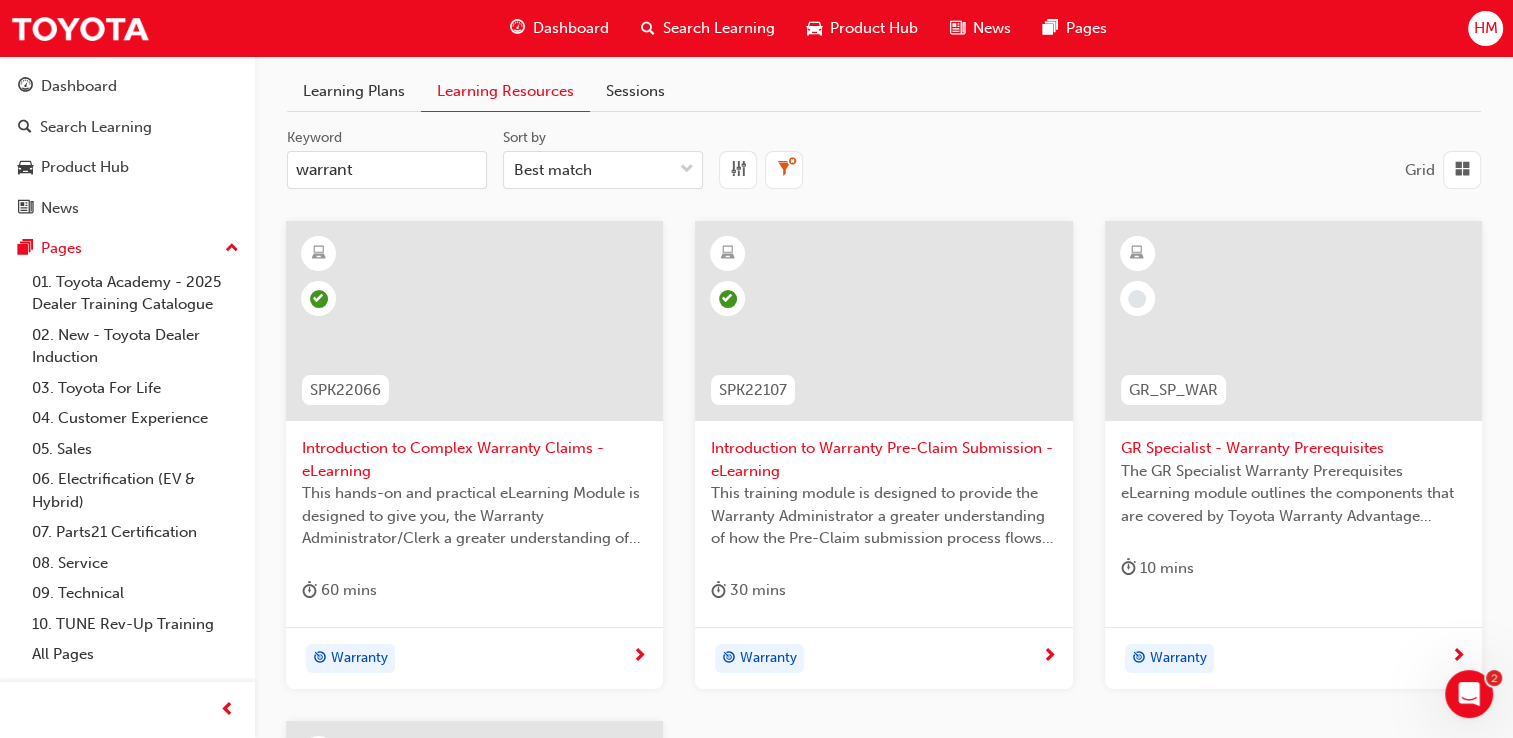type on "warrant" 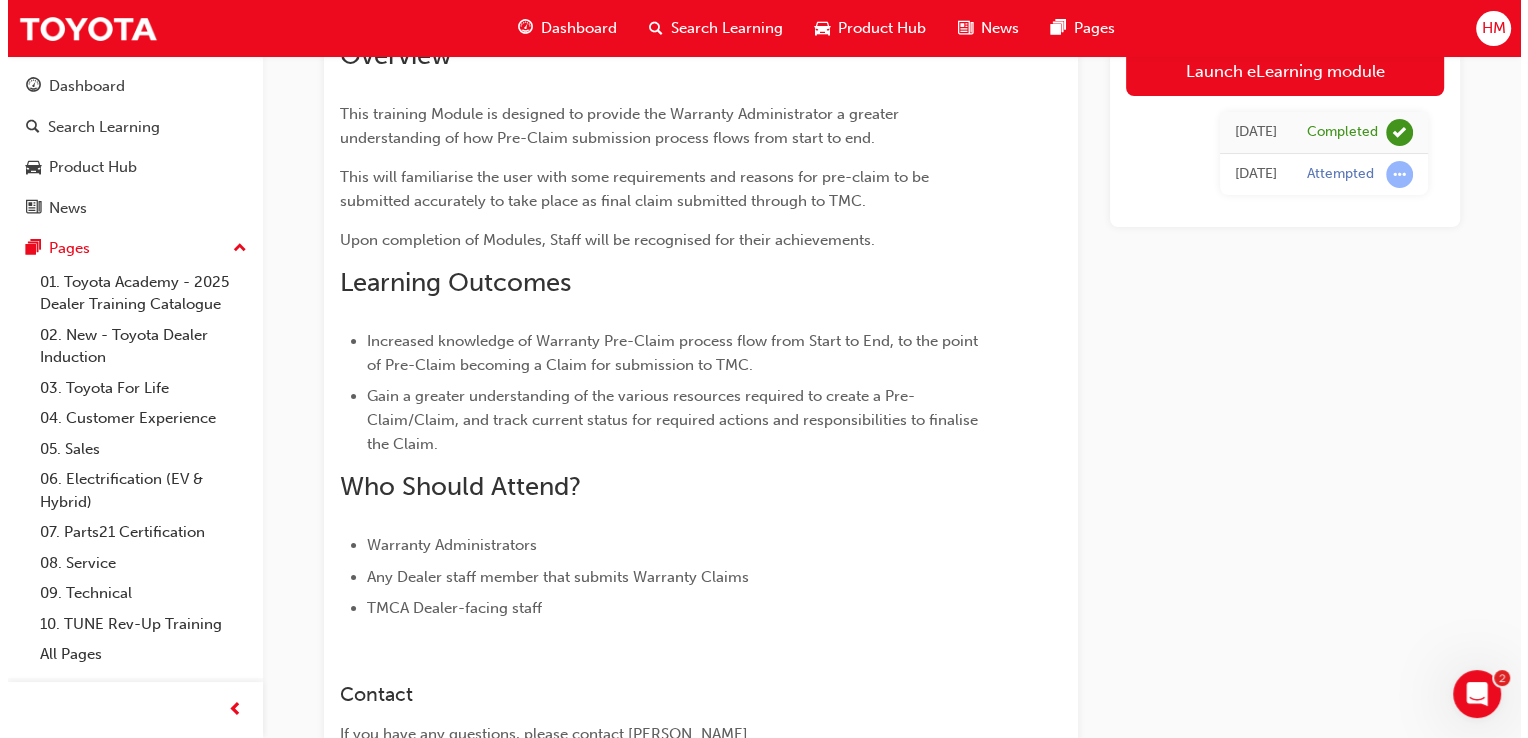 scroll, scrollTop: 0, scrollLeft: 0, axis: both 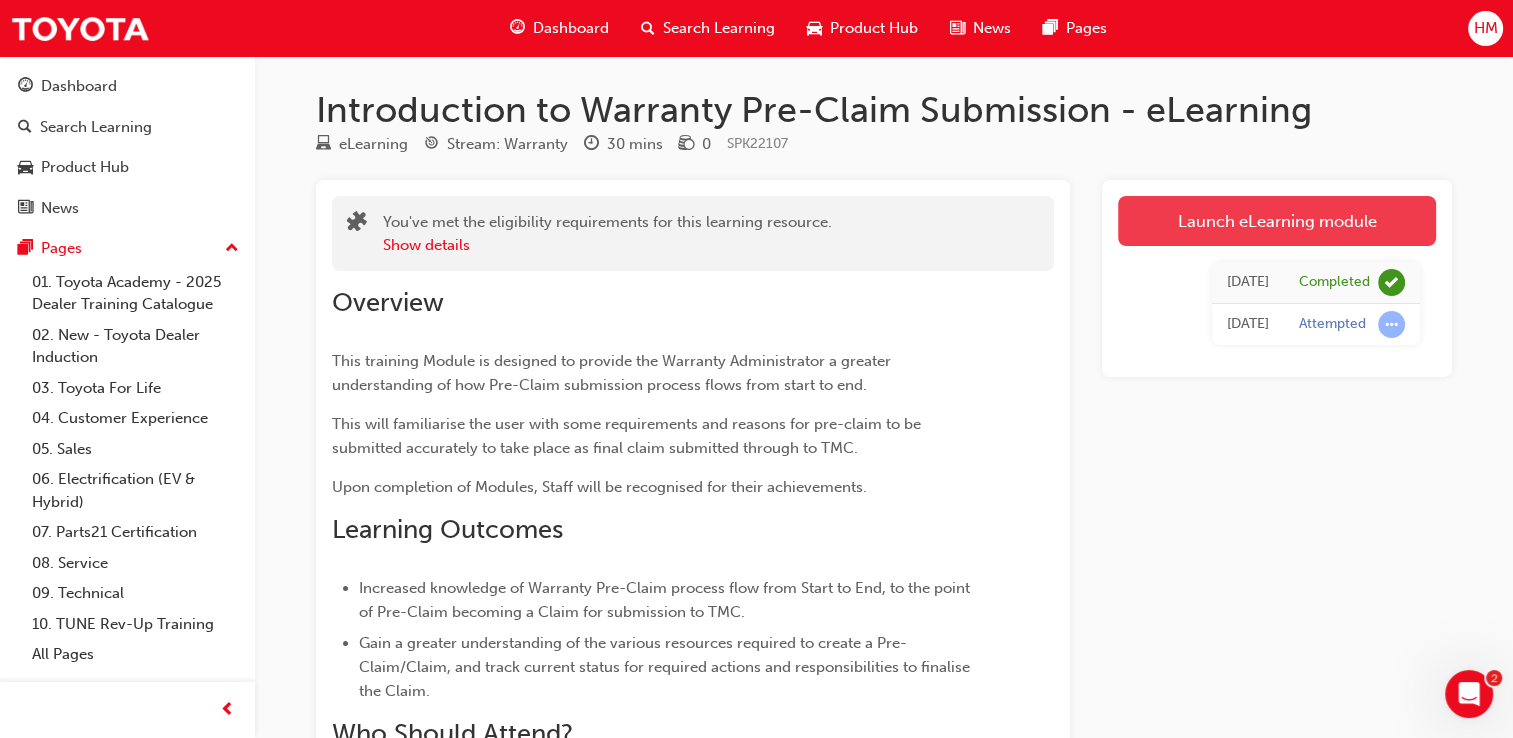 click on "Launch eLearning module" at bounding box center [1277, 221] 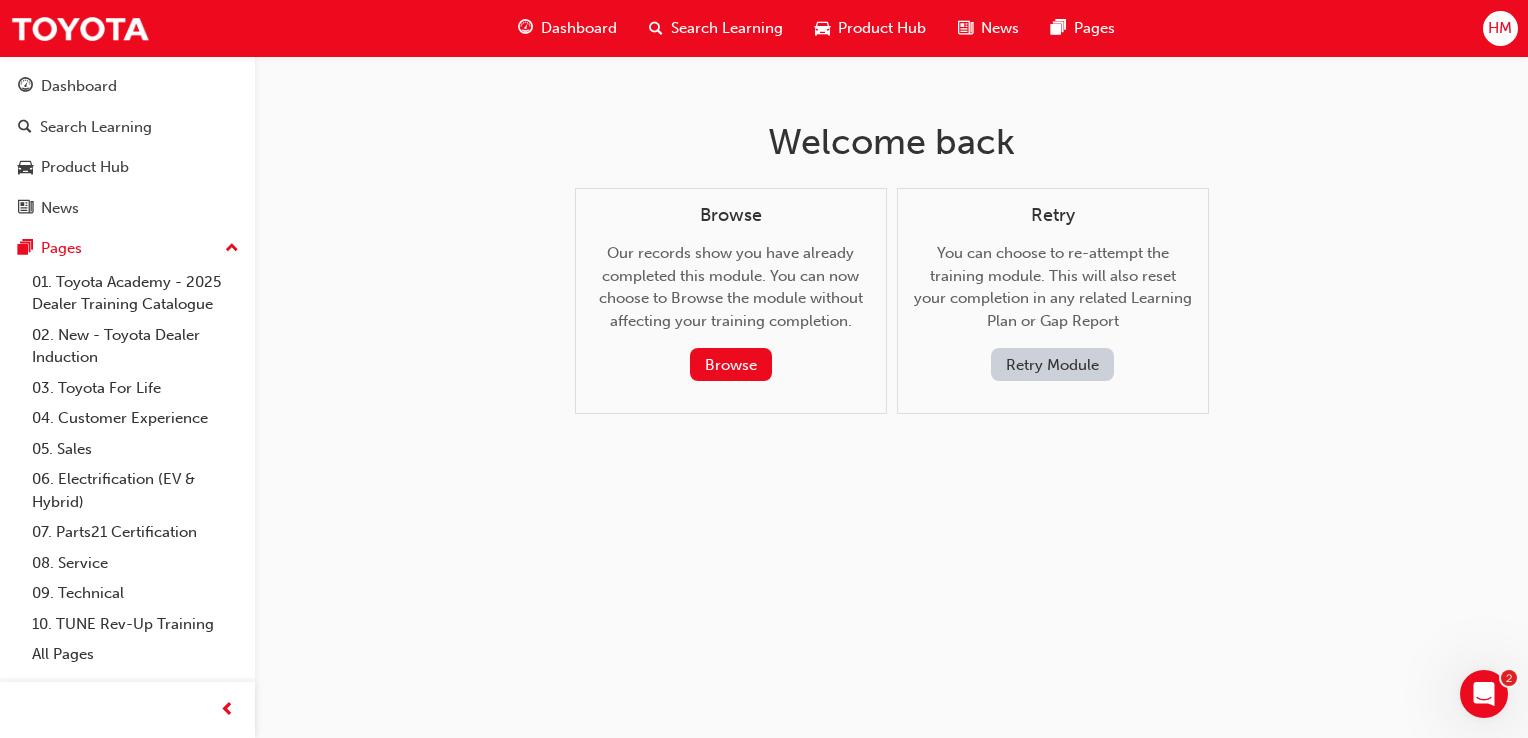 click on "Retry Module" at bounding box center [1052, 364] 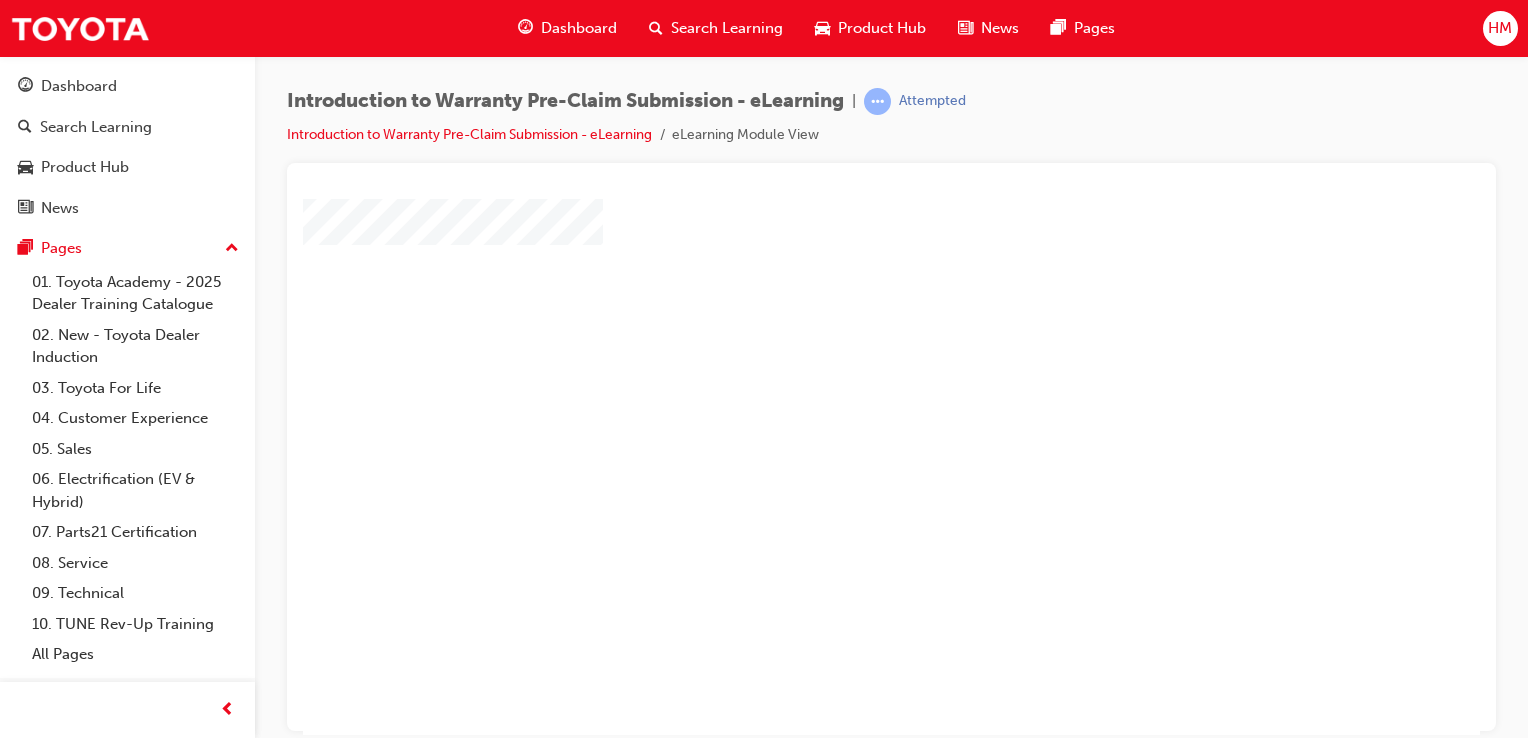 scroll, scrollTop: 0, scrollLeft: 0, axis: both 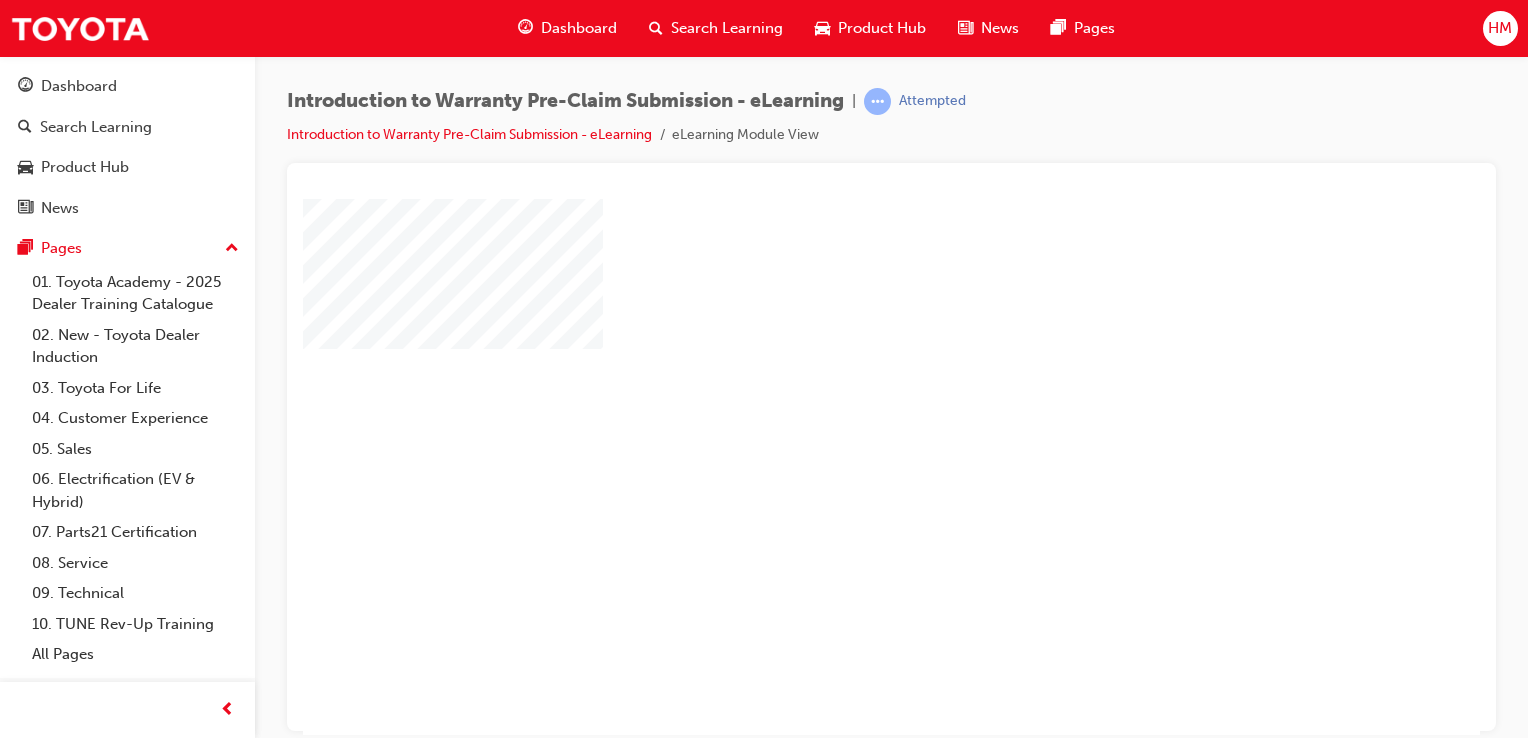 click at bounding box center (834, 409) 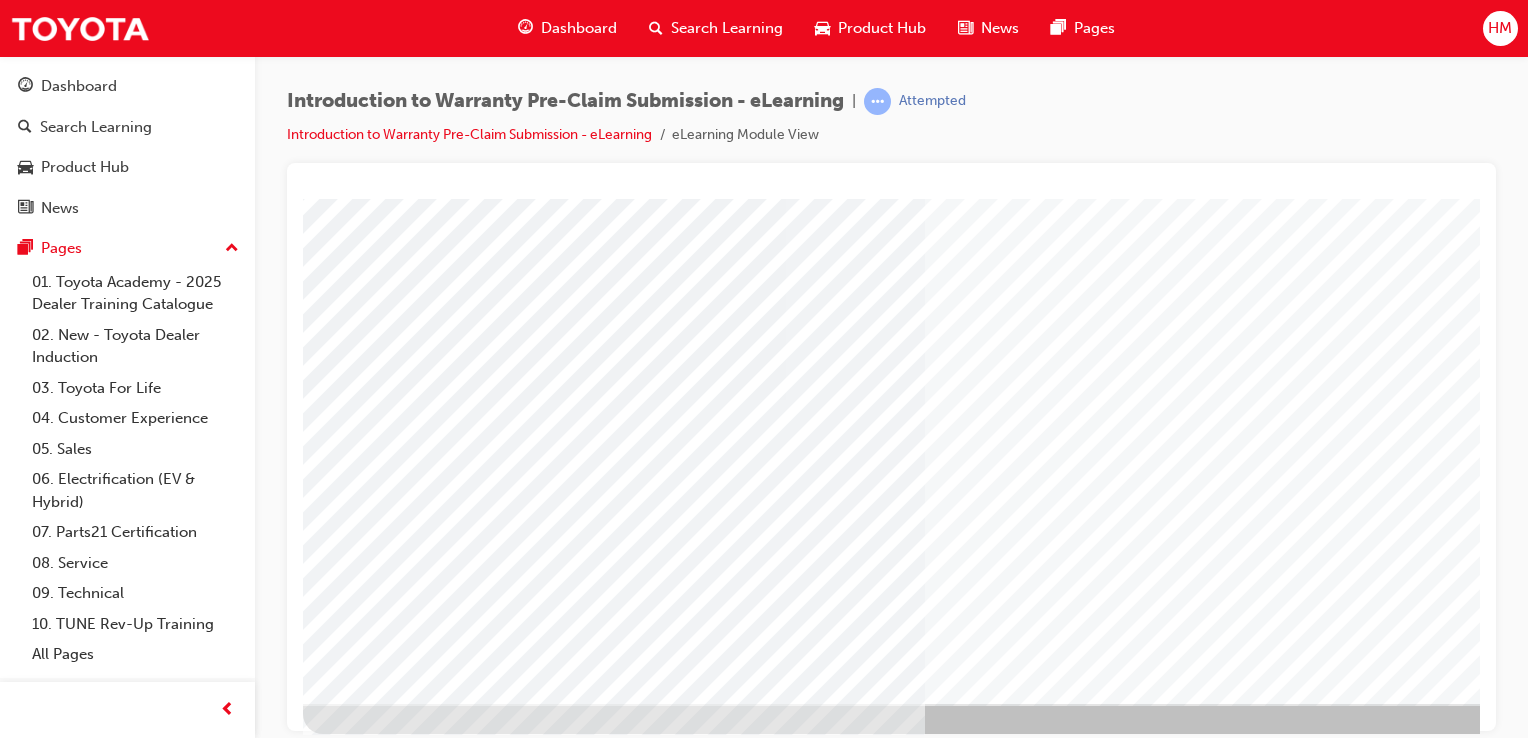 scroll, scrollTop: 228, scrollLeft: 0, axis: vertical 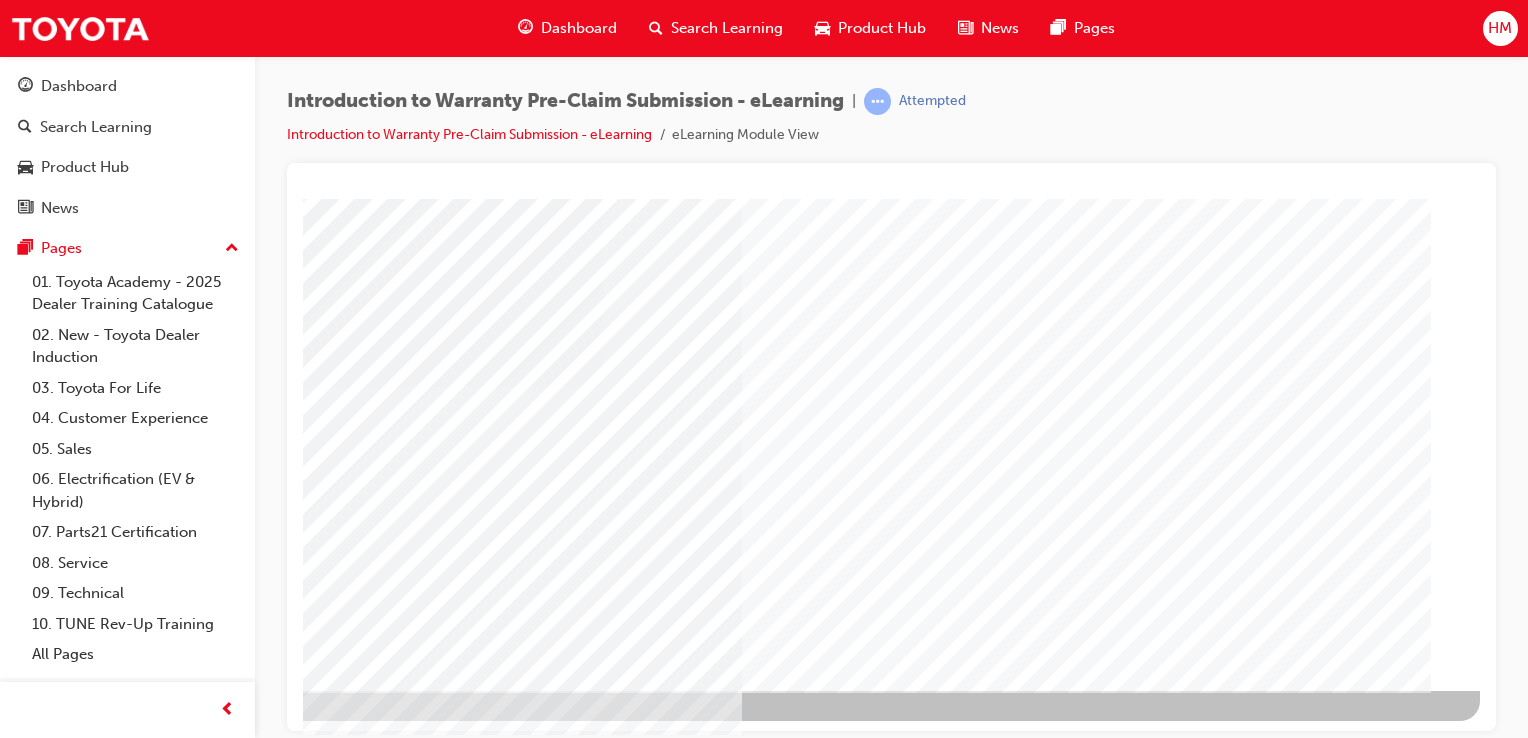 click at bounding box center (183, 2915) 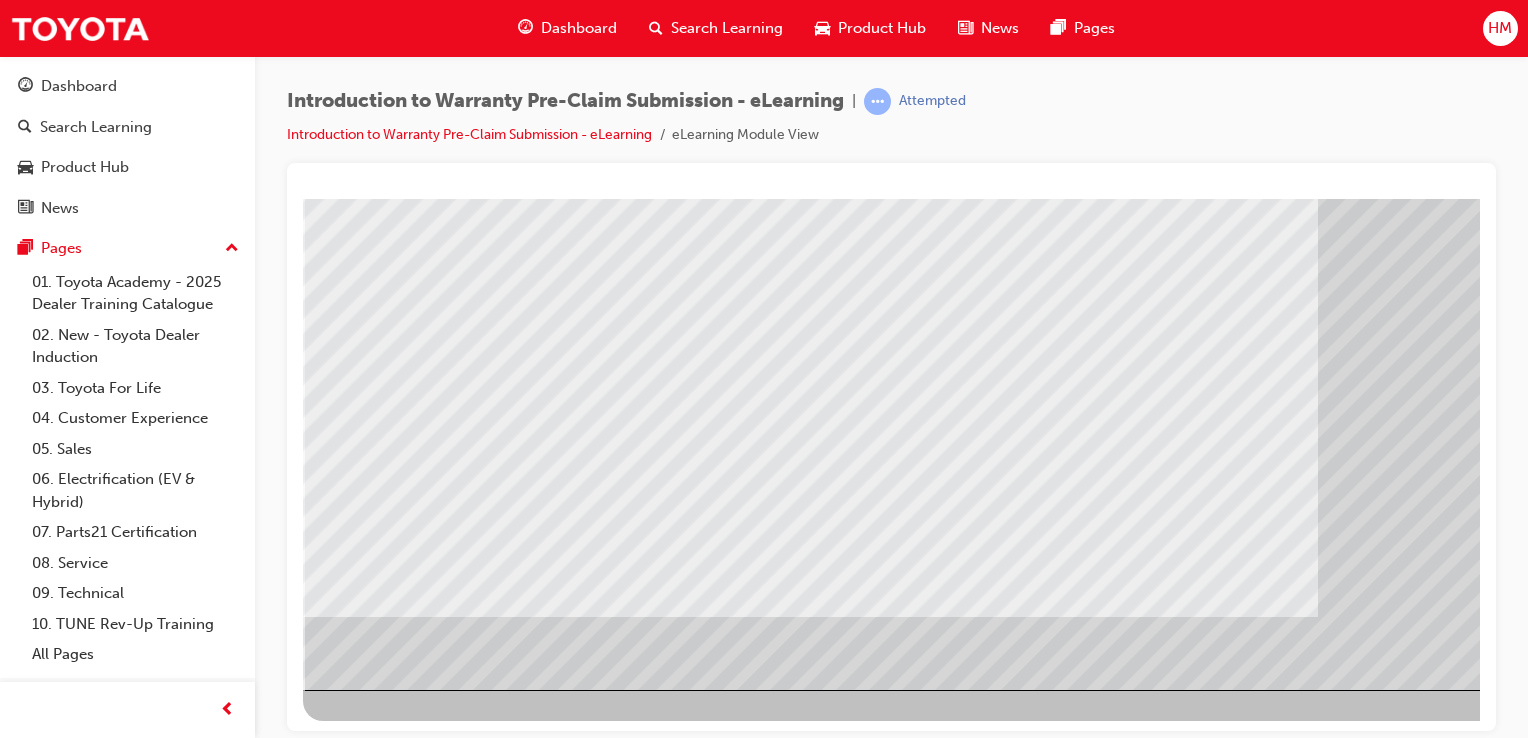 scroll, scrollTop: 228, scrollLeft: 0, axis: vertical 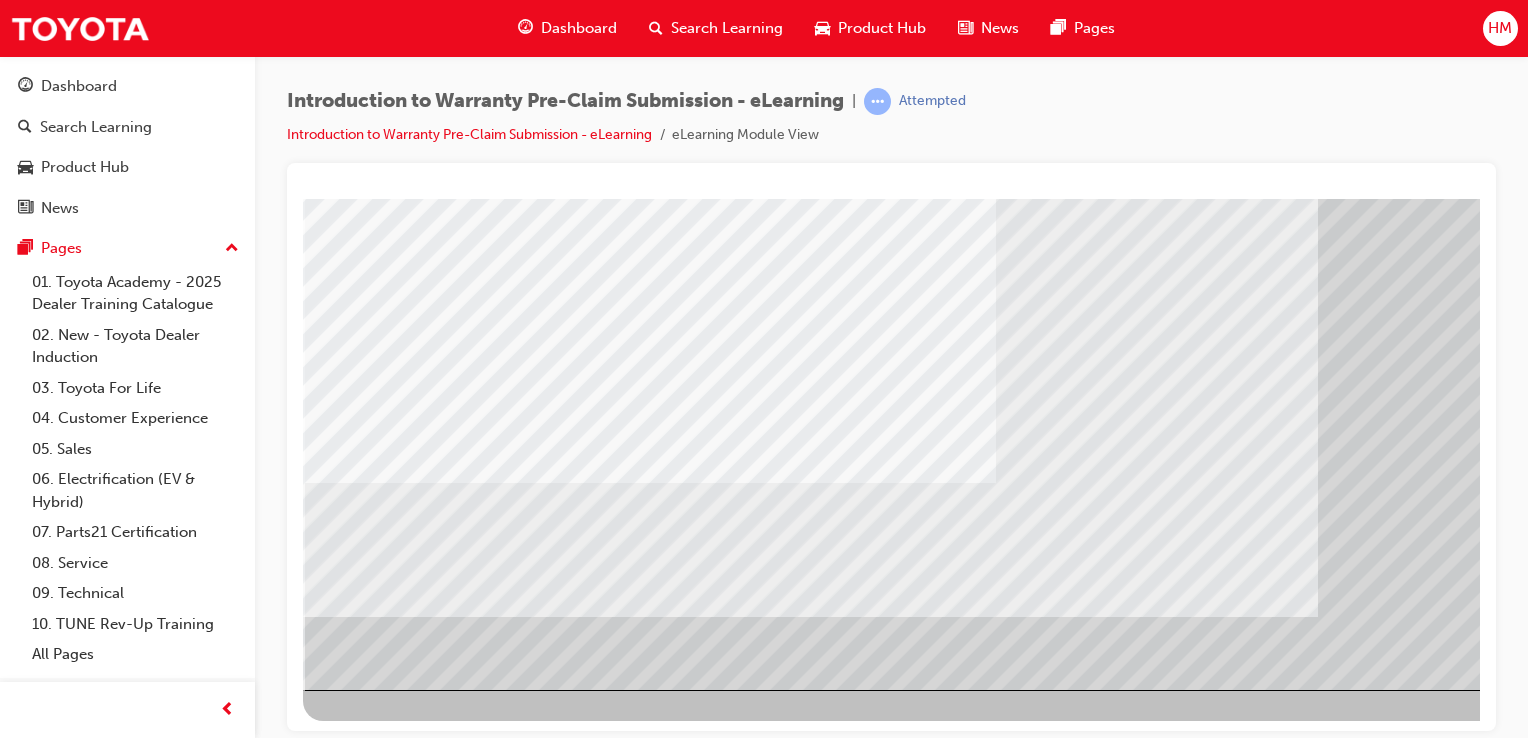click at bounding box center [366, 2927] 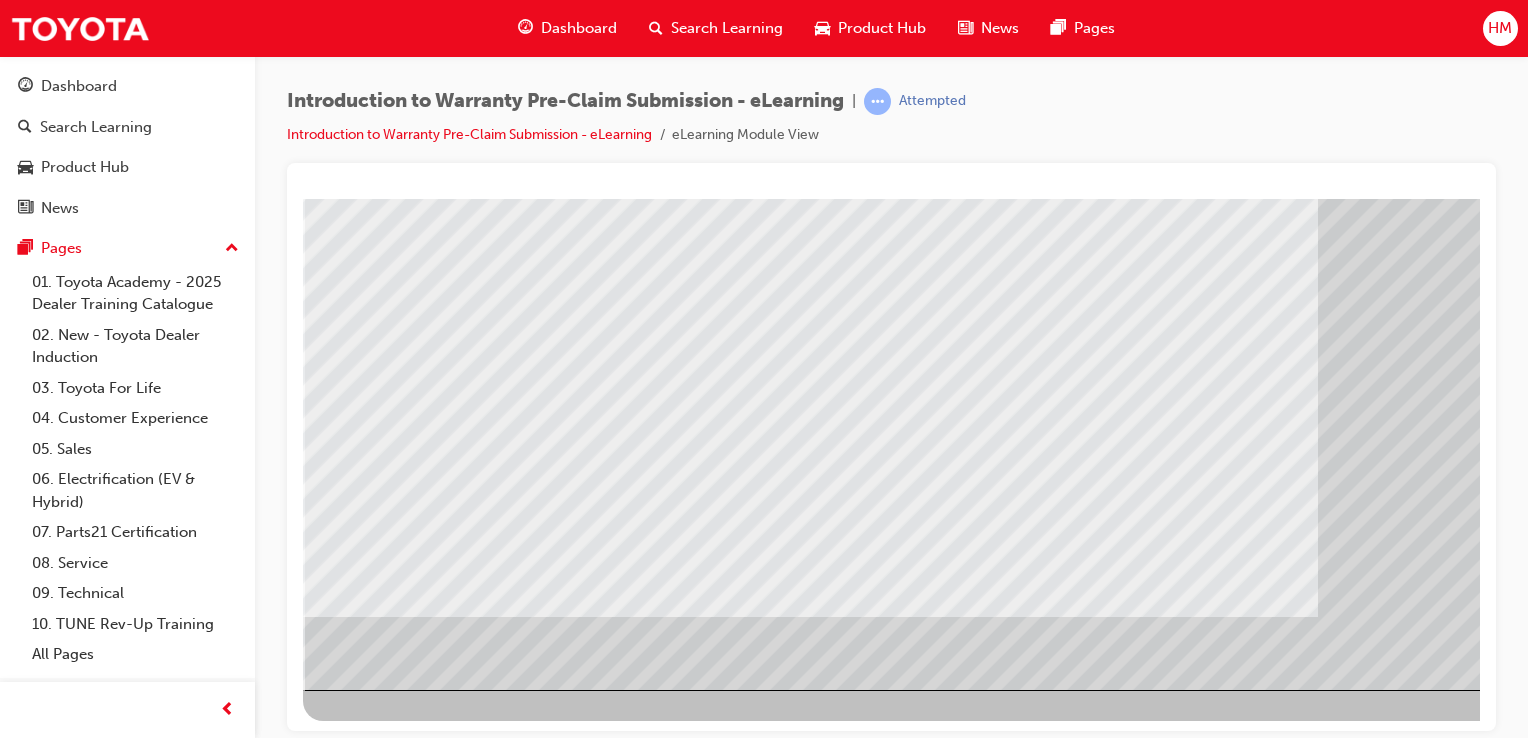 click at bounding box center [366, 2927] 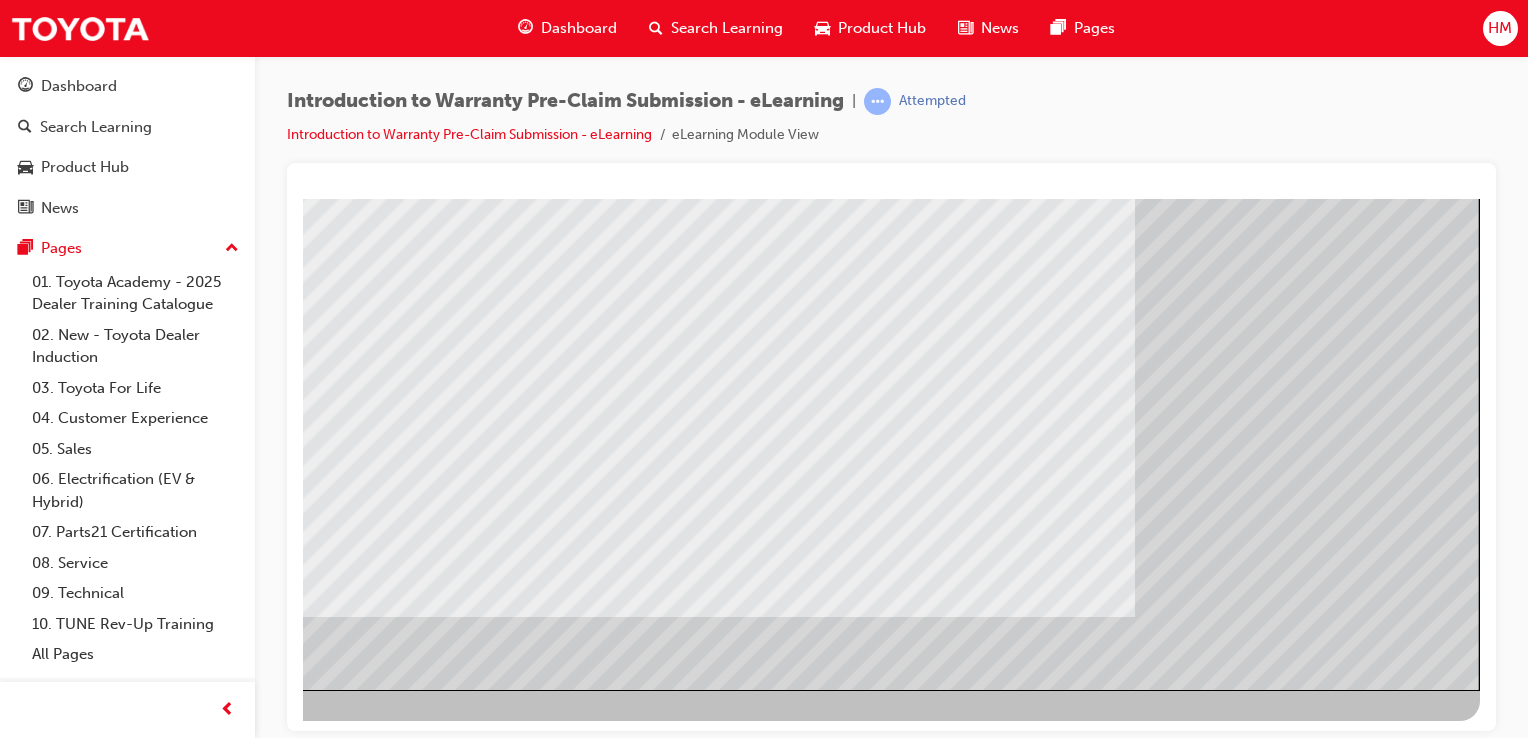 click at bounding box center [183, 3467] 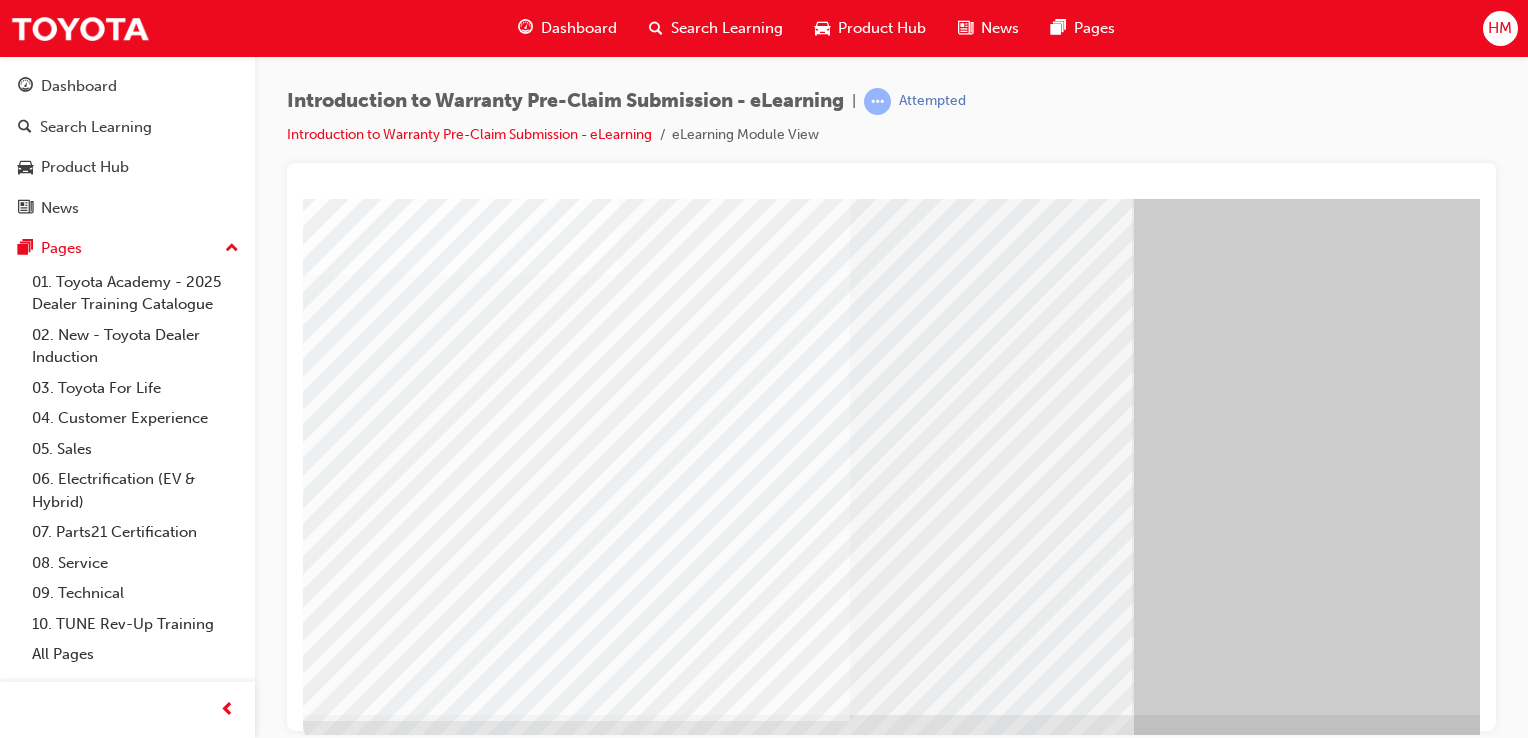 scroll, scrollTop: 228, scrollLeft: 0, axis: vertical 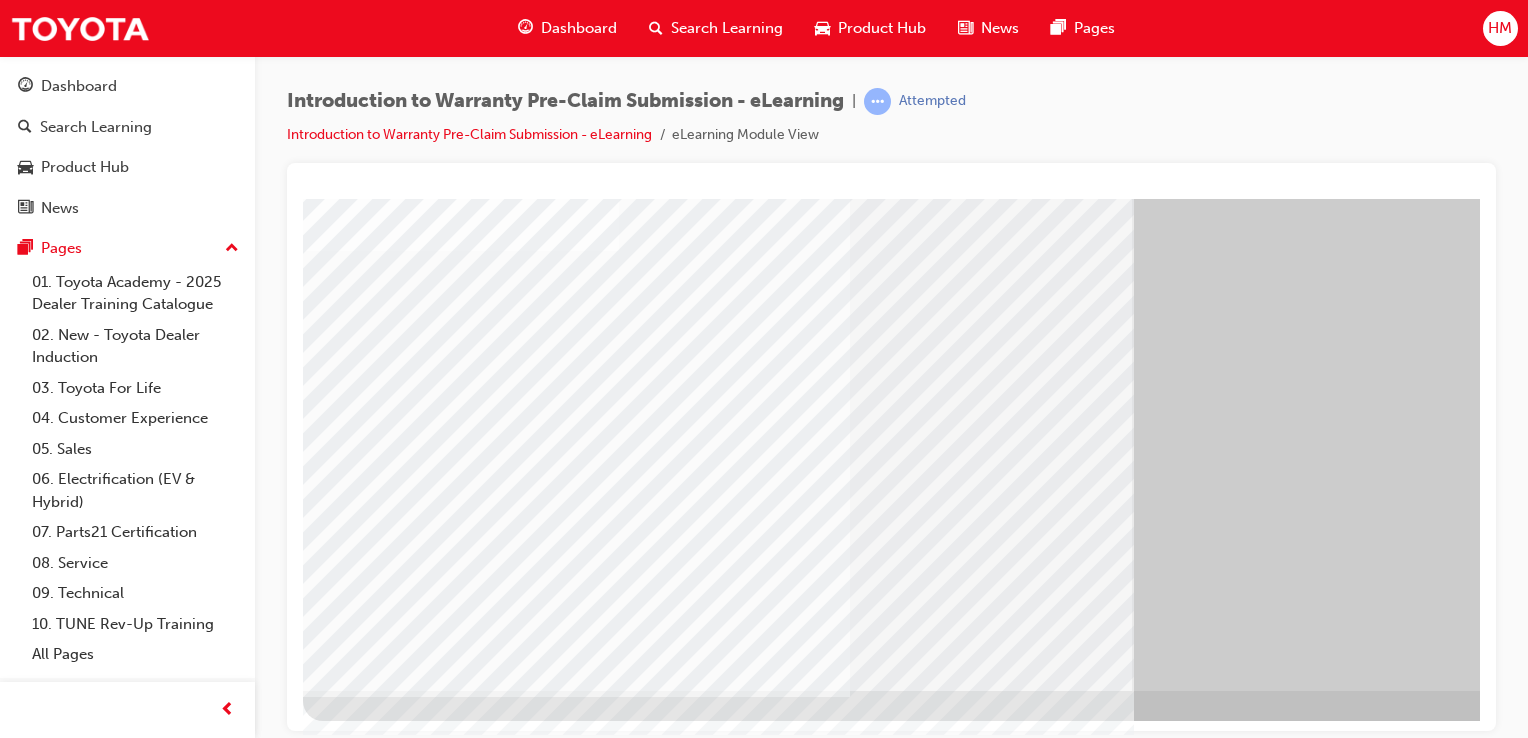 click at bounding box center [983, 345] 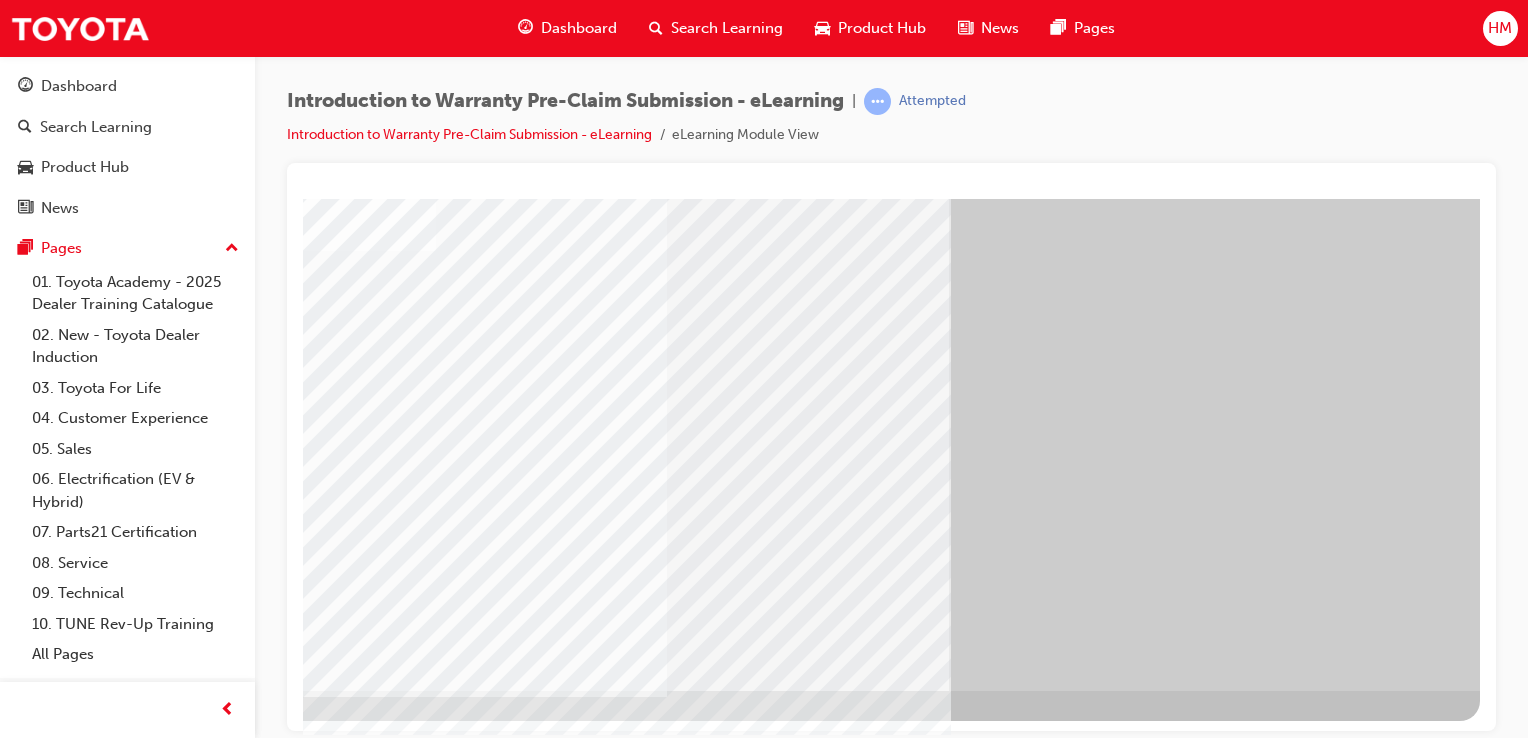 click at bounding box center [183, 3758] 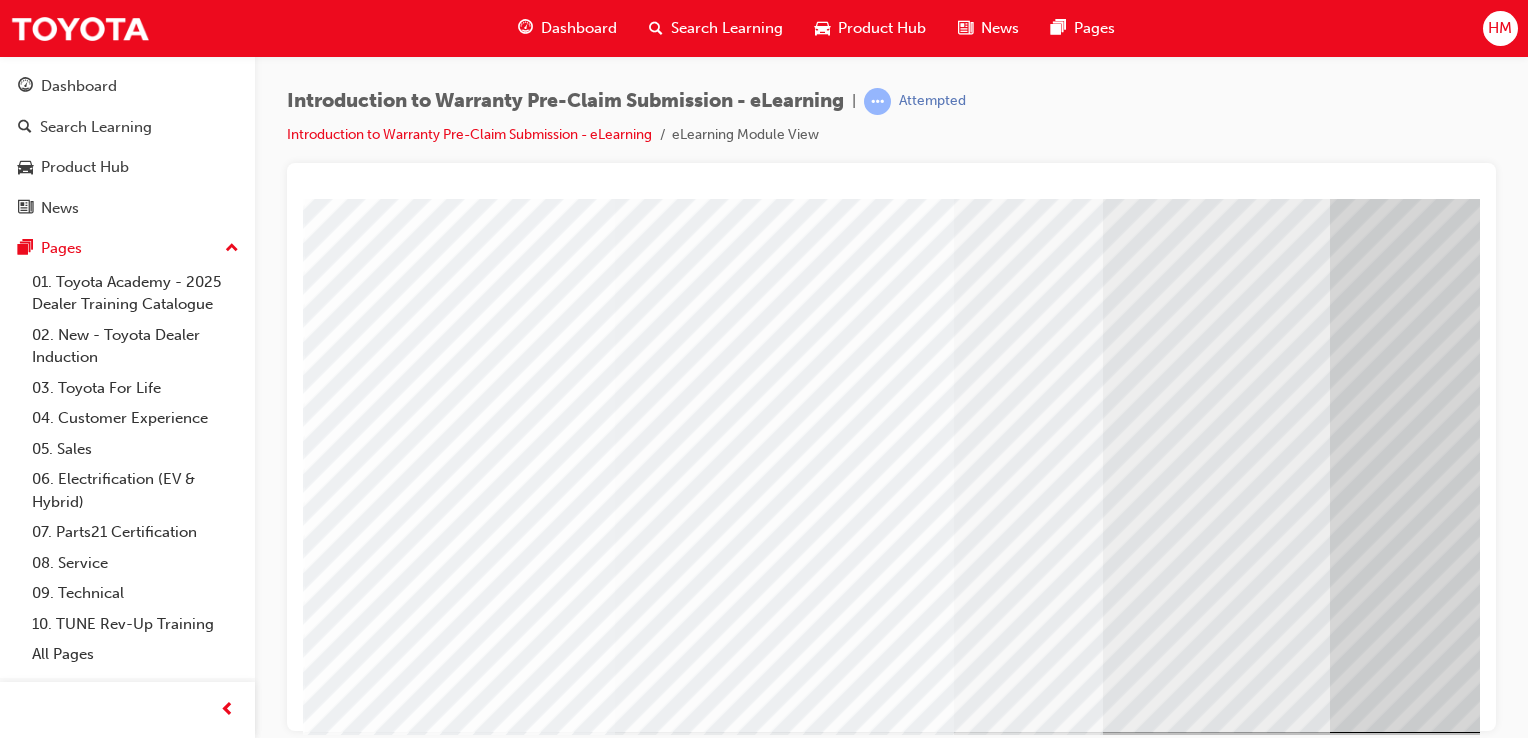 scroll, scrollTop: 228, scrollLeft: 0, axis: vertical 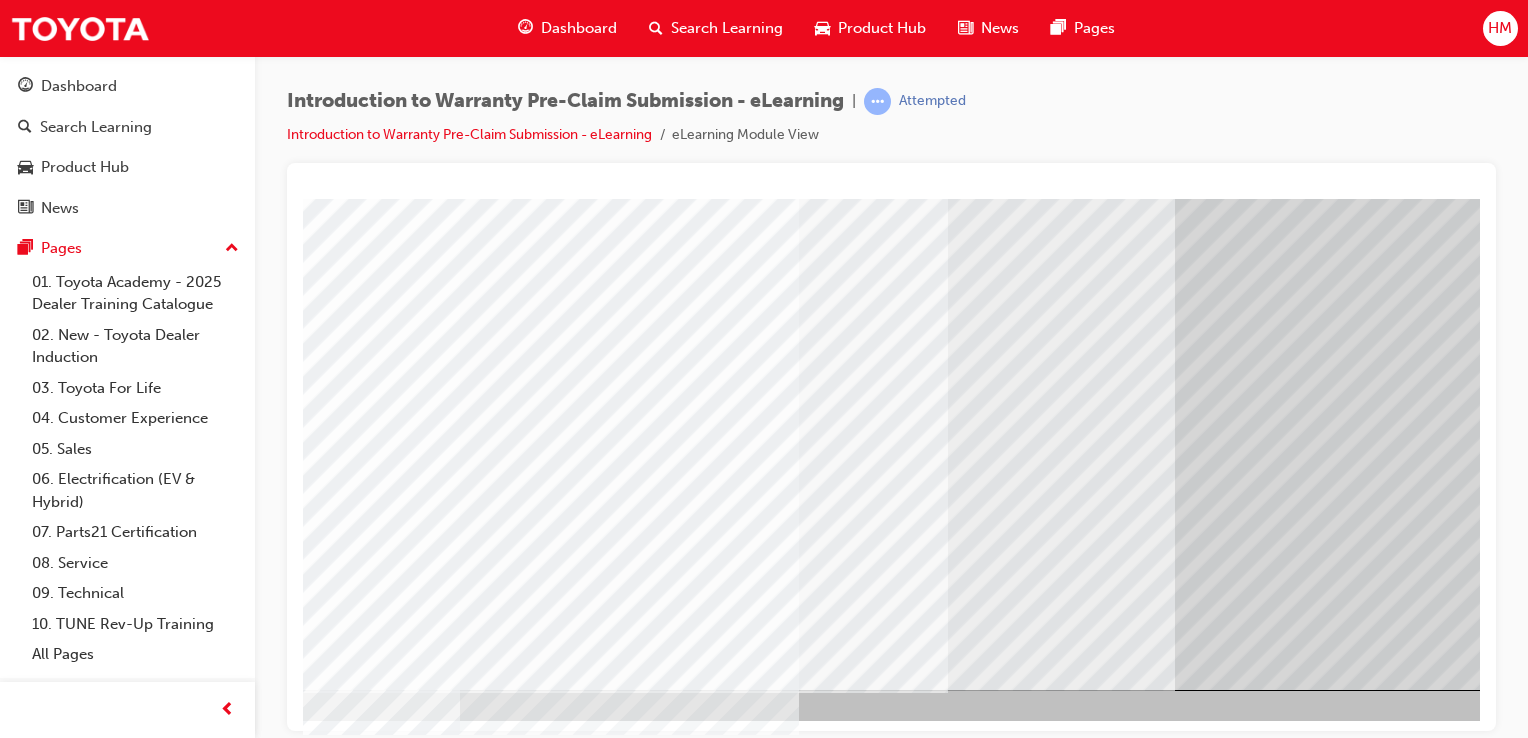 click at bounding box center (211, 2150) 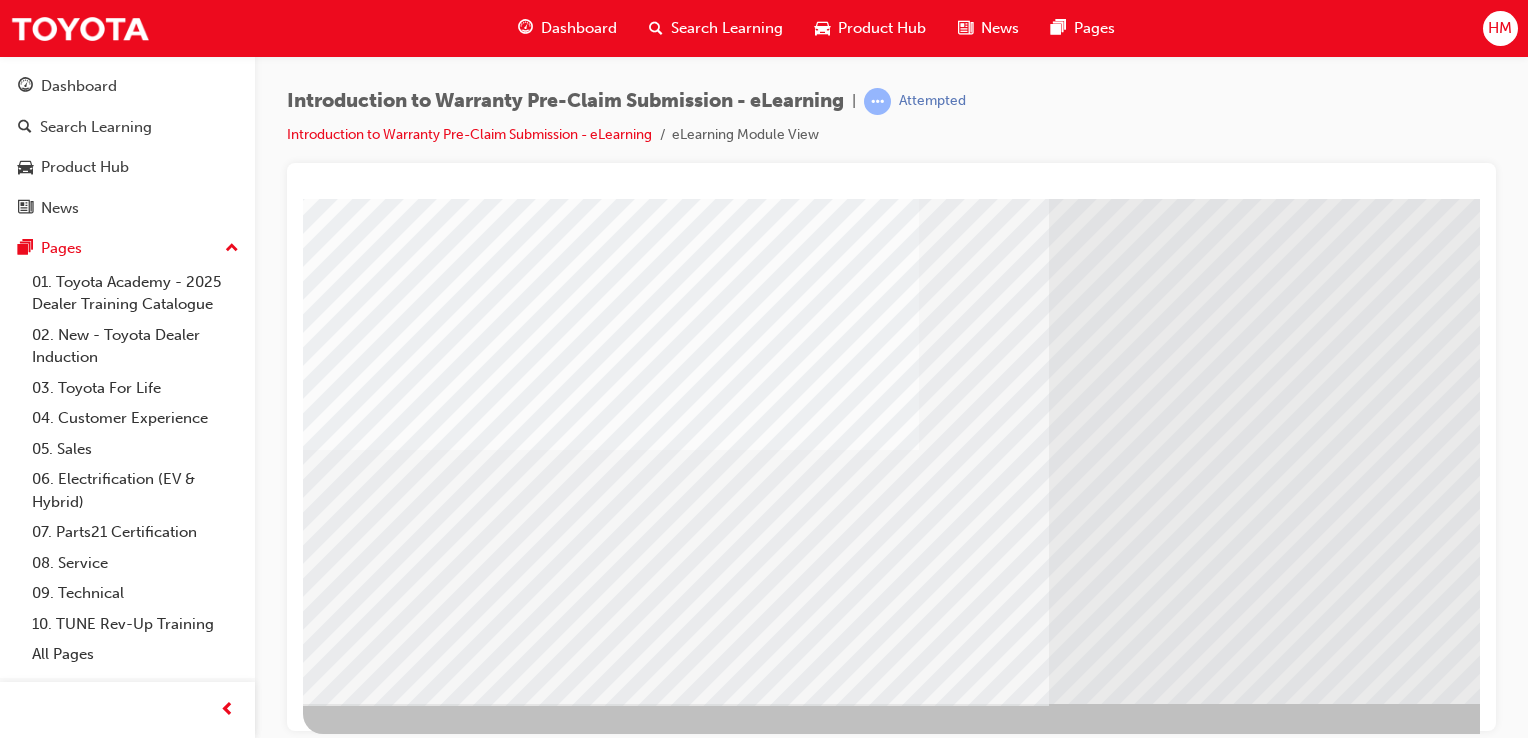 scroll, scrollTop: 228, scrollLeft: 0, axis: vertical 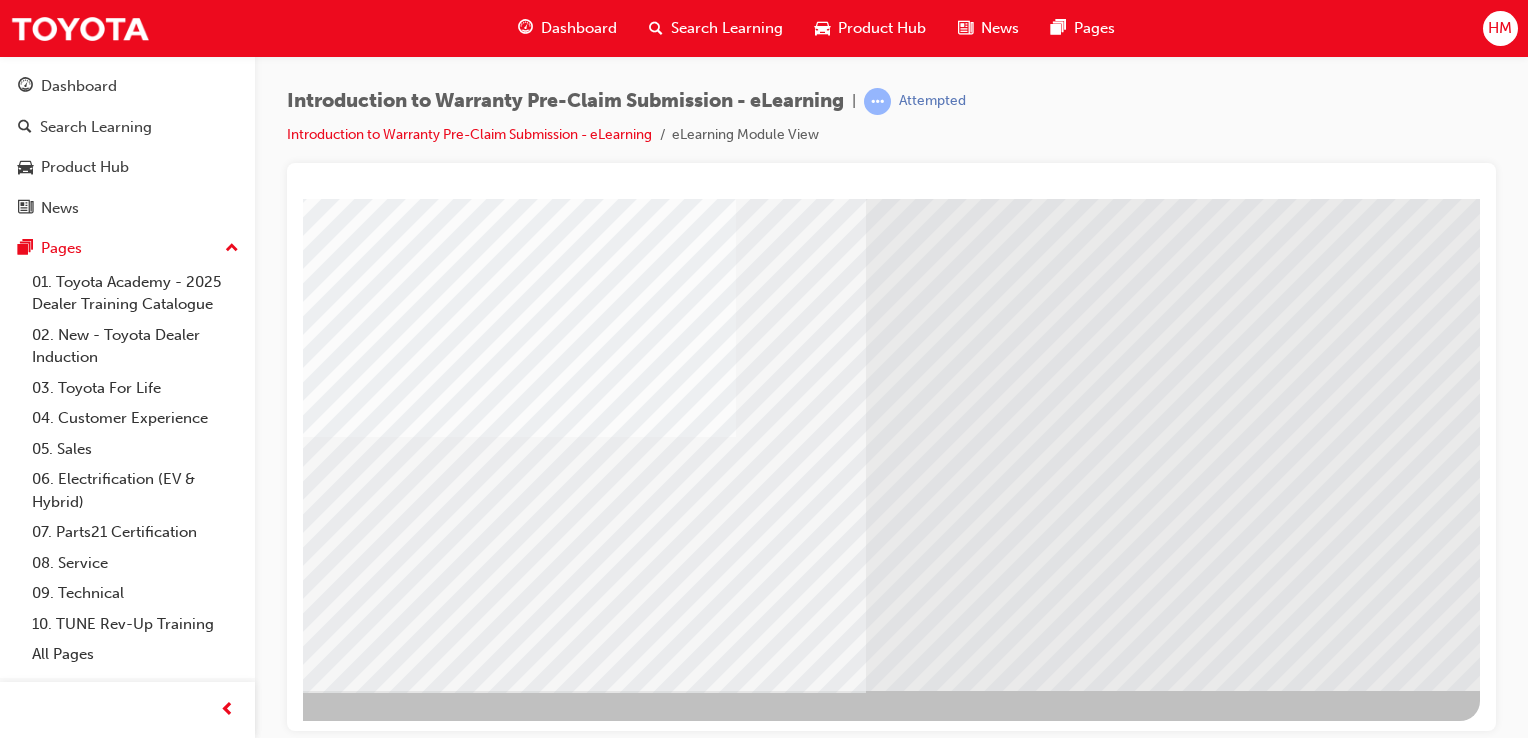 click at bounding box center (183, 2750) 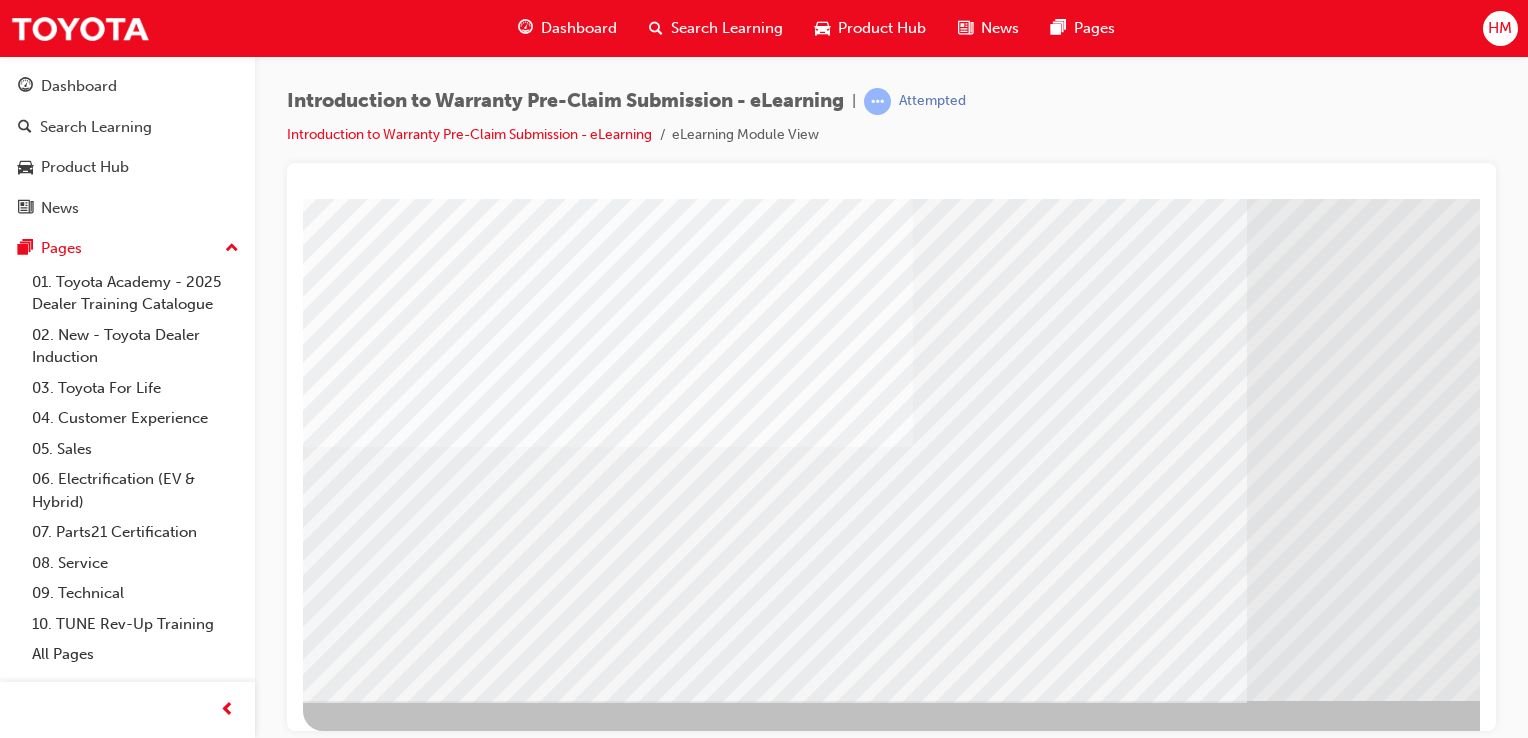 scroll, scrollTop: 228, scrollLeft: 0, axis: vertical 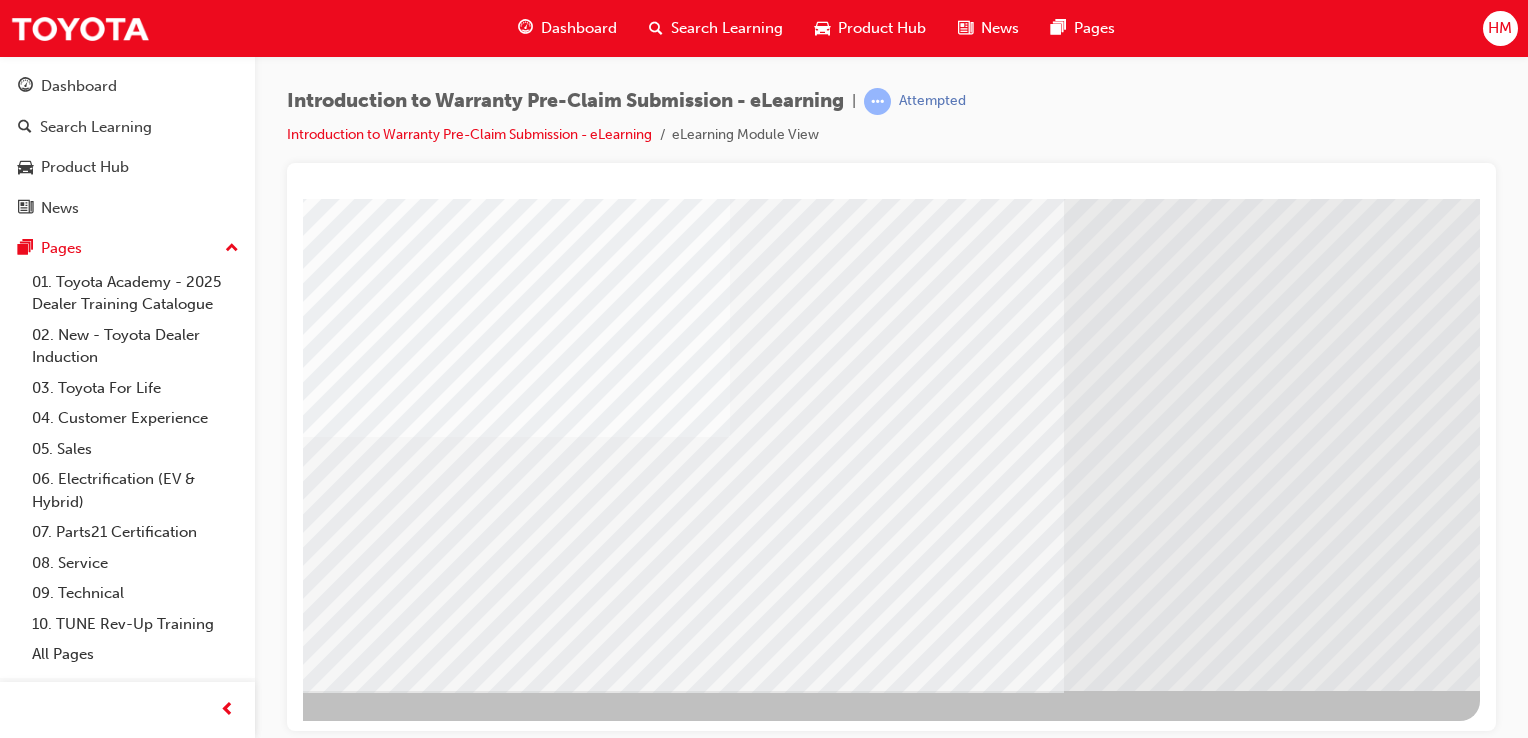 click at bounding box center (183, 2284) 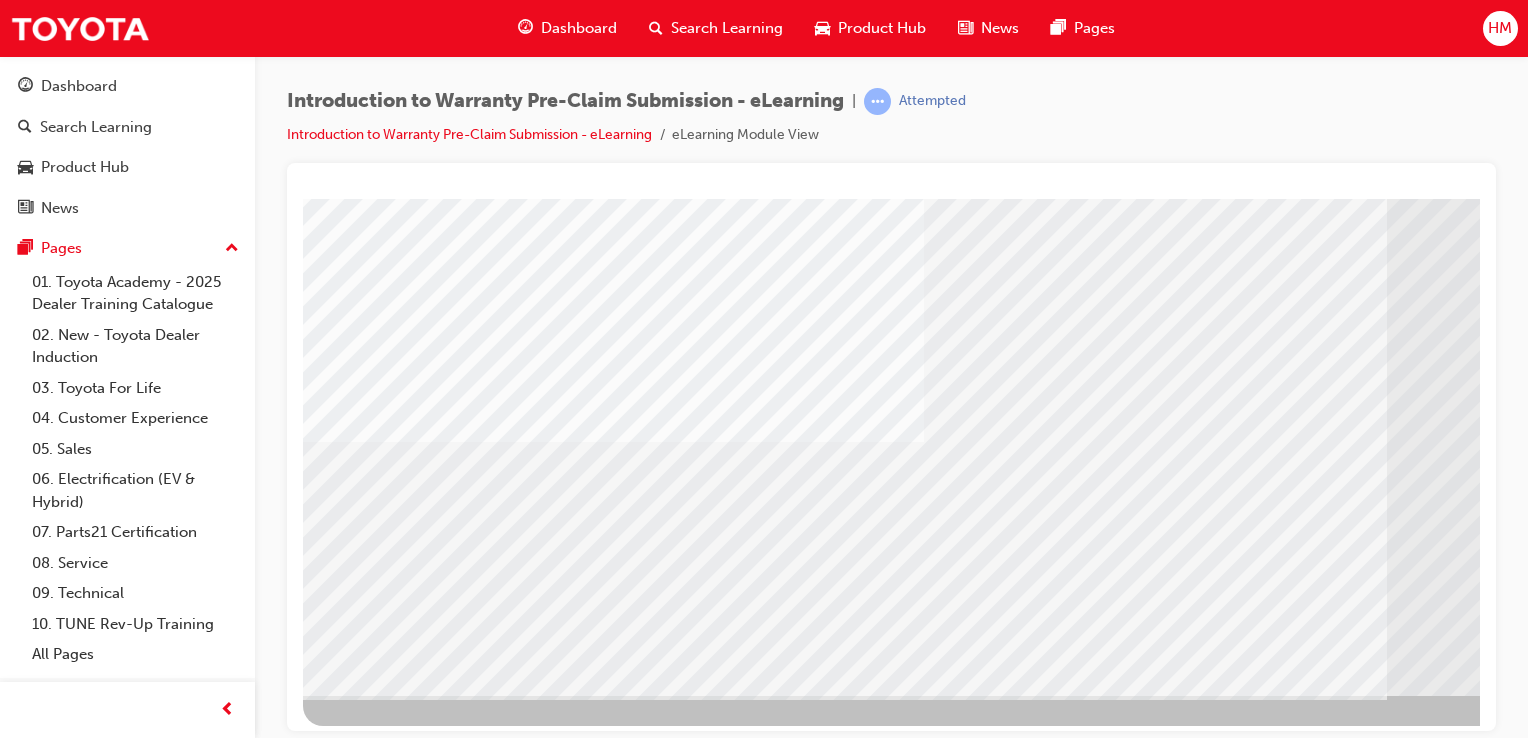 scroll, scrollTop: 228, scrollLeft: 0, axis: vertical 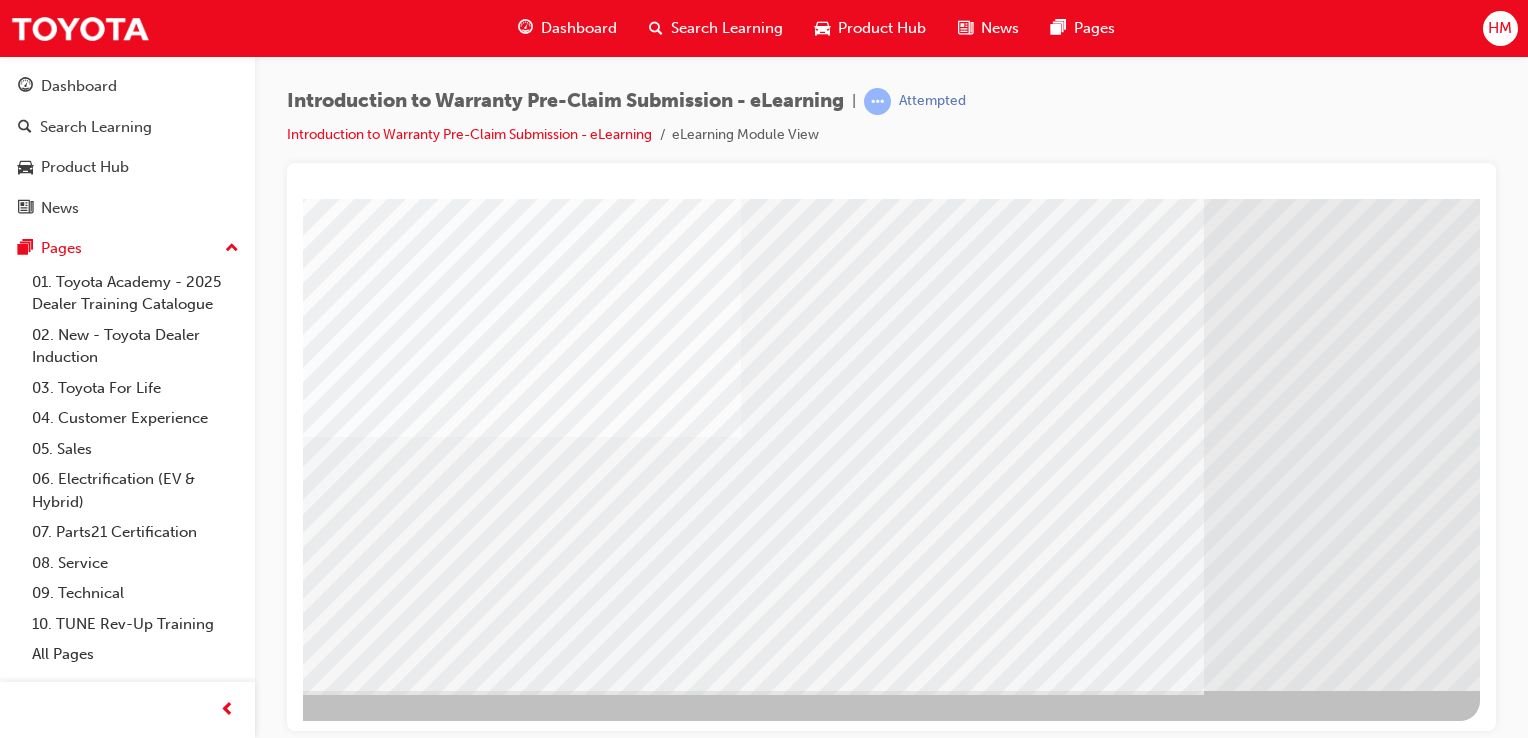 click at bounding box center (183, 4378) 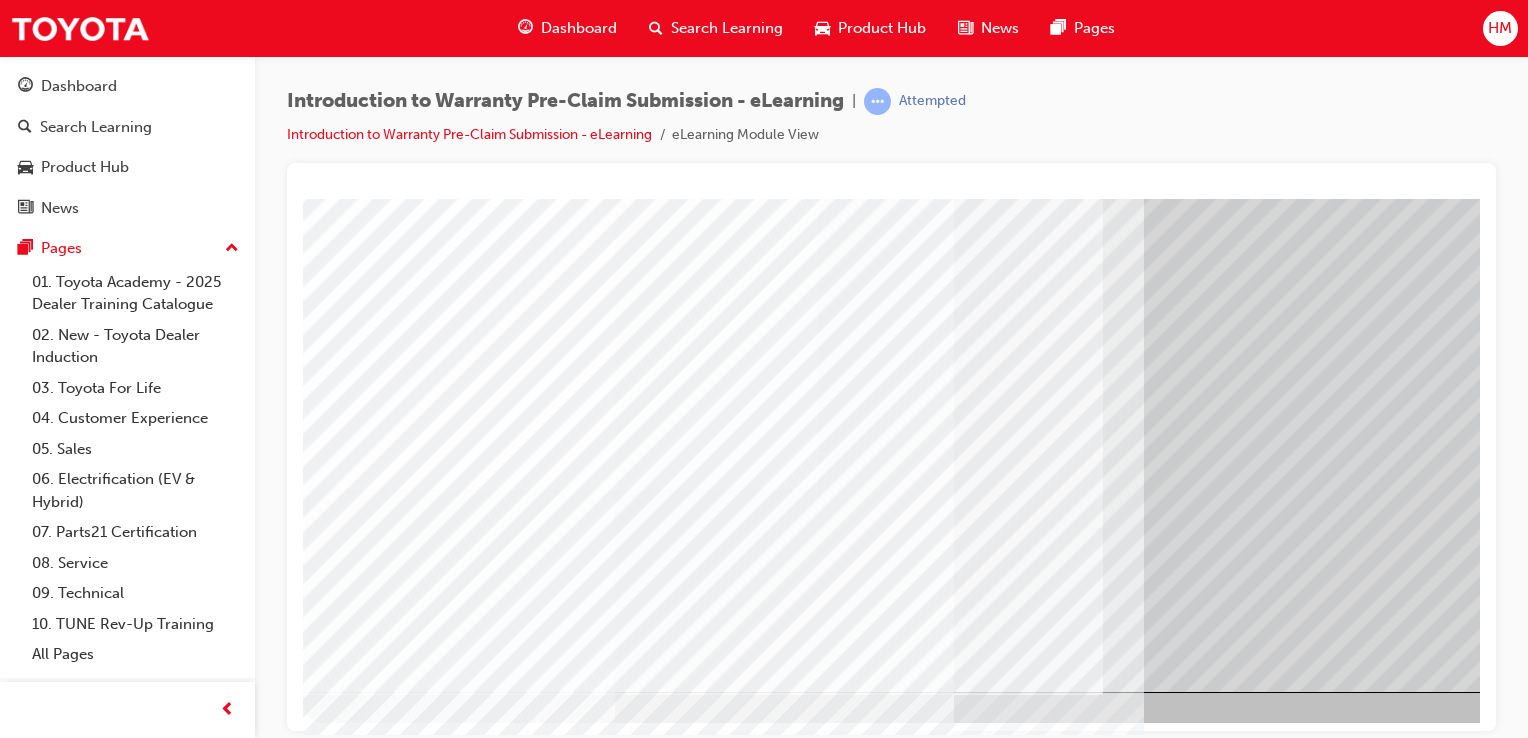 scroll, scrollTop: 228, scrollLeft: 0, axis: vertical 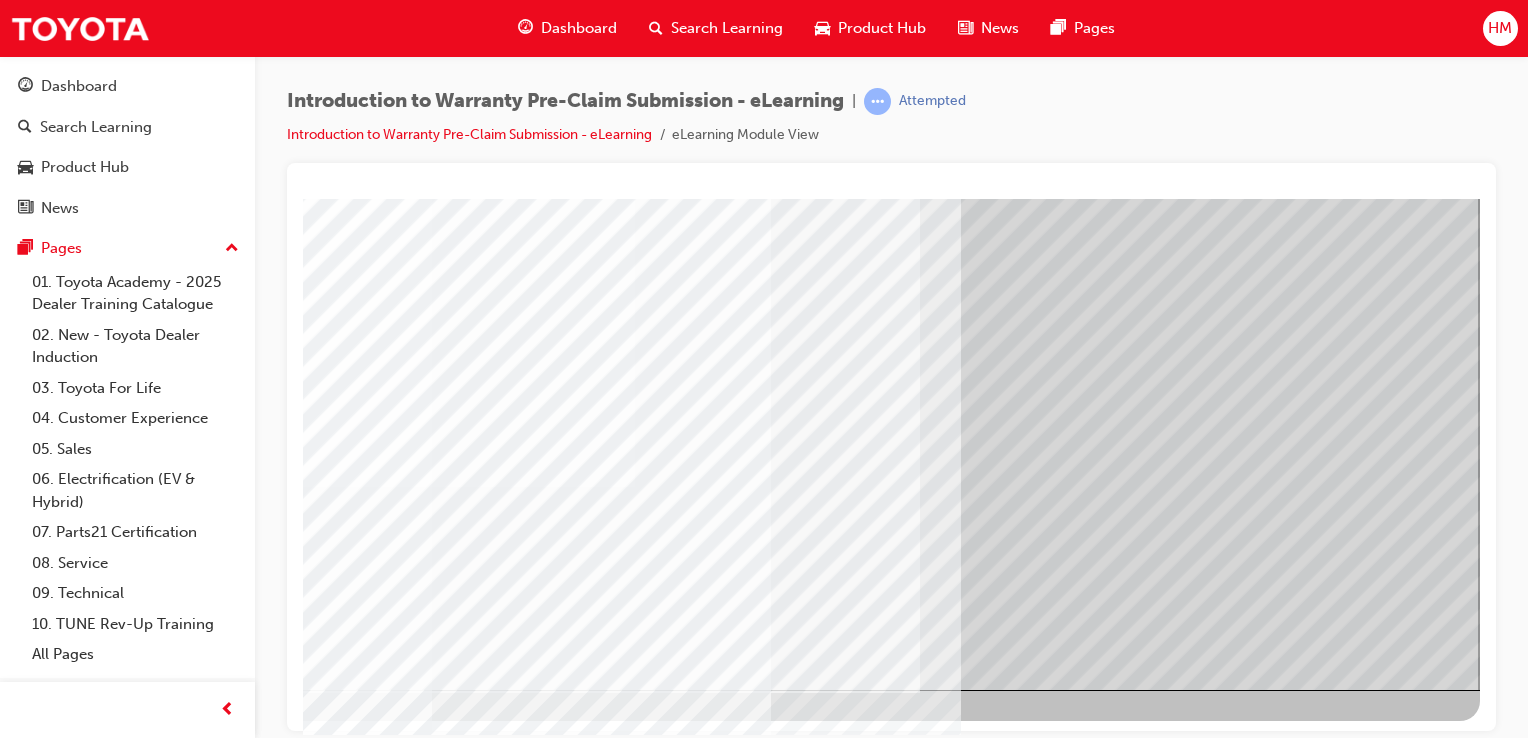 click at bounding box center (183, 2820) 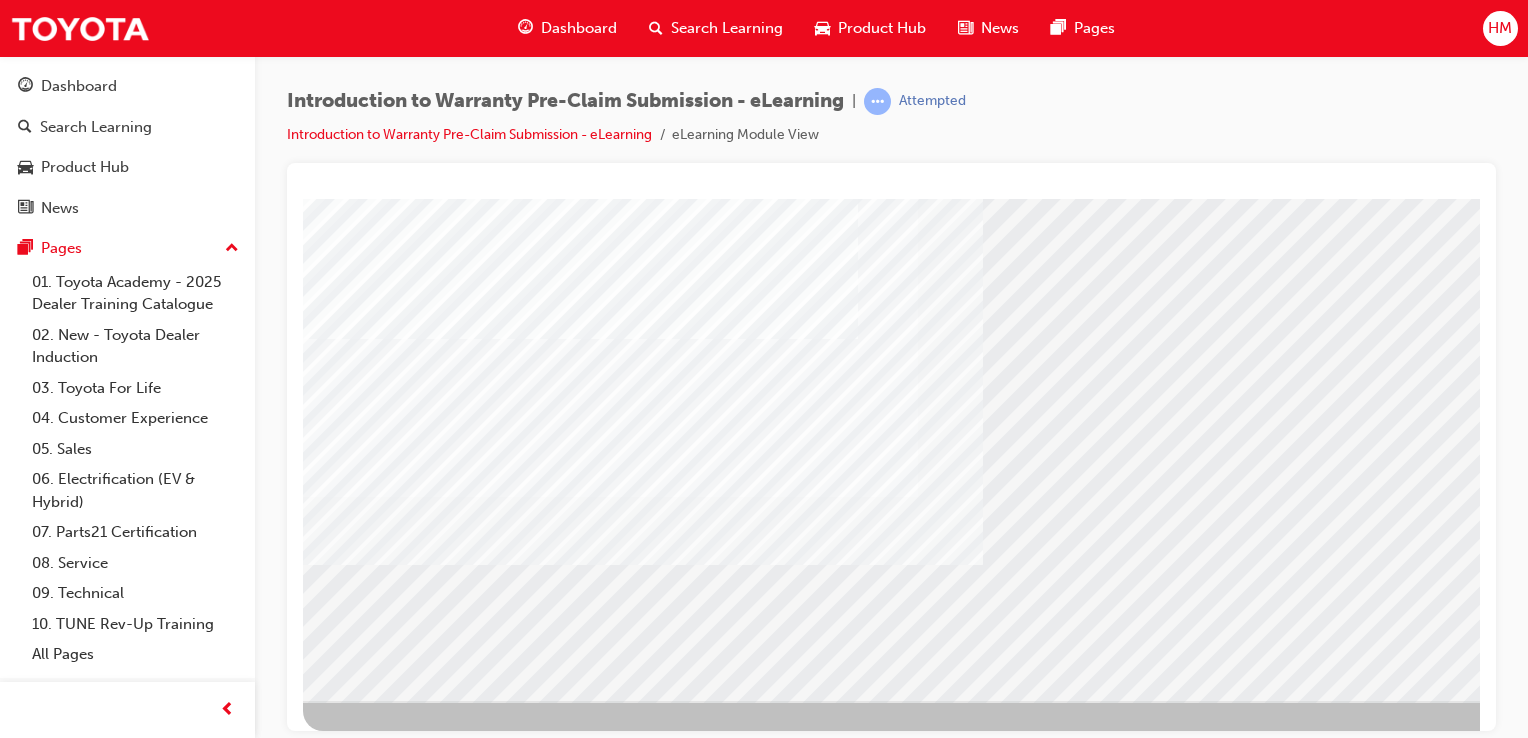 scroll, scrollTop: 228, scrollLeft: 0, axis: vertical 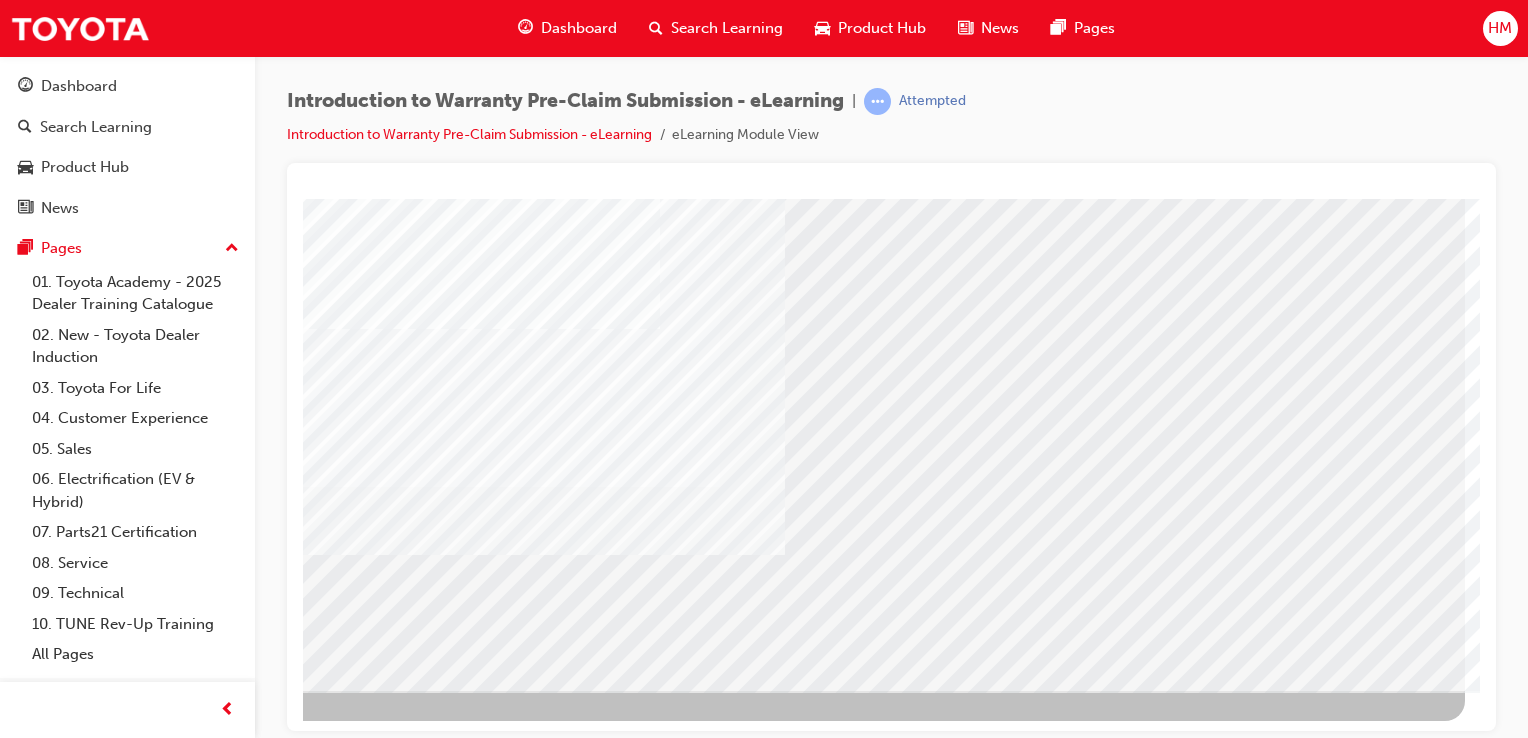 click at bounding box center (168, 2800) 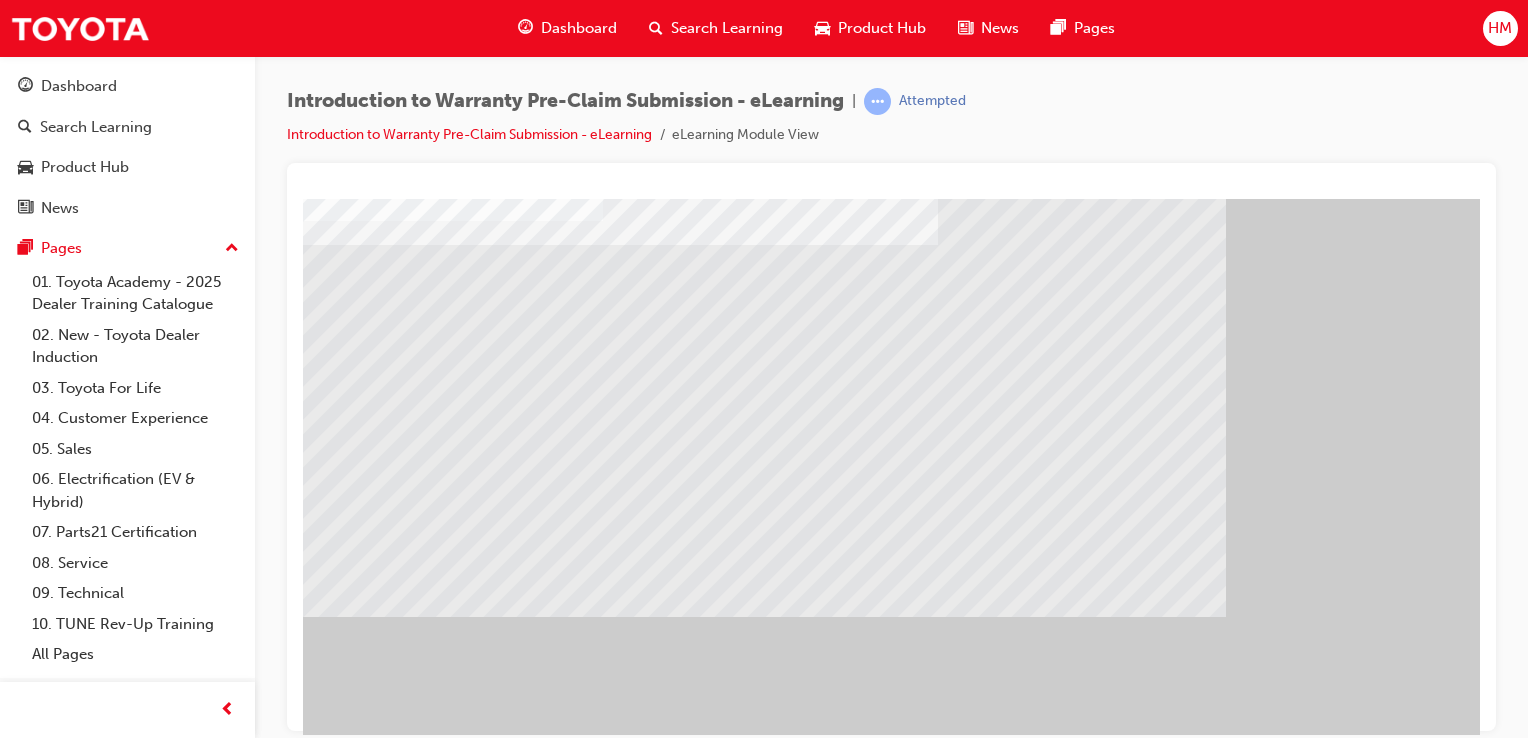 scroll, scrollTop: 228, scrollLeft: 0, axis: vertical 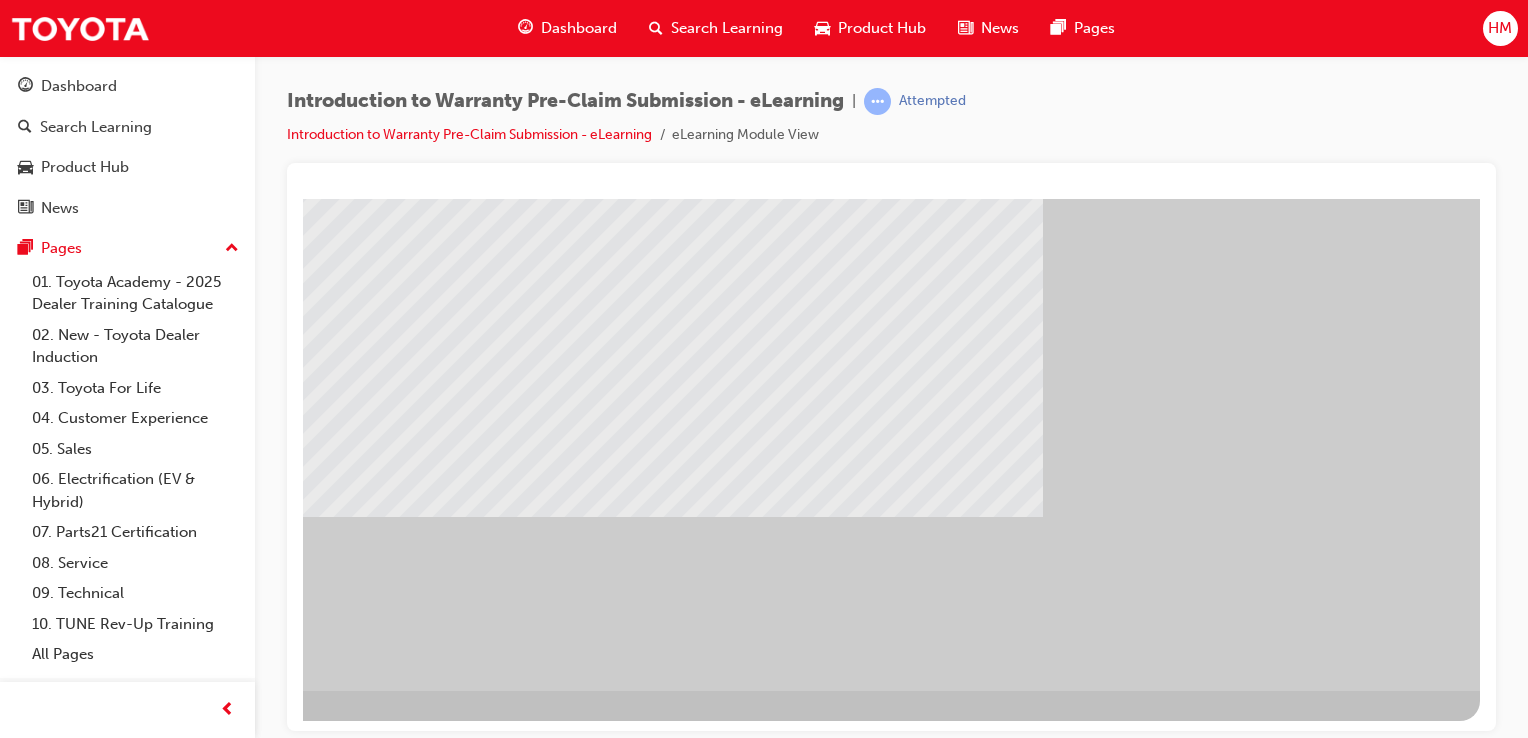 click at bounding box center [183, 1388] 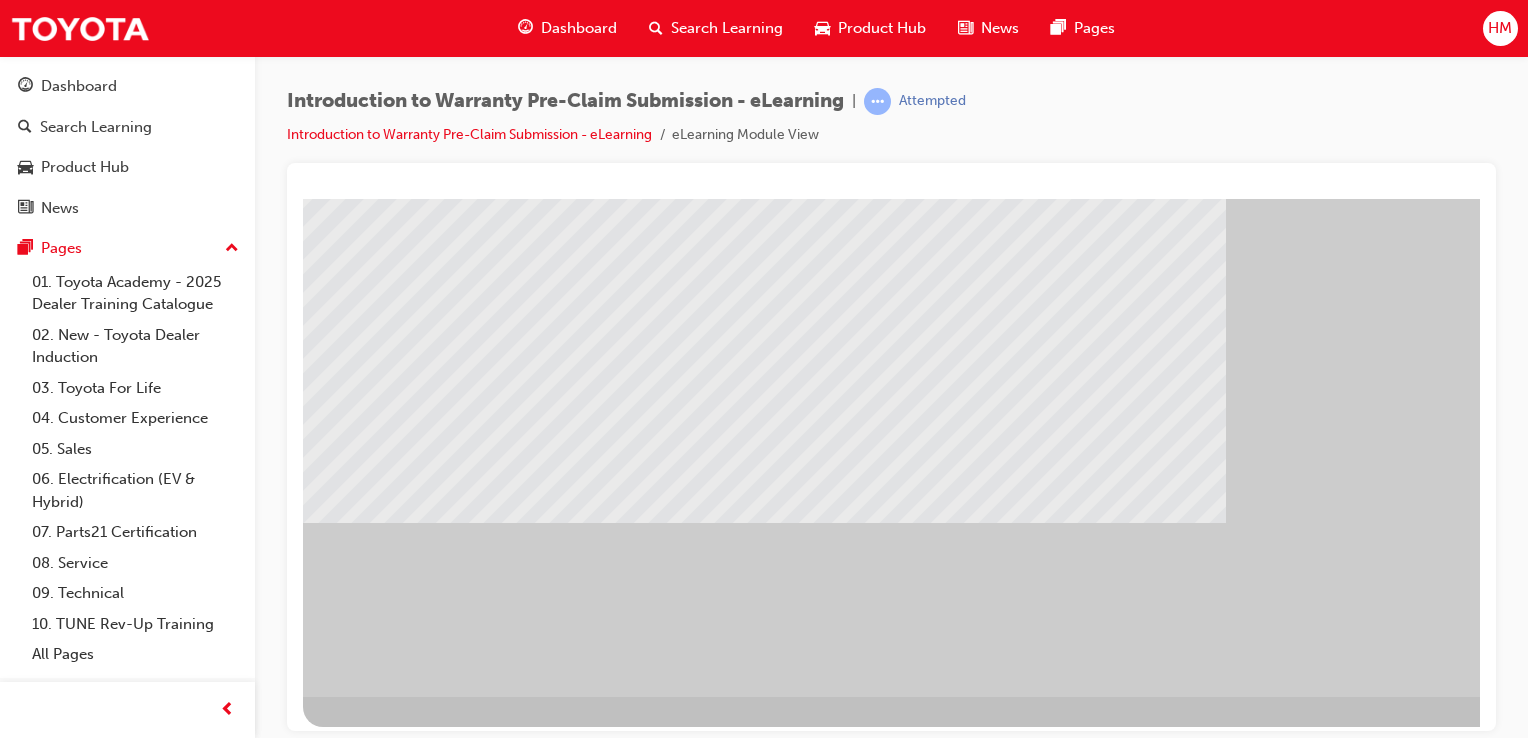 scroll, scrollTop: 228, scrollLeft: 0, axis: vertical 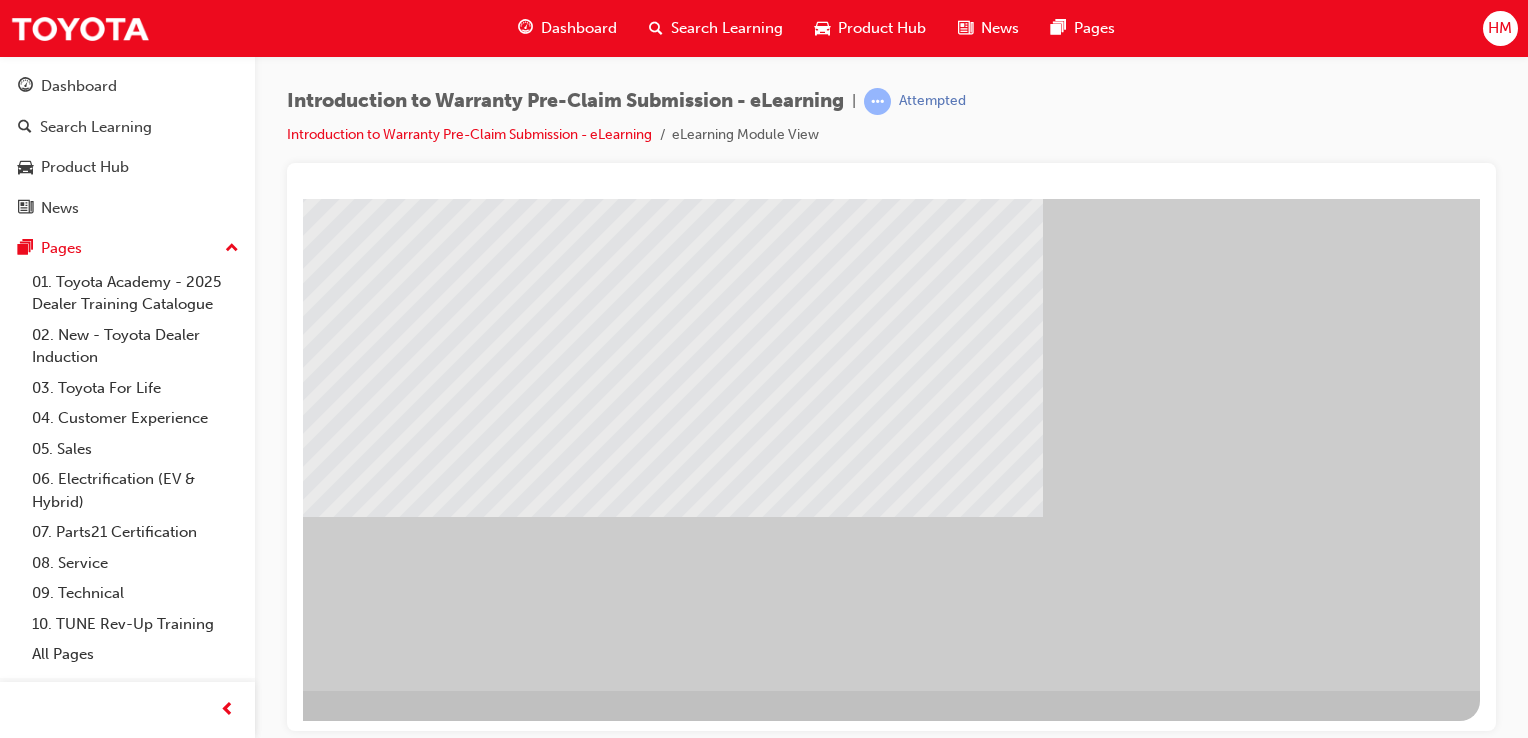 click at bounding box center [183, 1388] 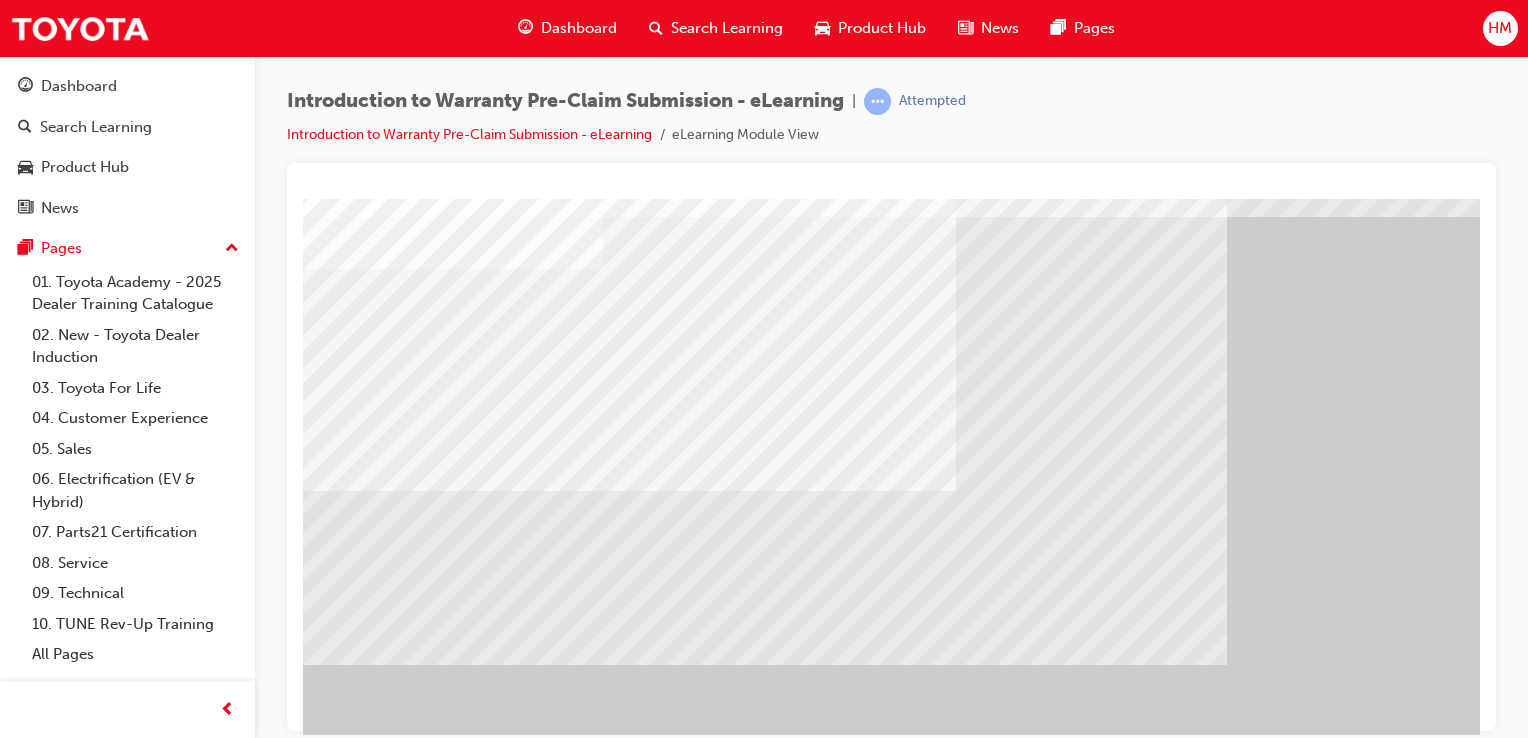 scroll, scrollTop: 128, scrollLeft: 0, axis: vertical 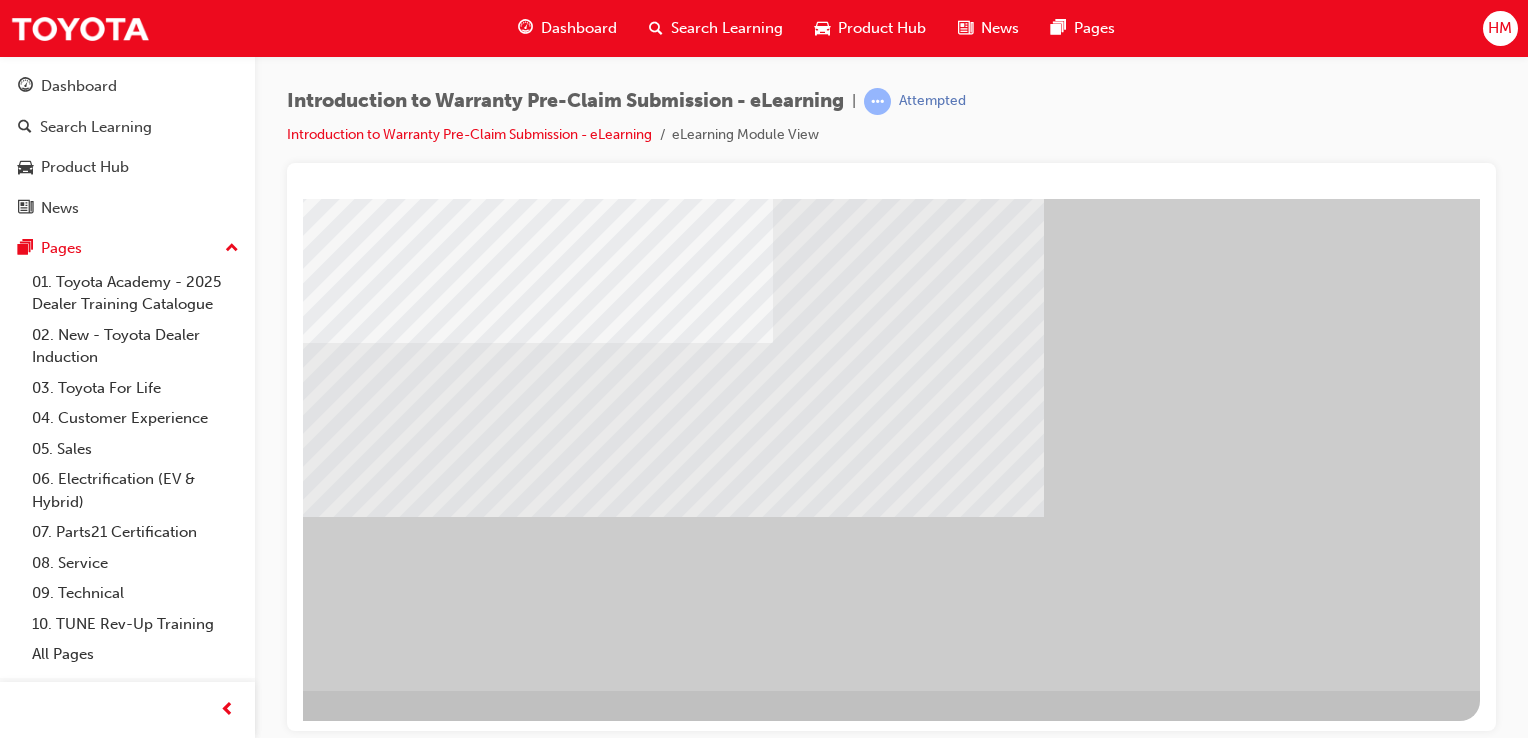 click at bounding box center (183, 1388) 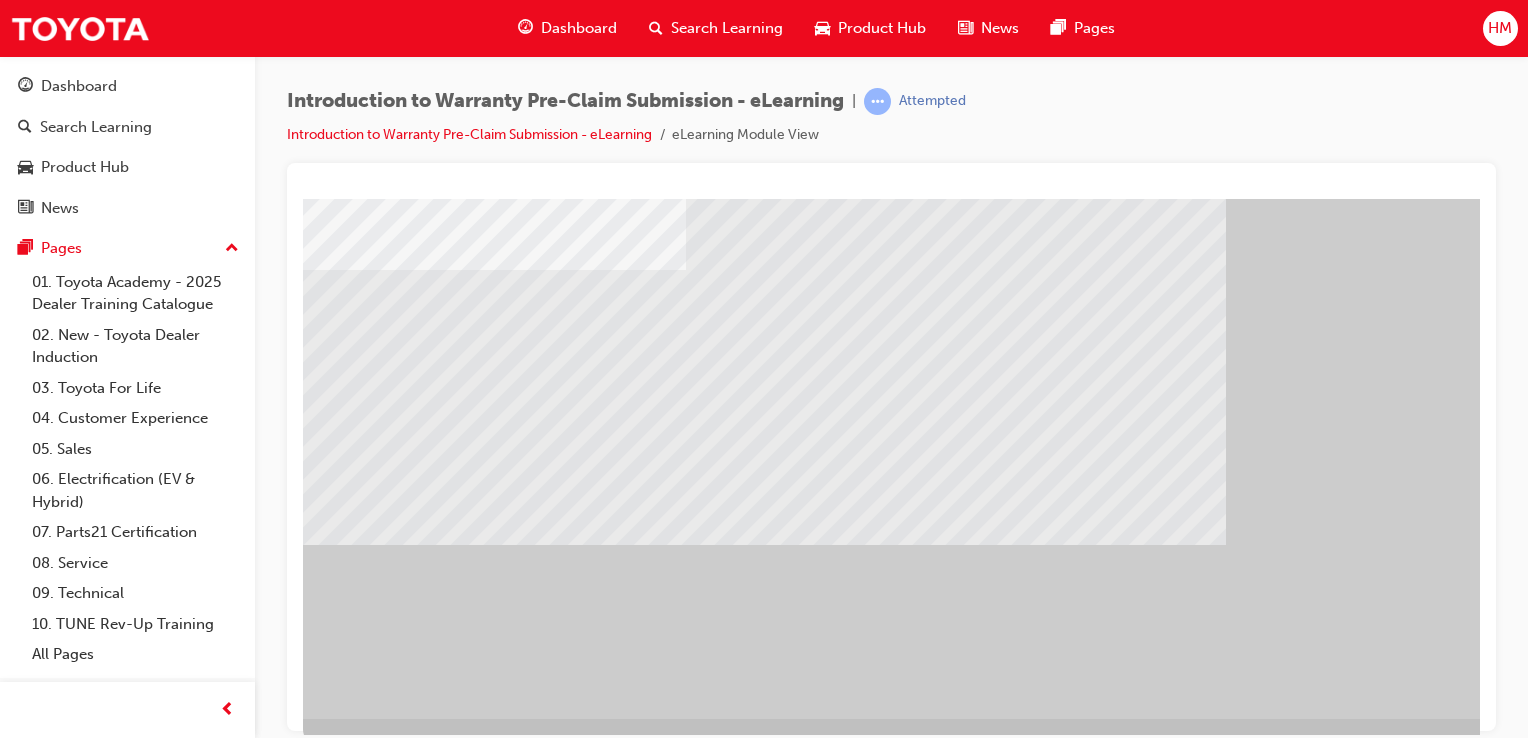 scroll, scrollTop: 228, scrollLeft: 0, axis: vertical 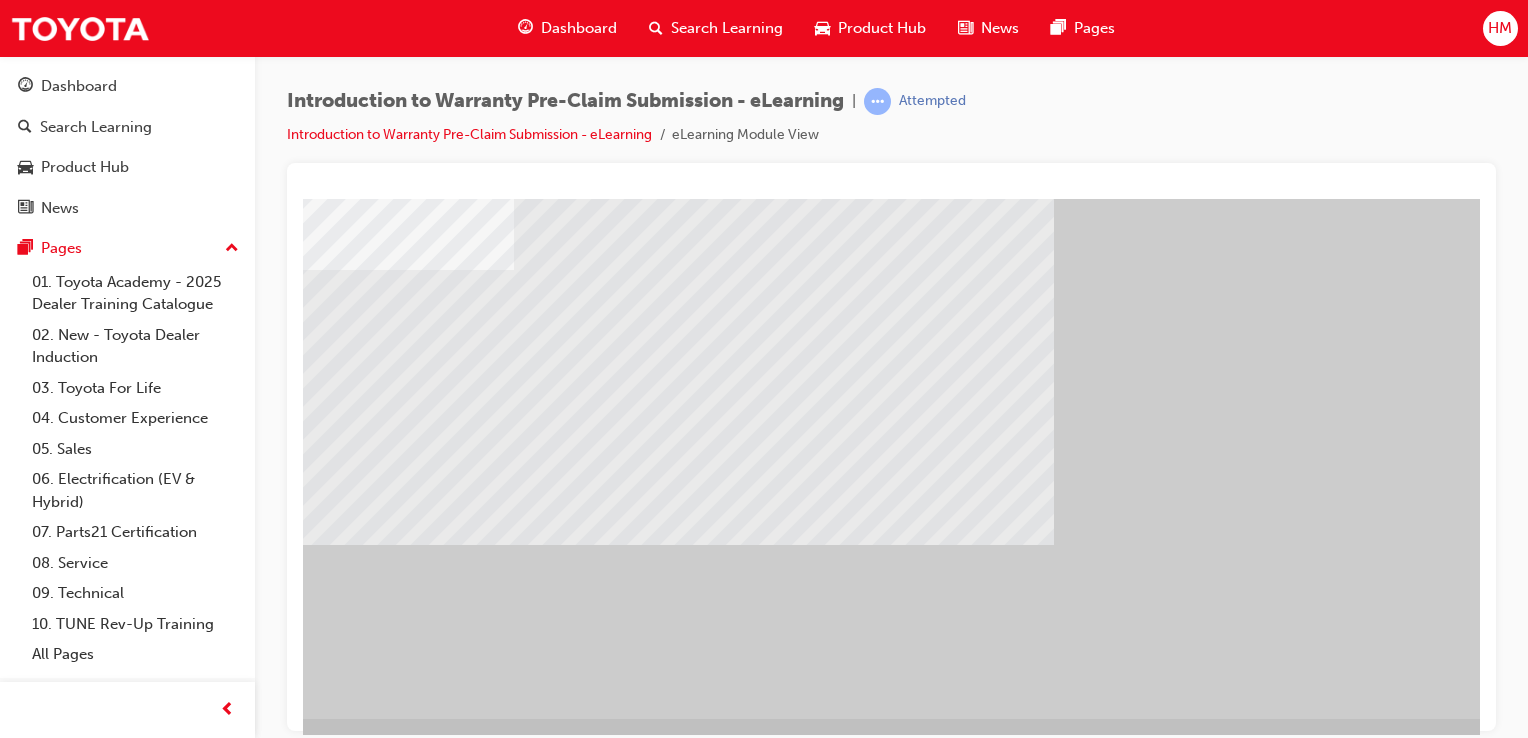 click at bounding box center [194, 1416] 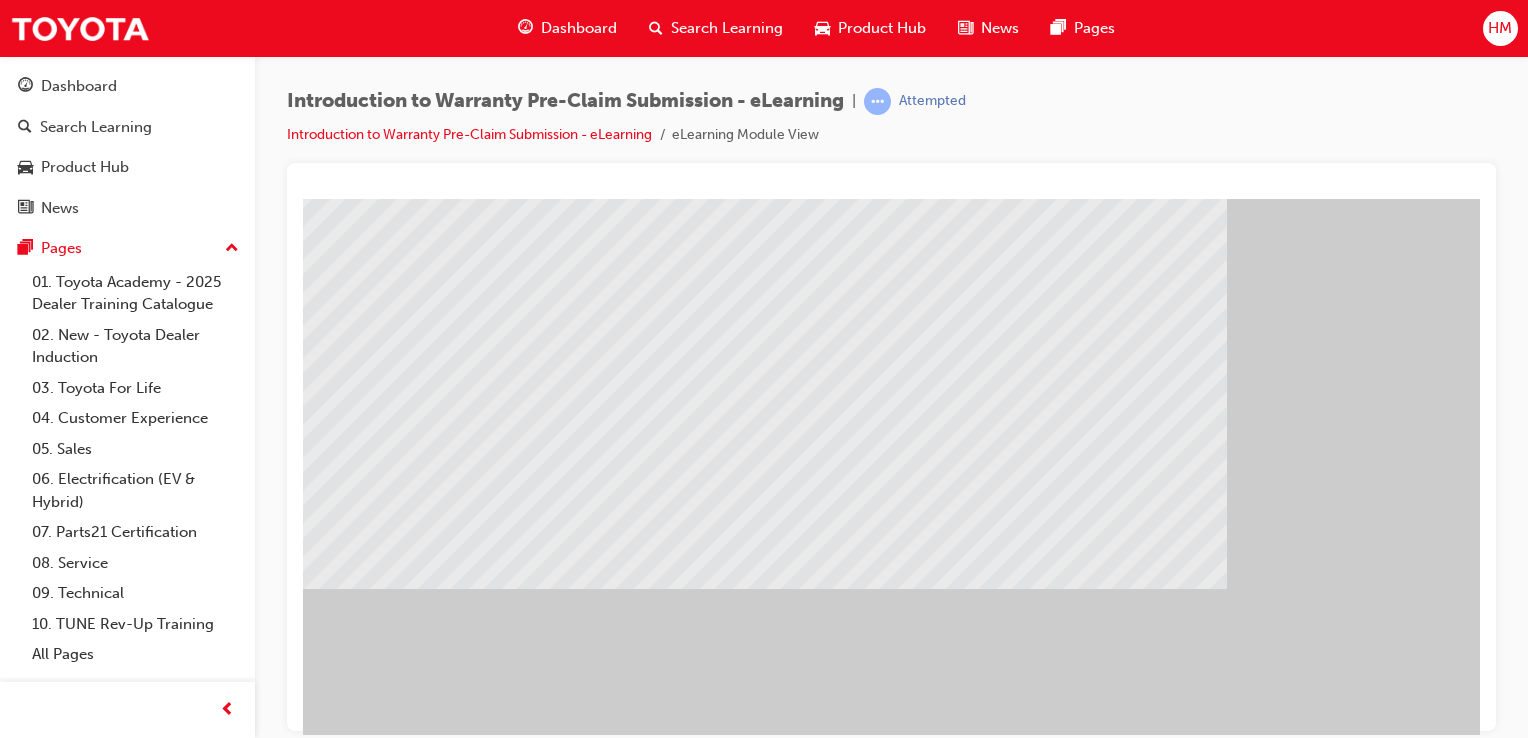 scroll, scrollTop: 200, scrollLeft: 0, axis: vertical 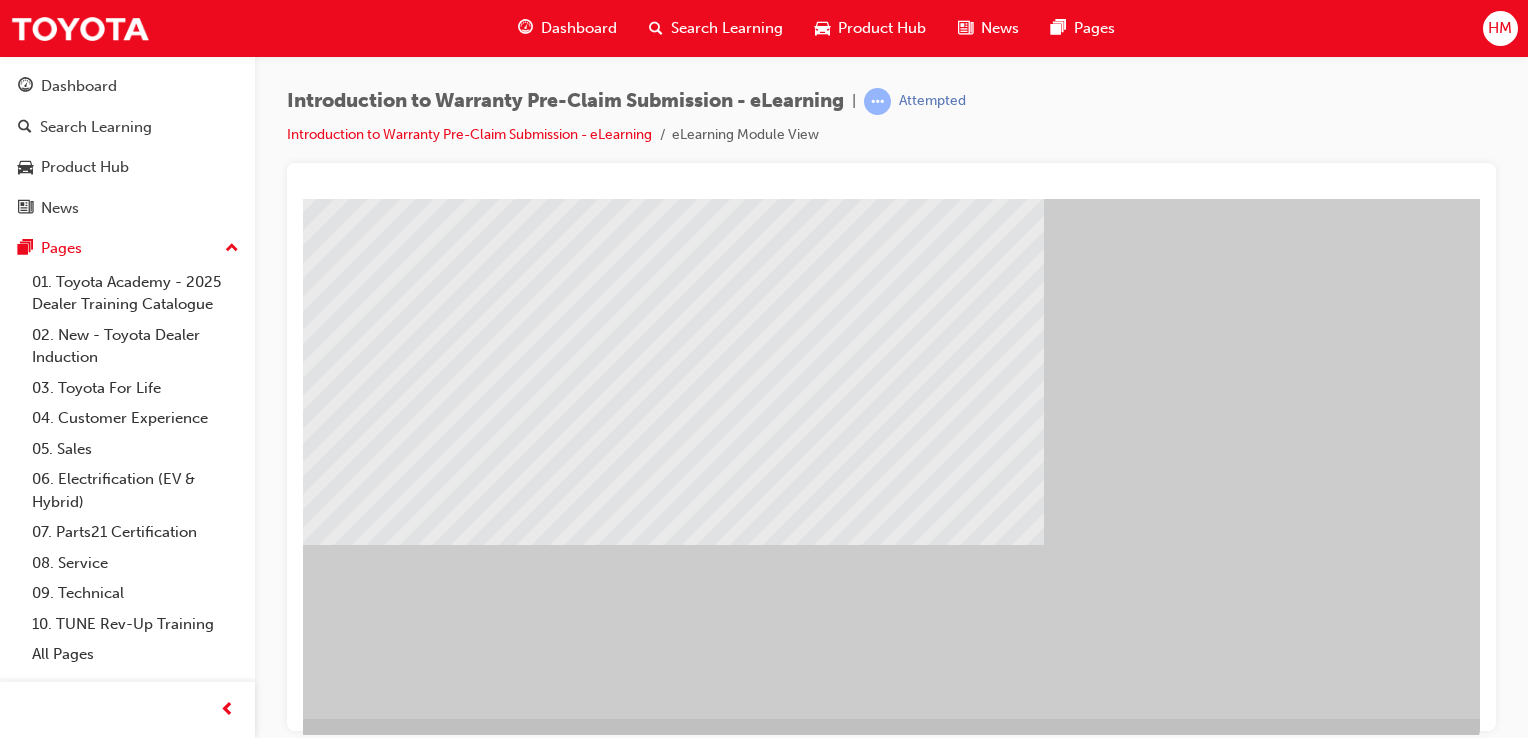click at bounding box center [183, 870] 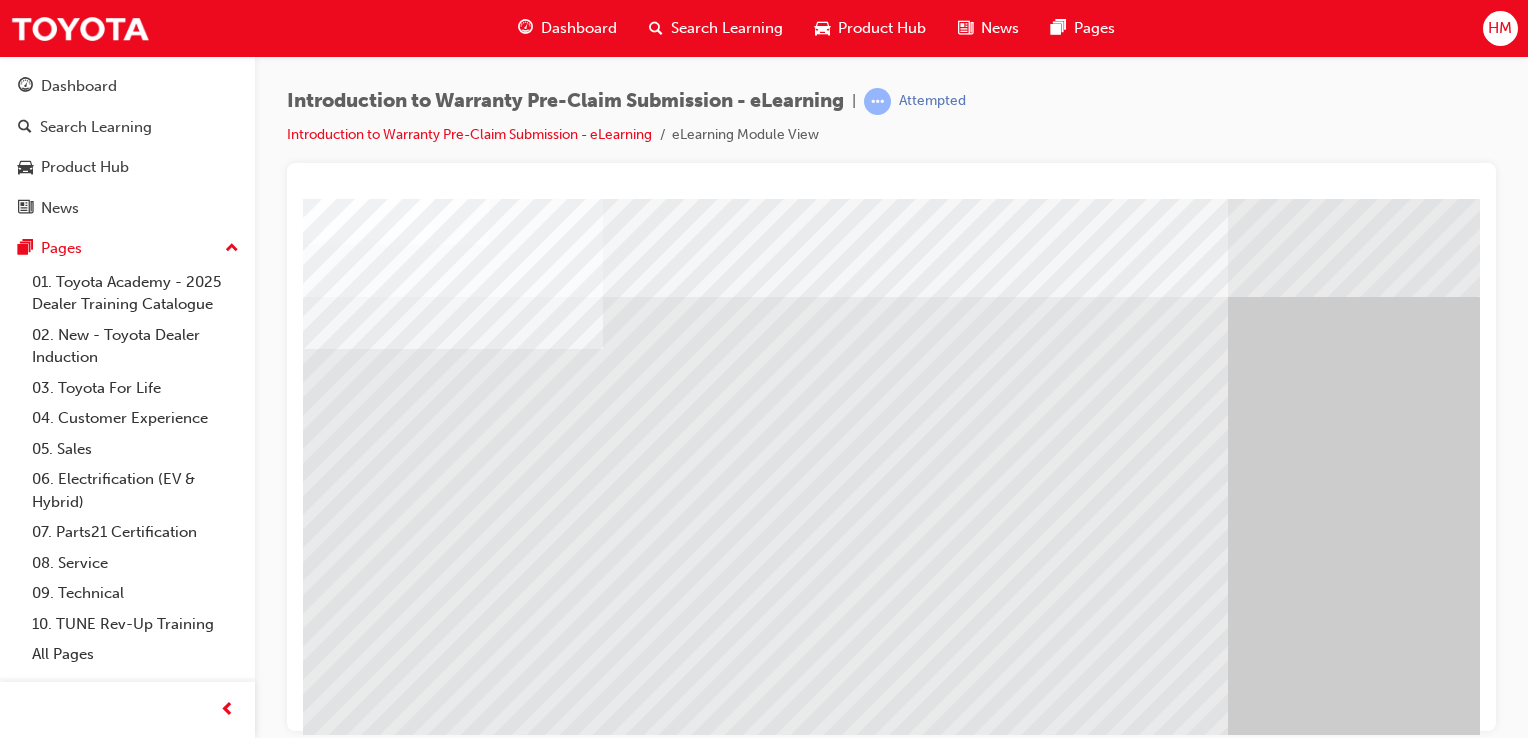 click at bounding box center [319, 1718] 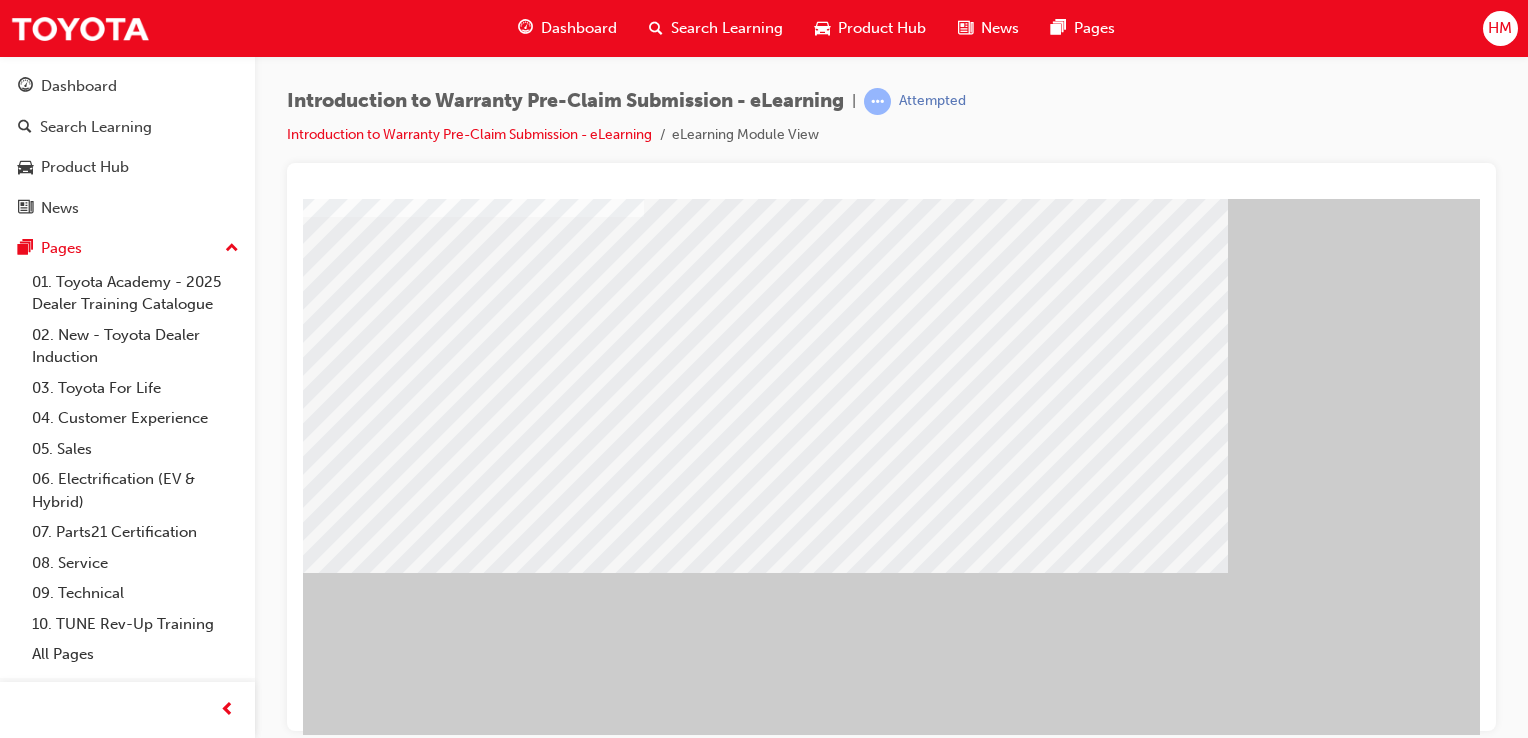 scroll, scrollTop: 128, scrollLeft: 0, axis: vertical 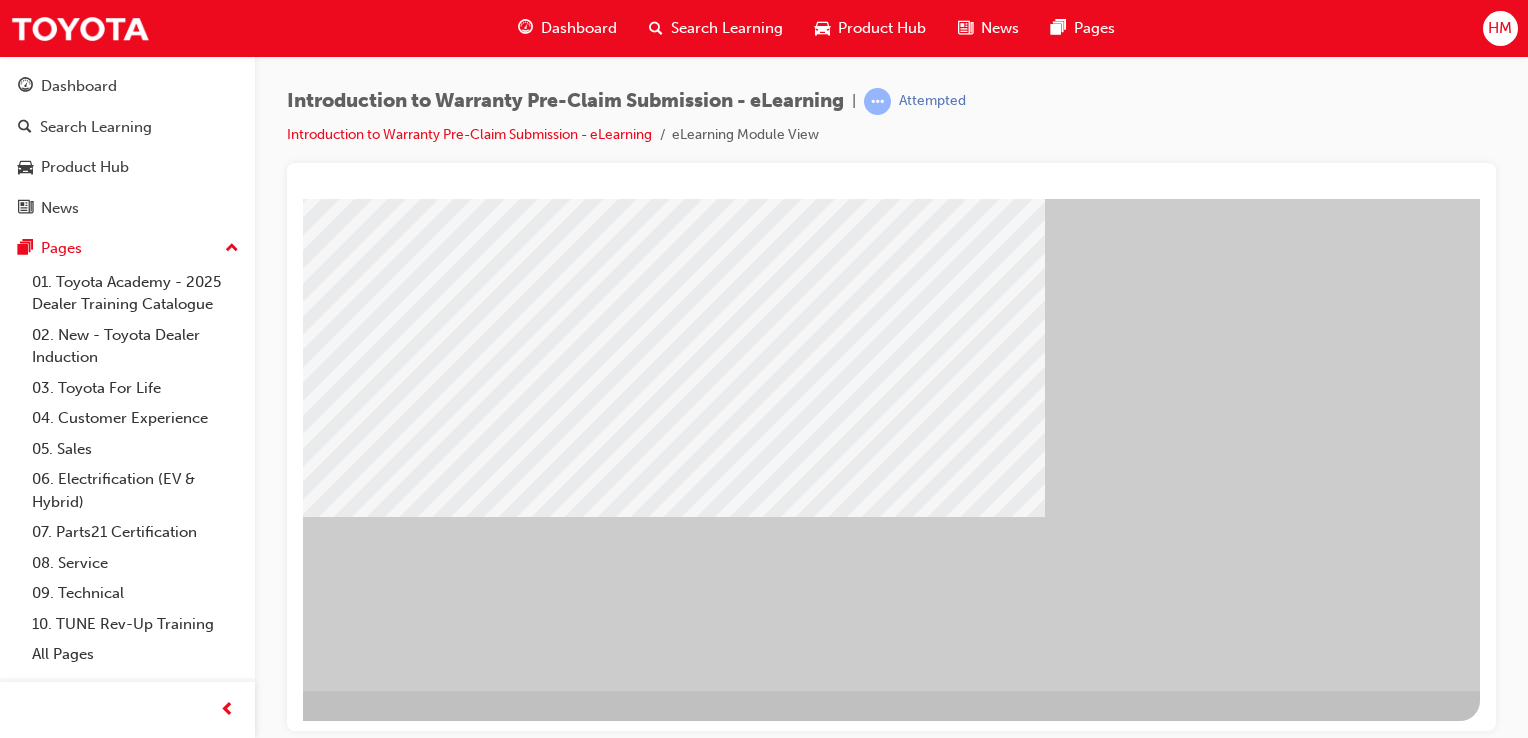 click at bounding box center (183, 842) 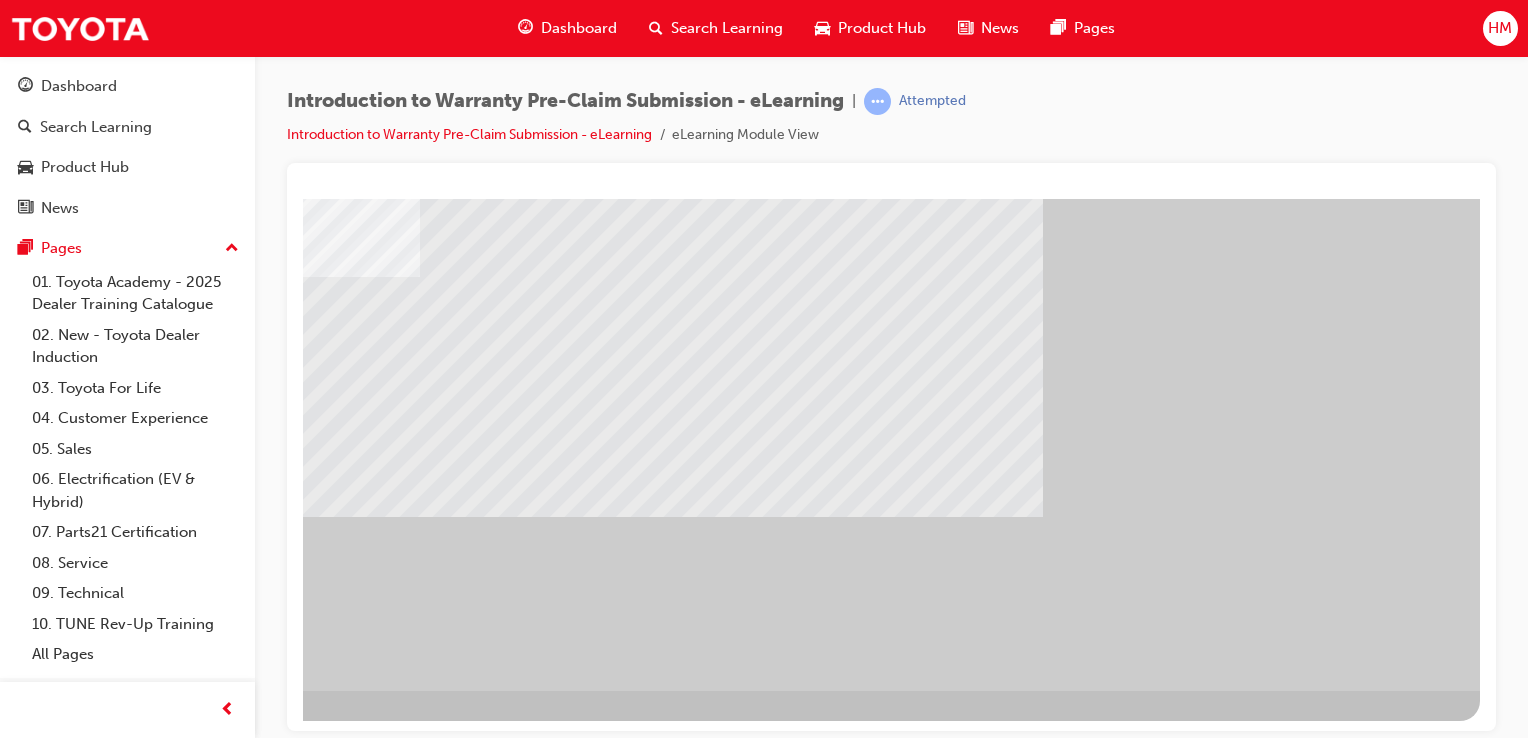 scroll, scrollTop: 0, scrollLeft: 0, axis: both 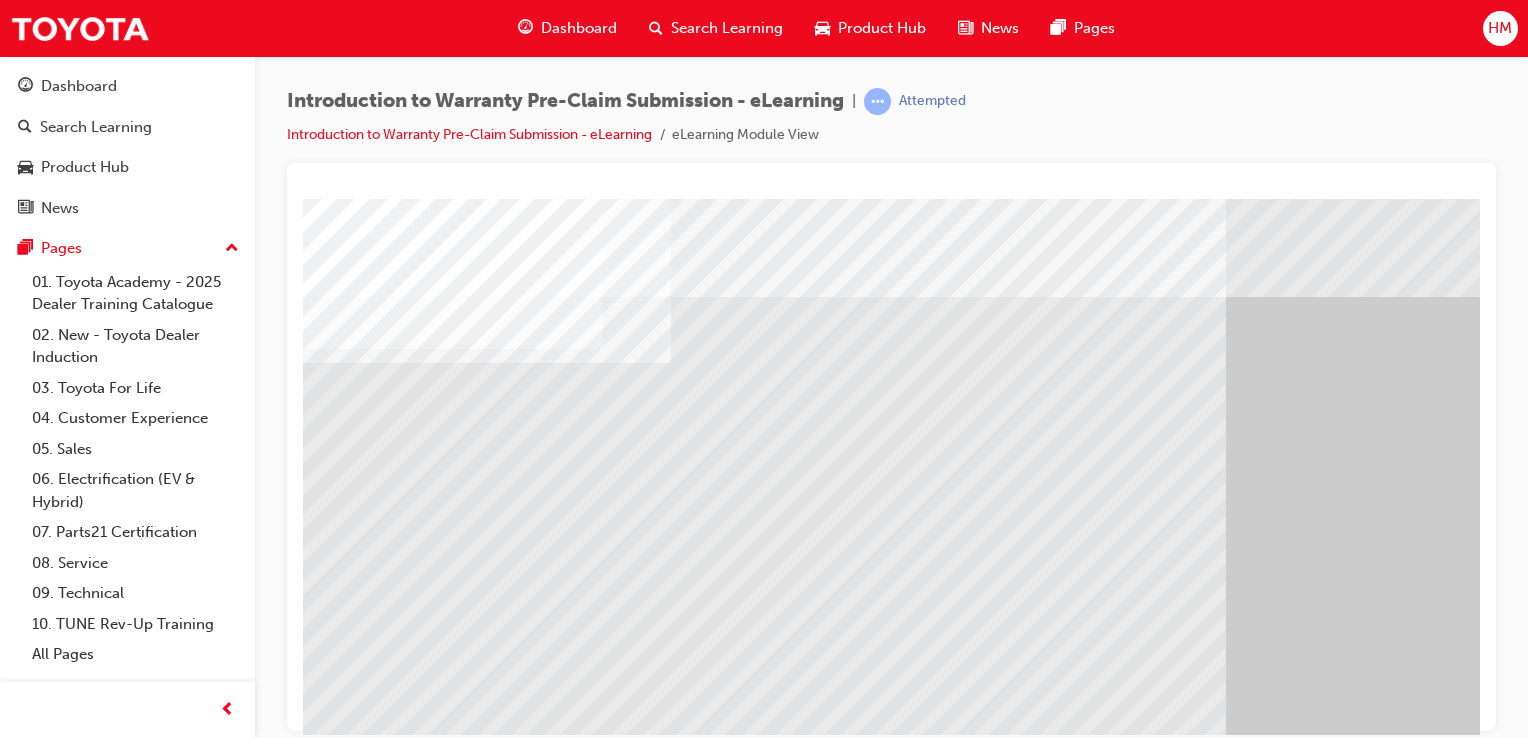 click at bounding box center [983, 967] 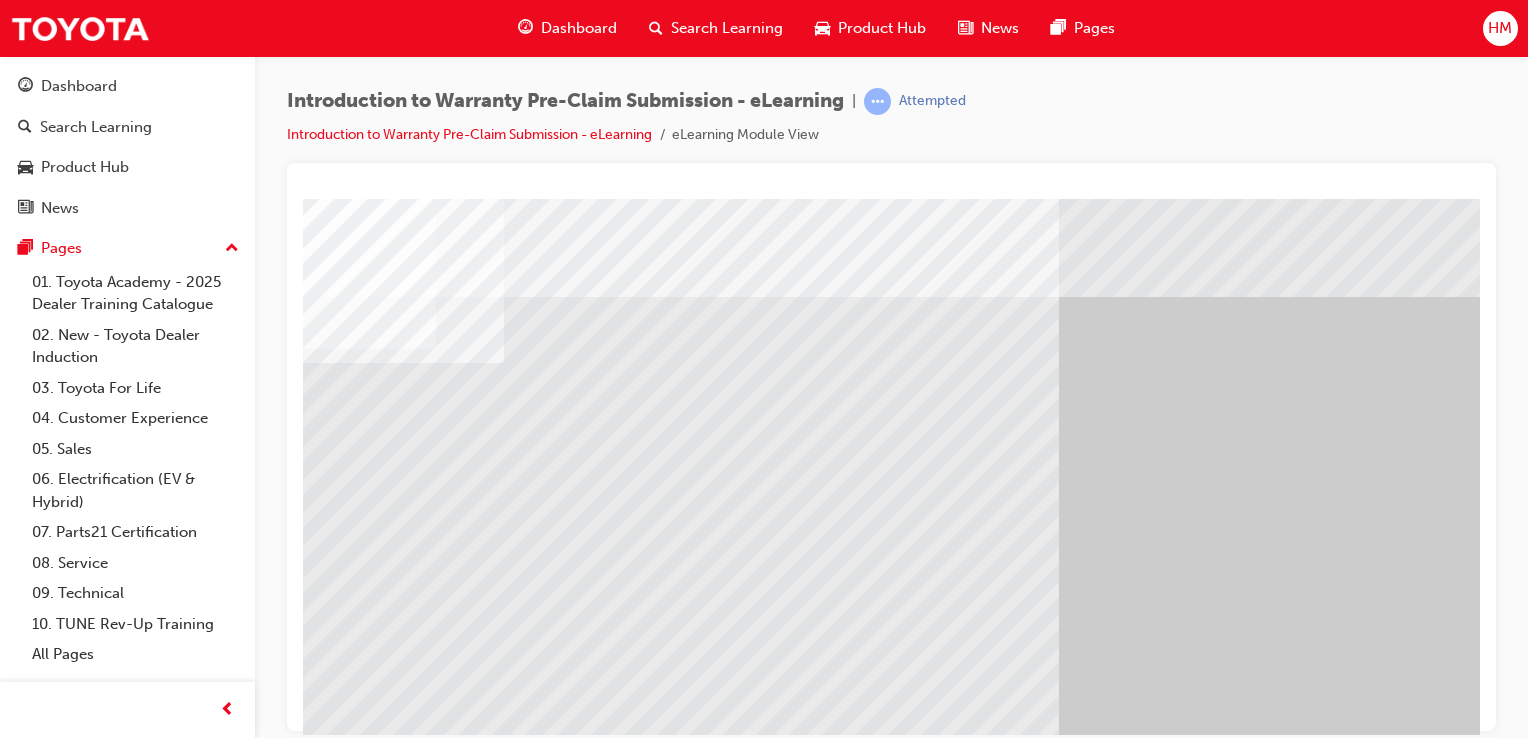 scroll, scrollTop: 0, scrollLeft: 198, axis: horizontal 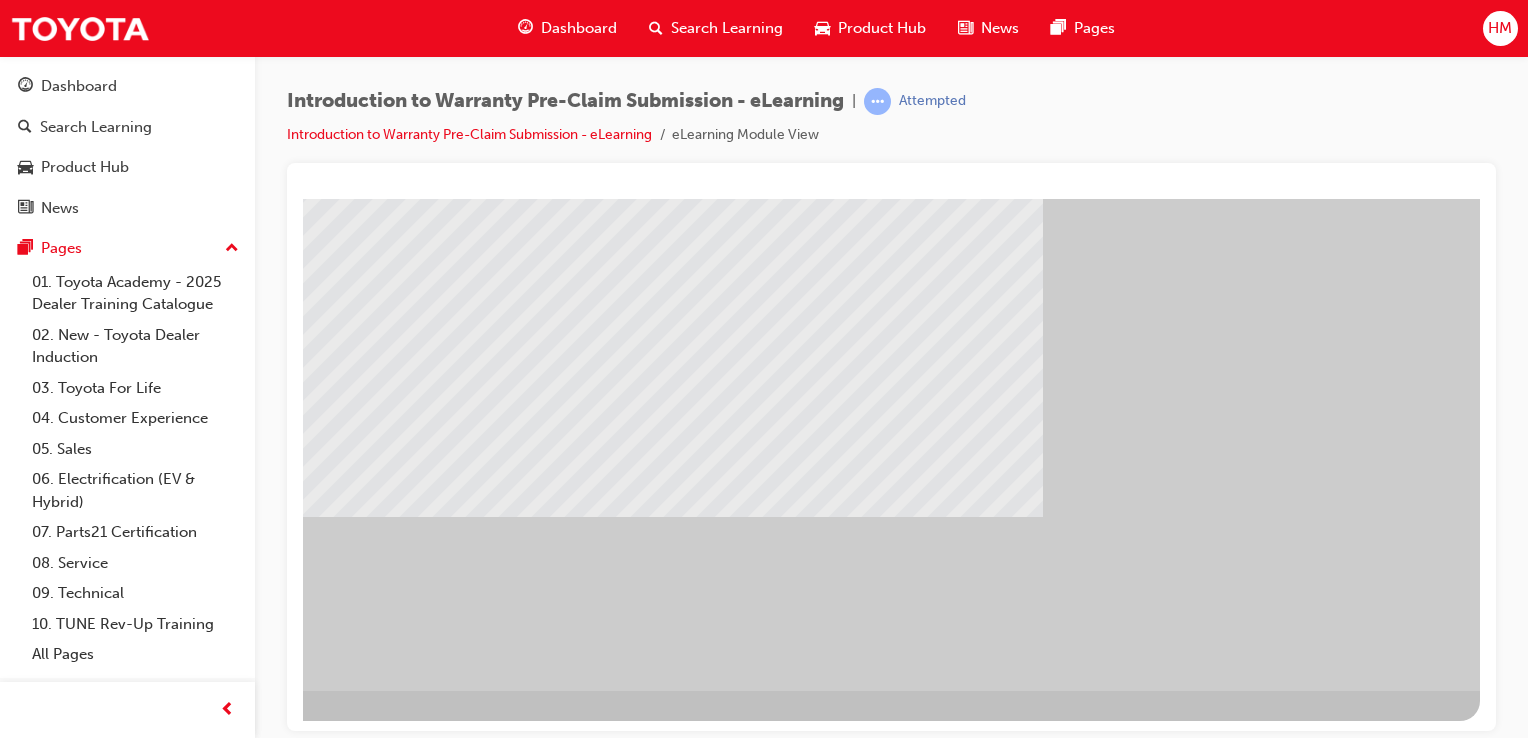 click at bounding box center (183, 842) 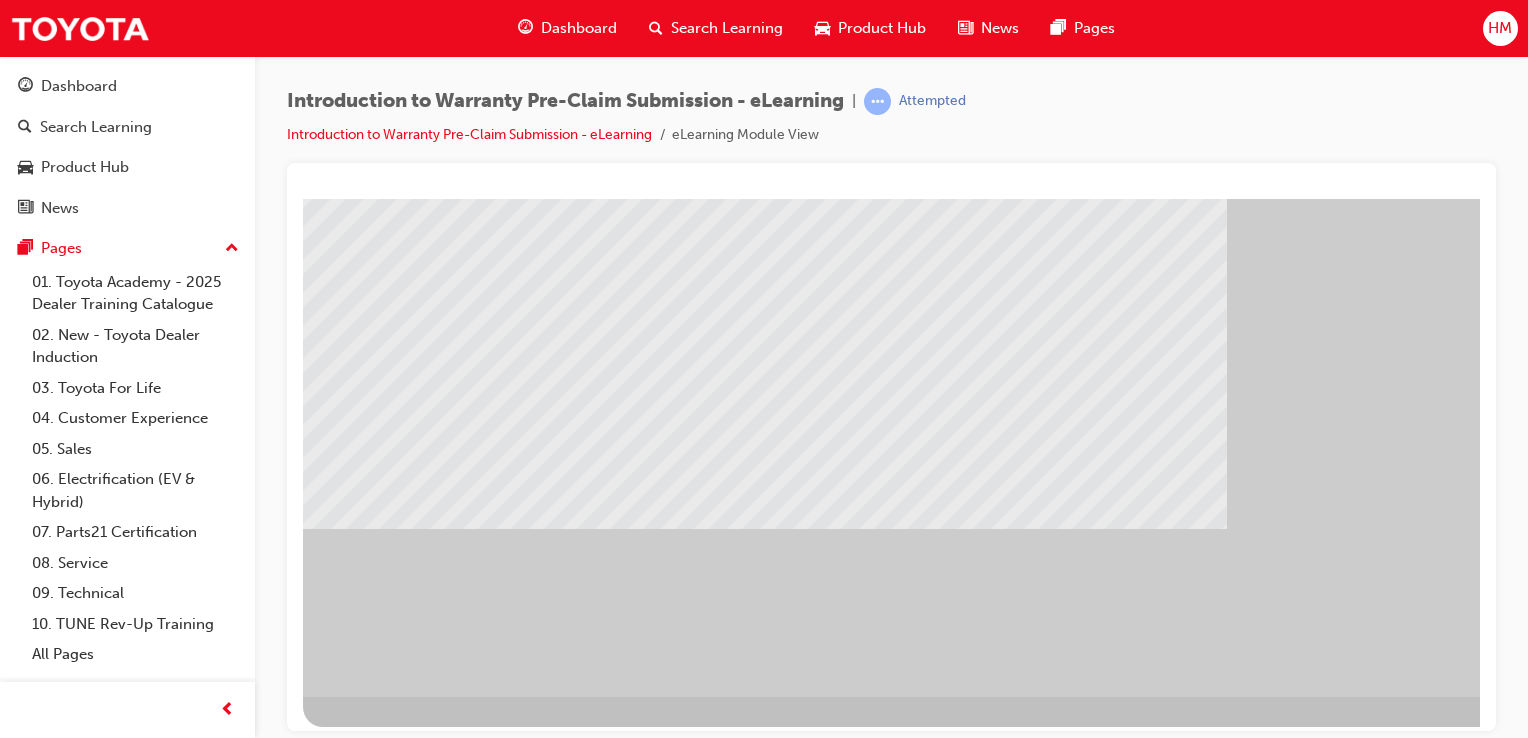 scroll, scrollTop: 228, scrollLeft: 0, axis: vertical 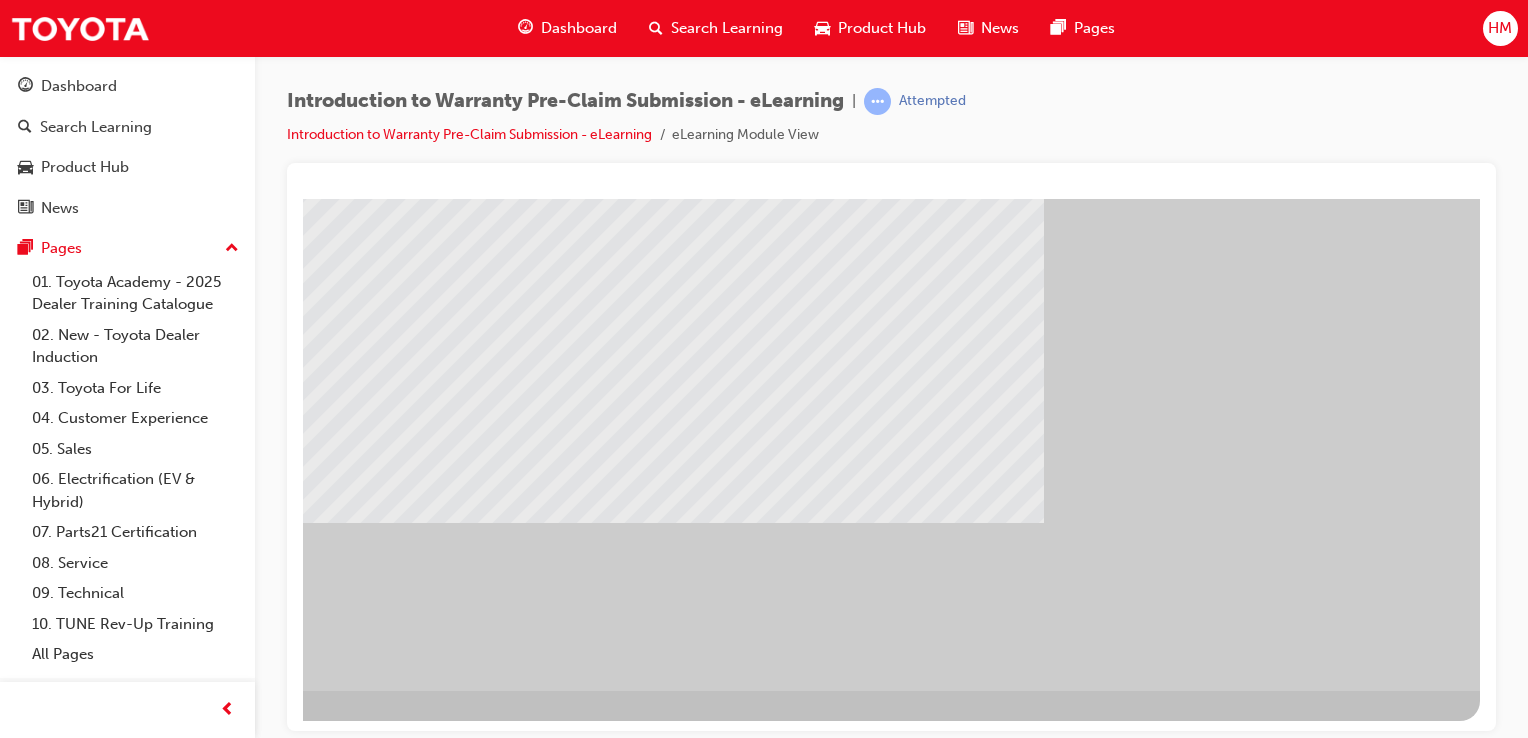 click at bounding box center [183, 842] 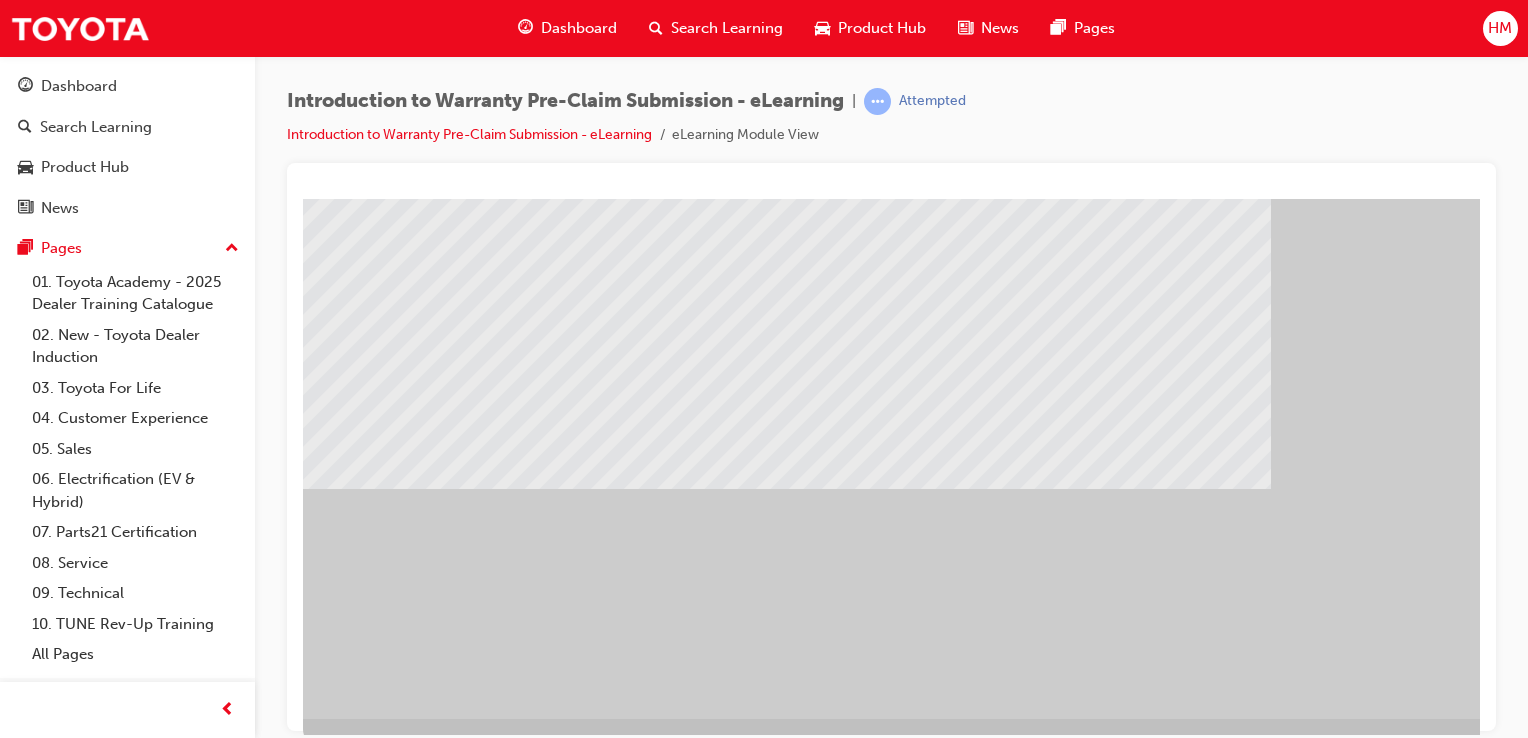 scroll, scrollTop: 228, scrollLeft: 0, axis: vertical 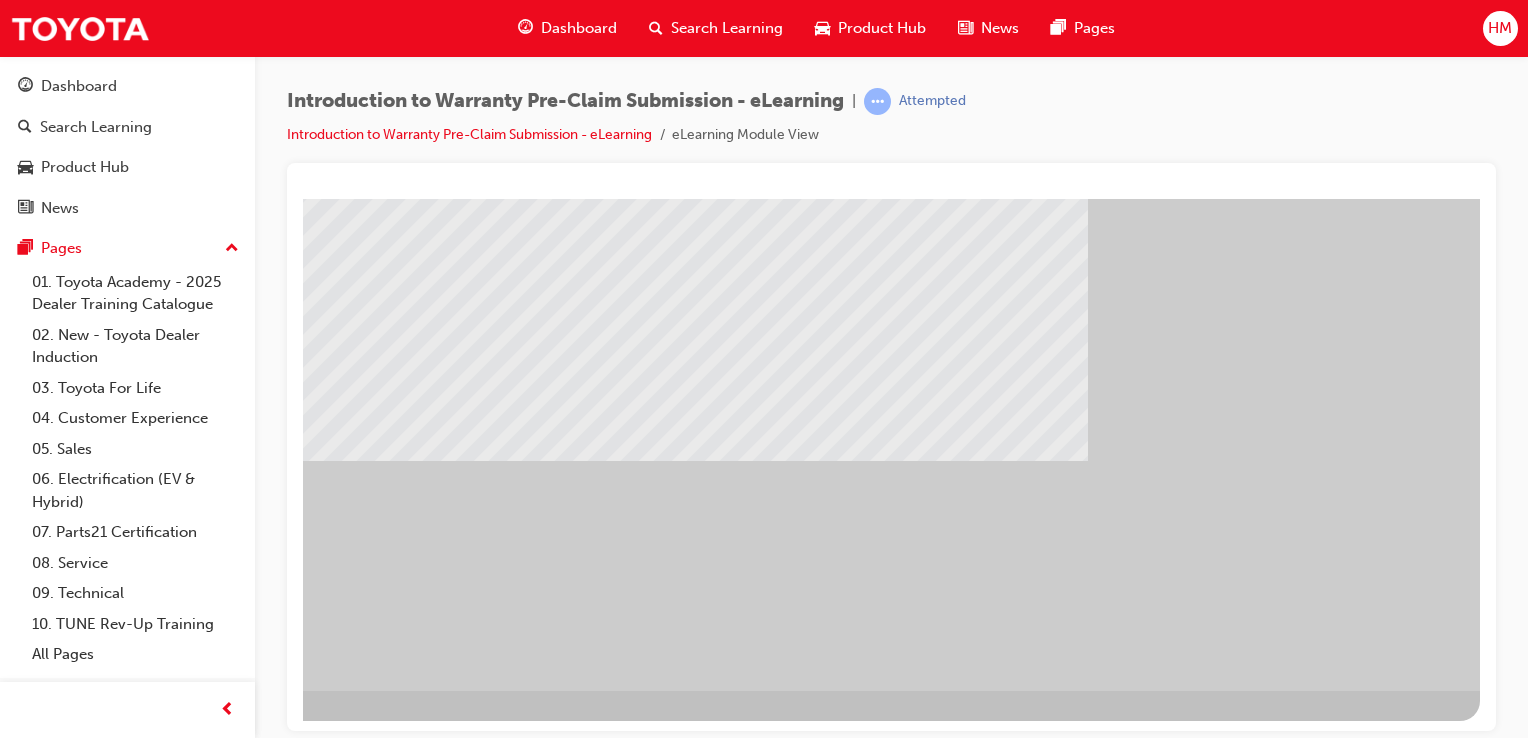 click at bounding box center [183, 842] 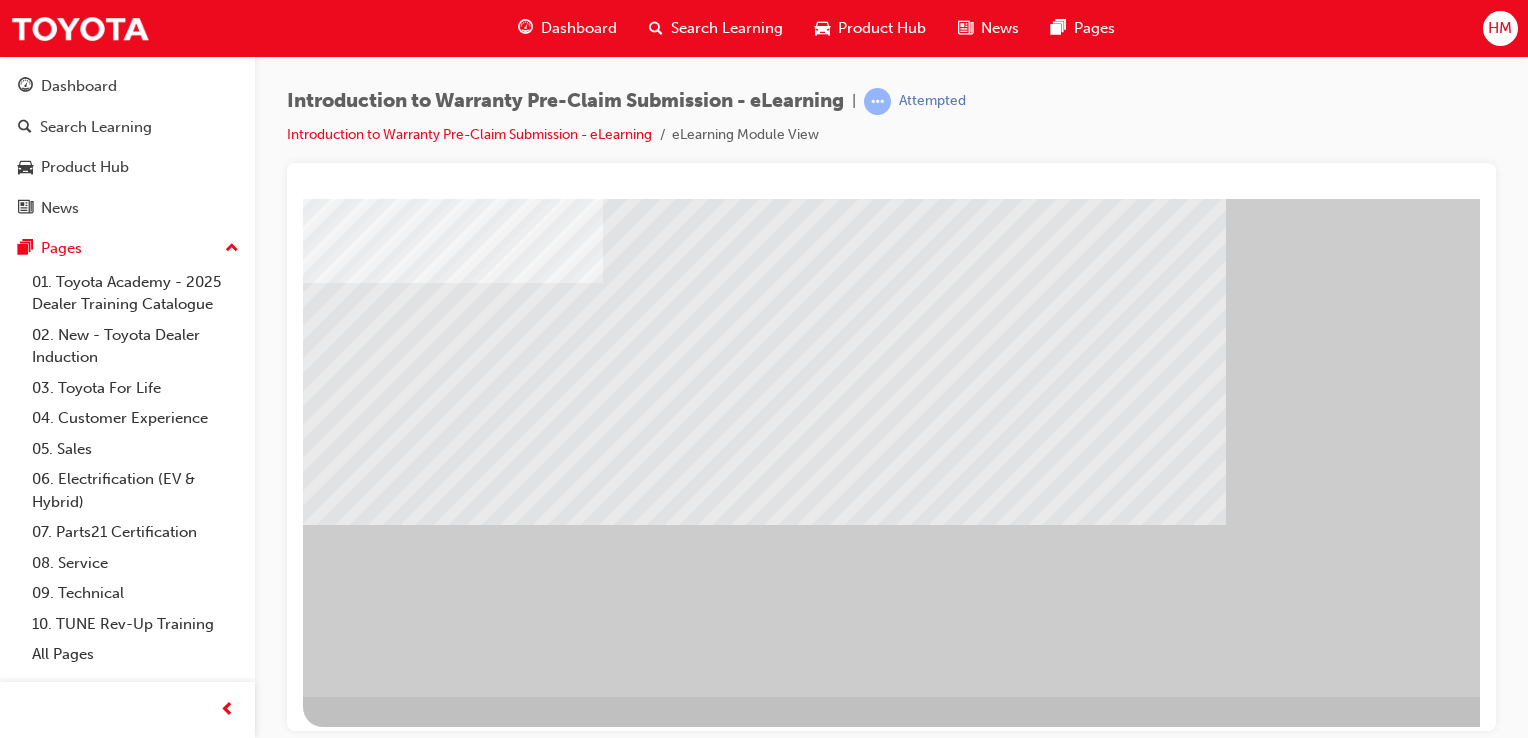 scroll, scrollTop: 228, scrollLeft: 0, axis: vertical 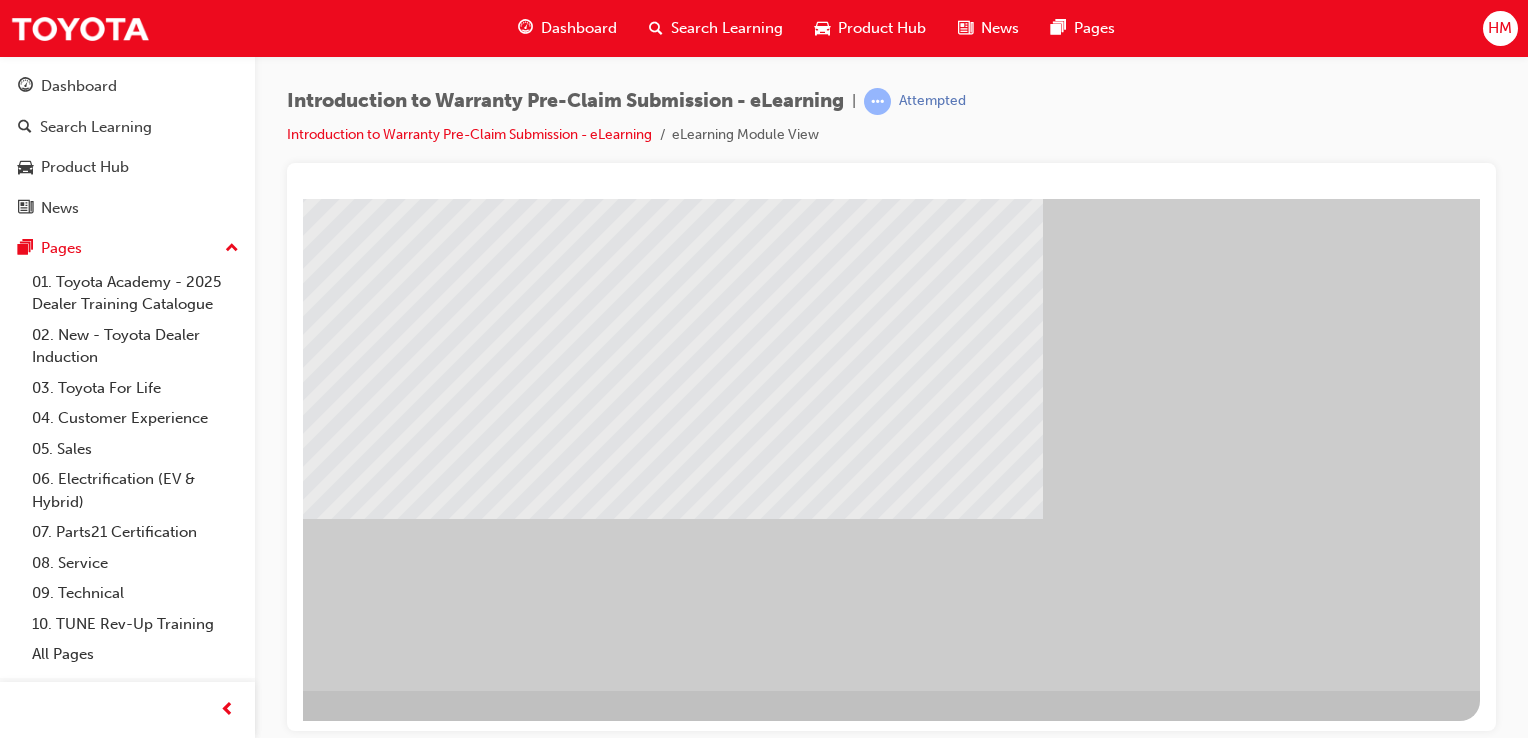 click at bounding box center (183, 842) 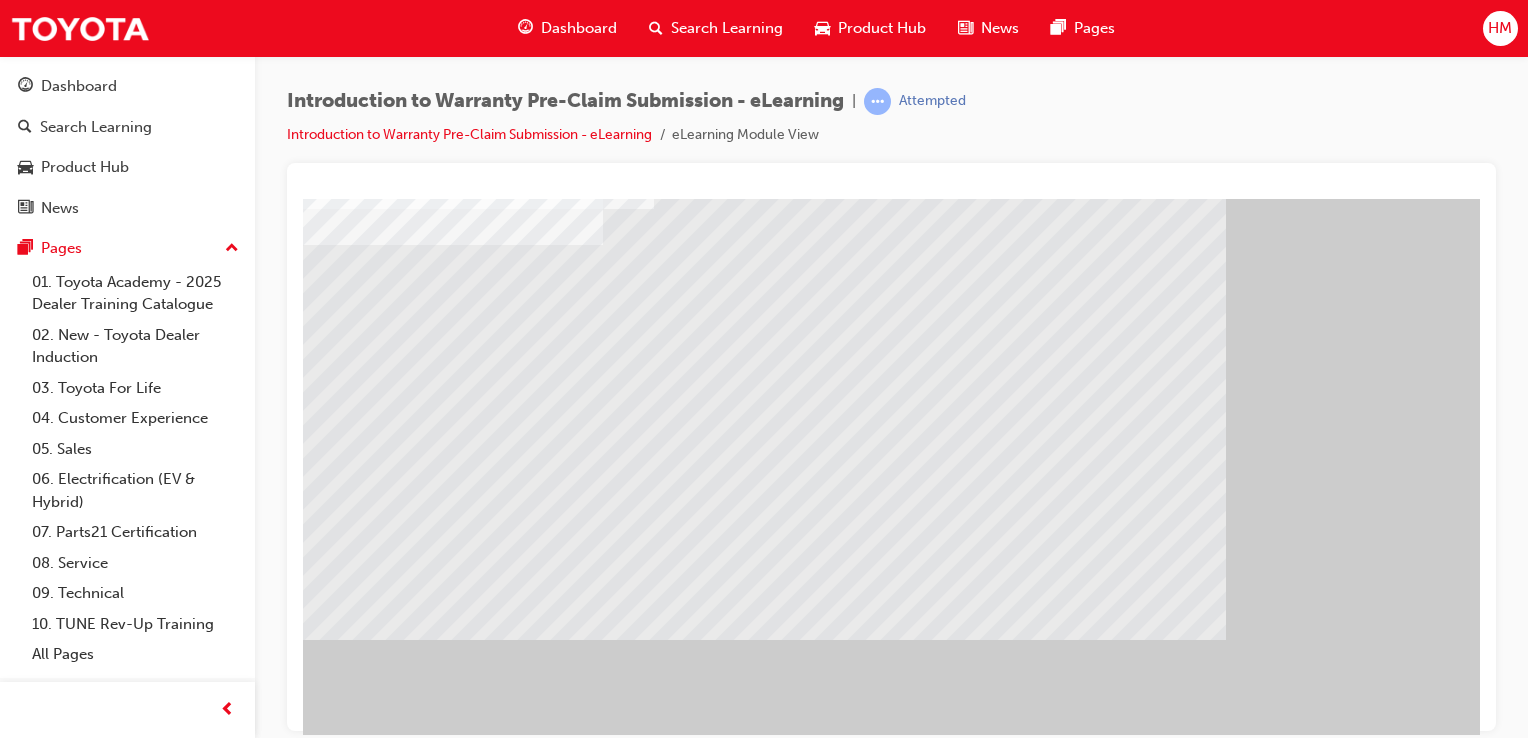 scroll, scrollTop: 228, scrollLeft: 0, axis: vertical 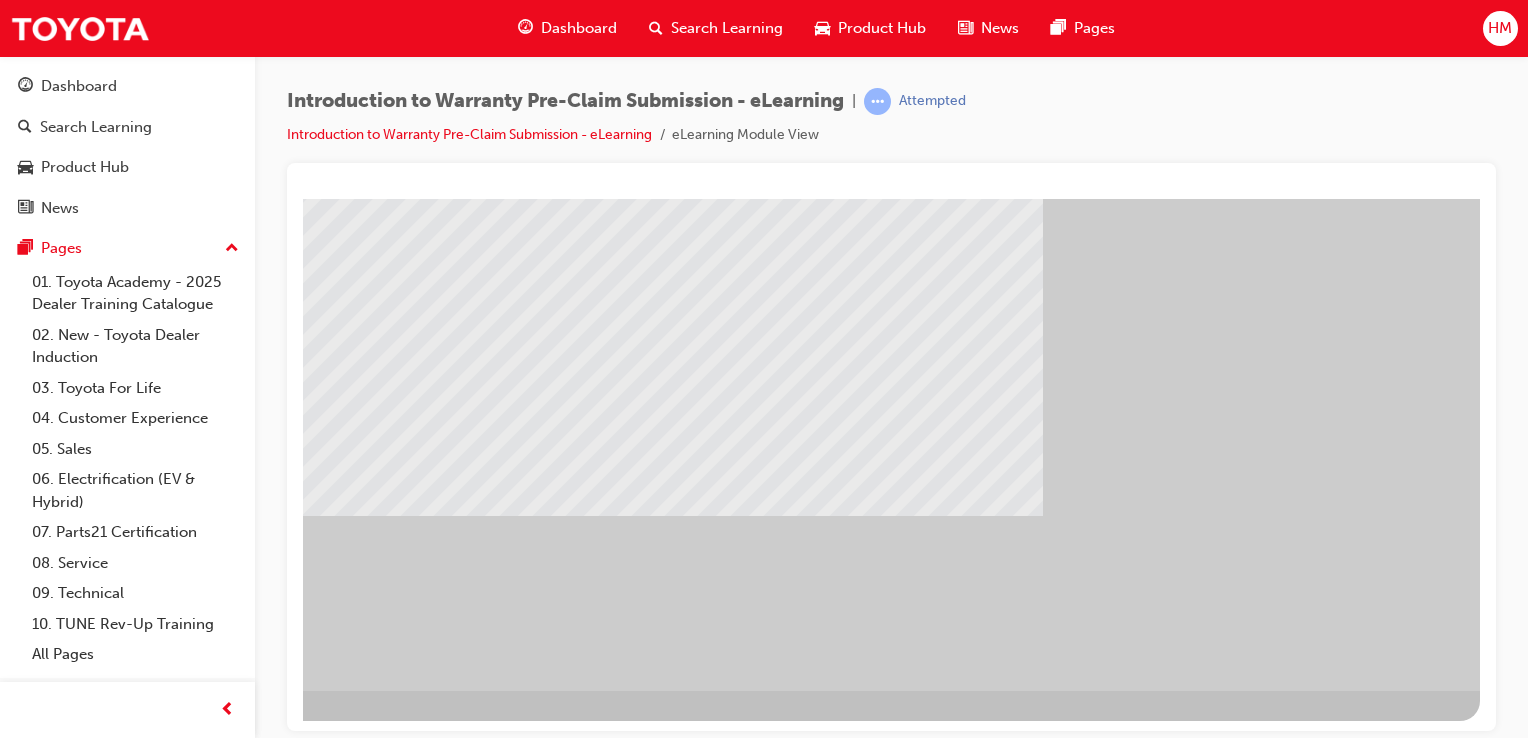 click at bounding box center [183, 842] 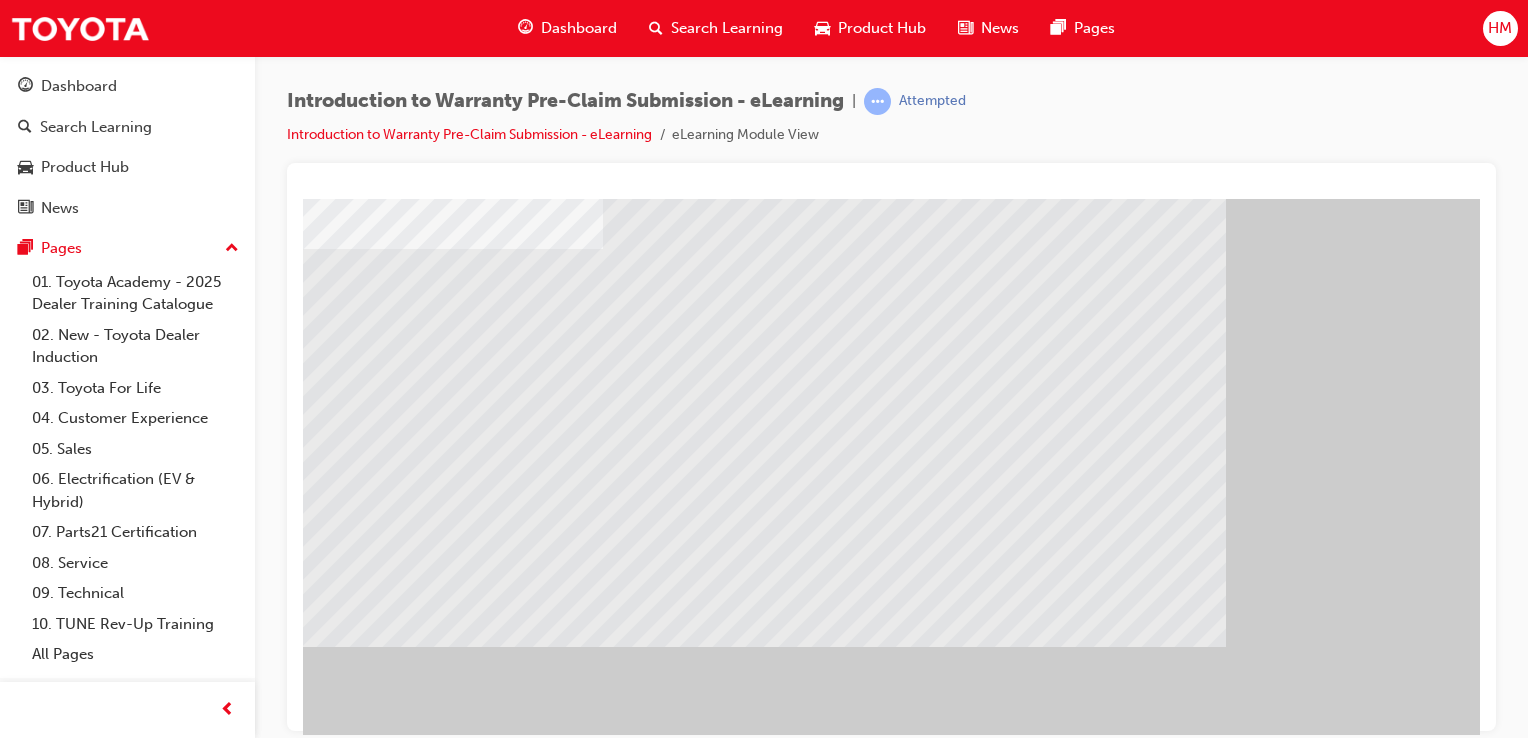 scroll, scrollTop: 0, scrollLeft: 0, axis: both 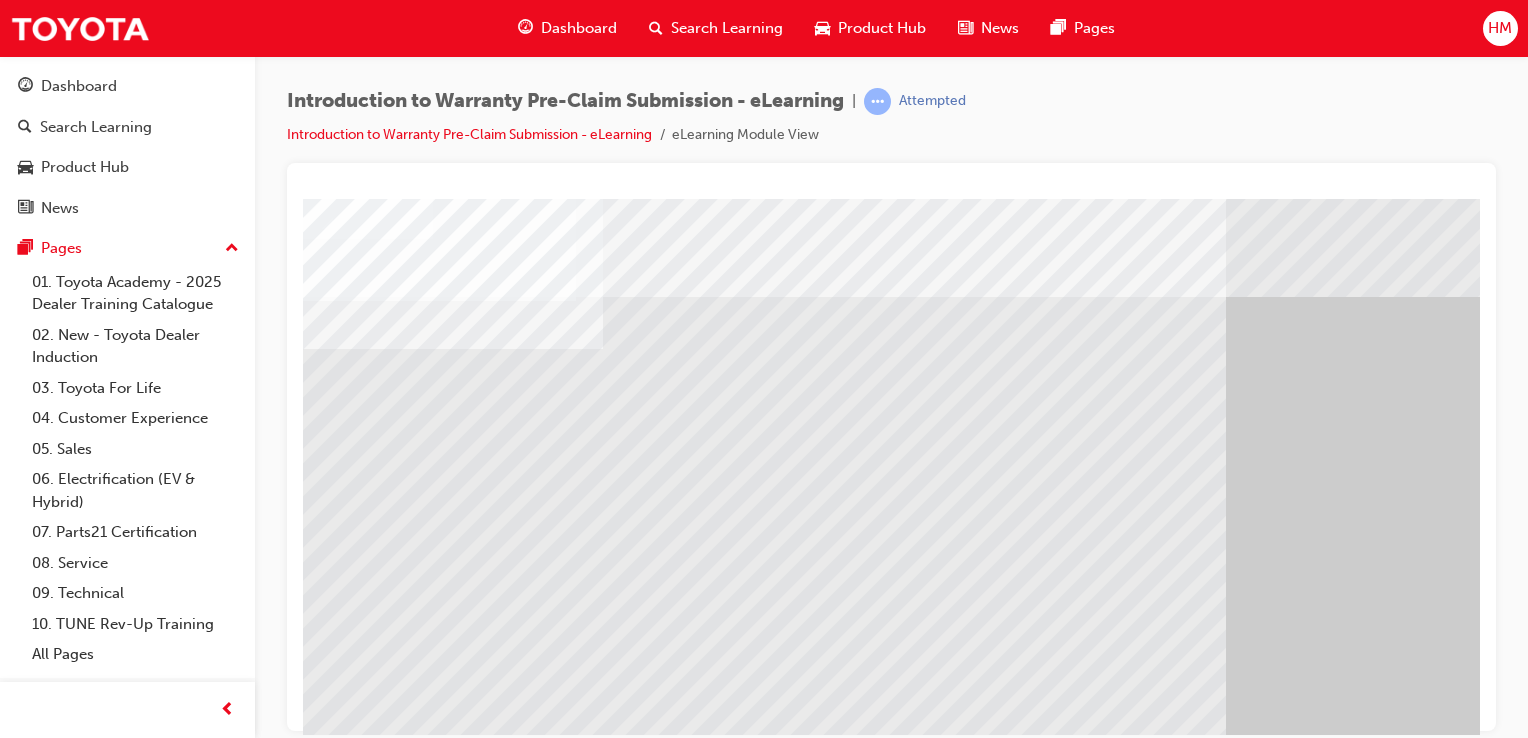 click at bounding box center [319, 1614] 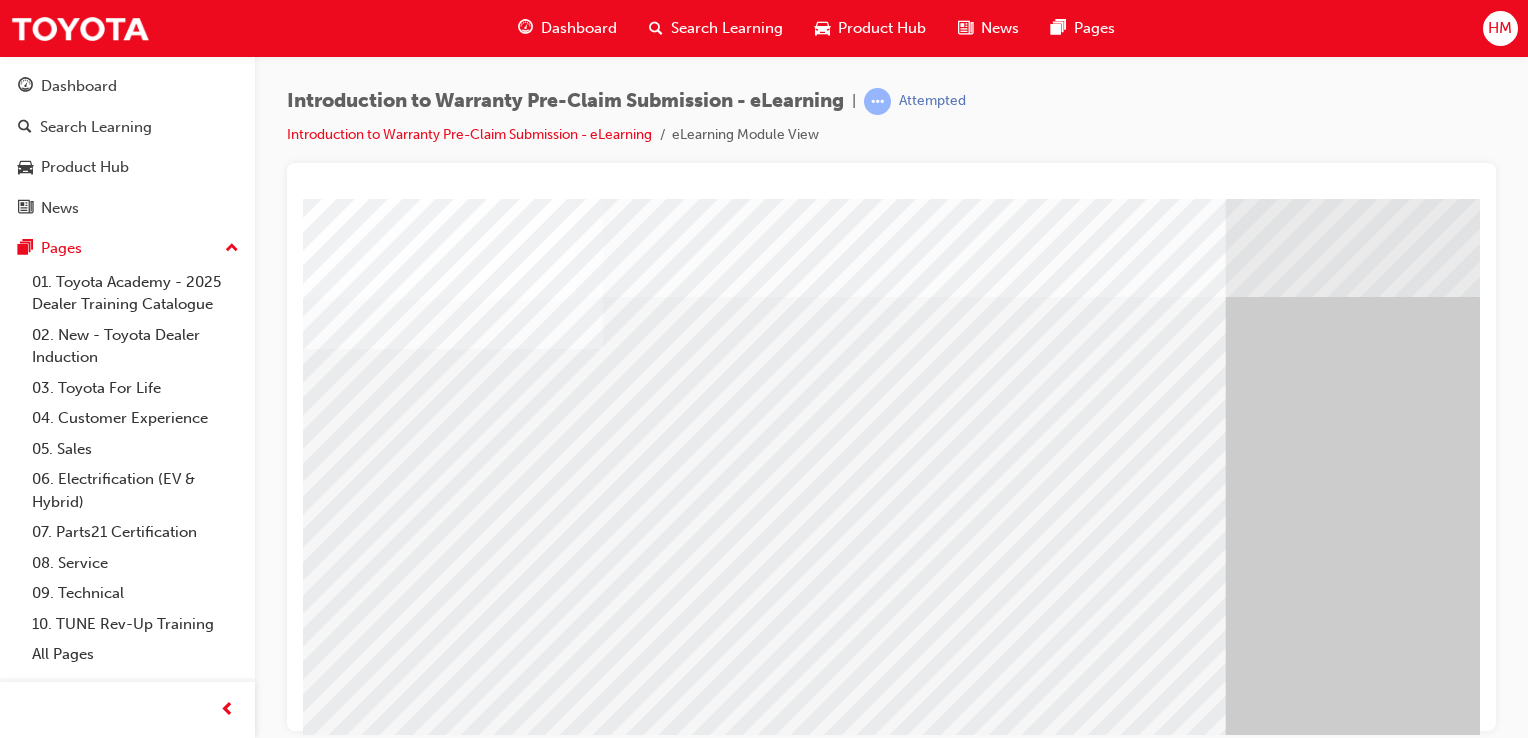 click at bounding box center (764, 2041) 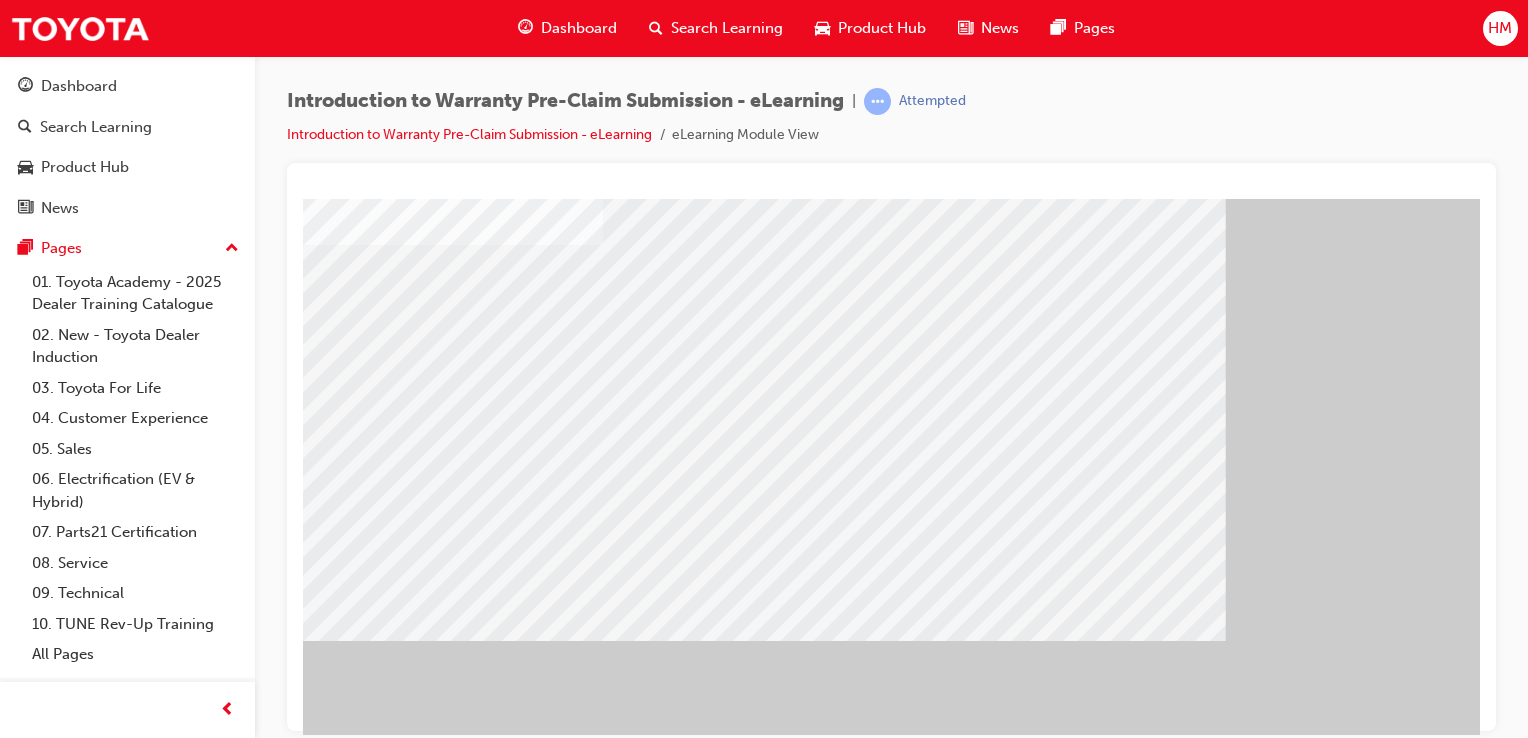 scroll, scrollTop: 228, scrollLeft: 0, axis: vertical 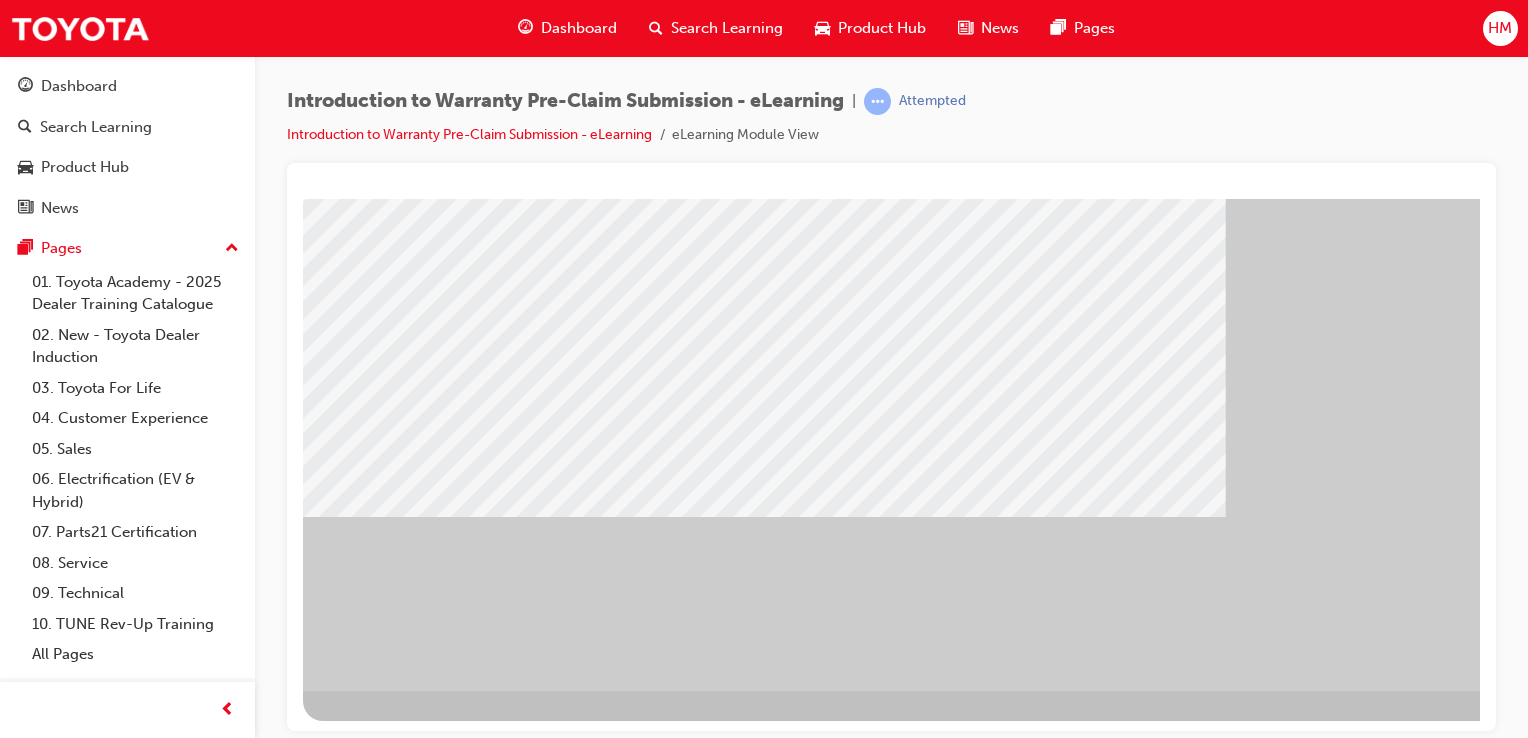 click at bounding box center (366, 806) 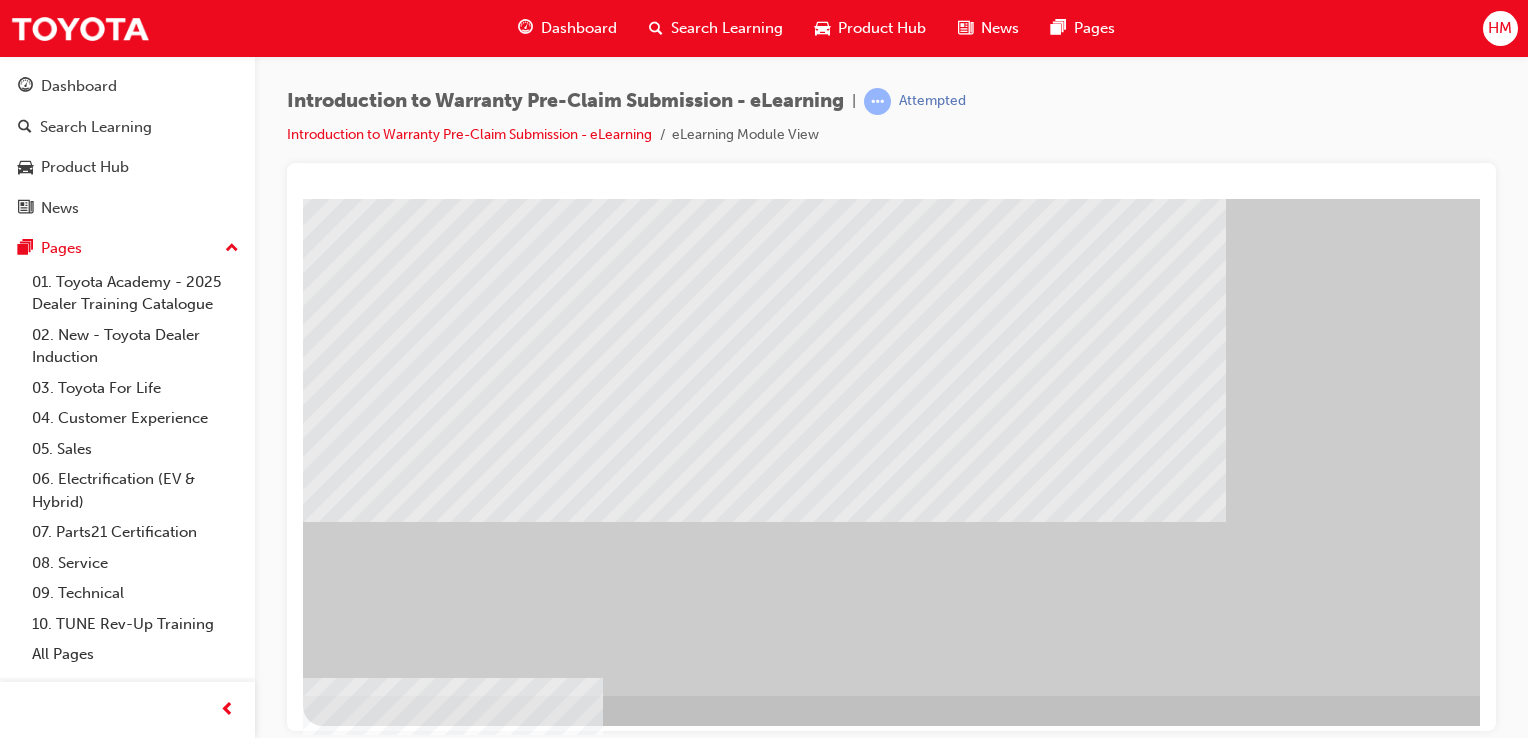 scroll, scrollTop: 228, scrollLeft: 0, axis: vertical 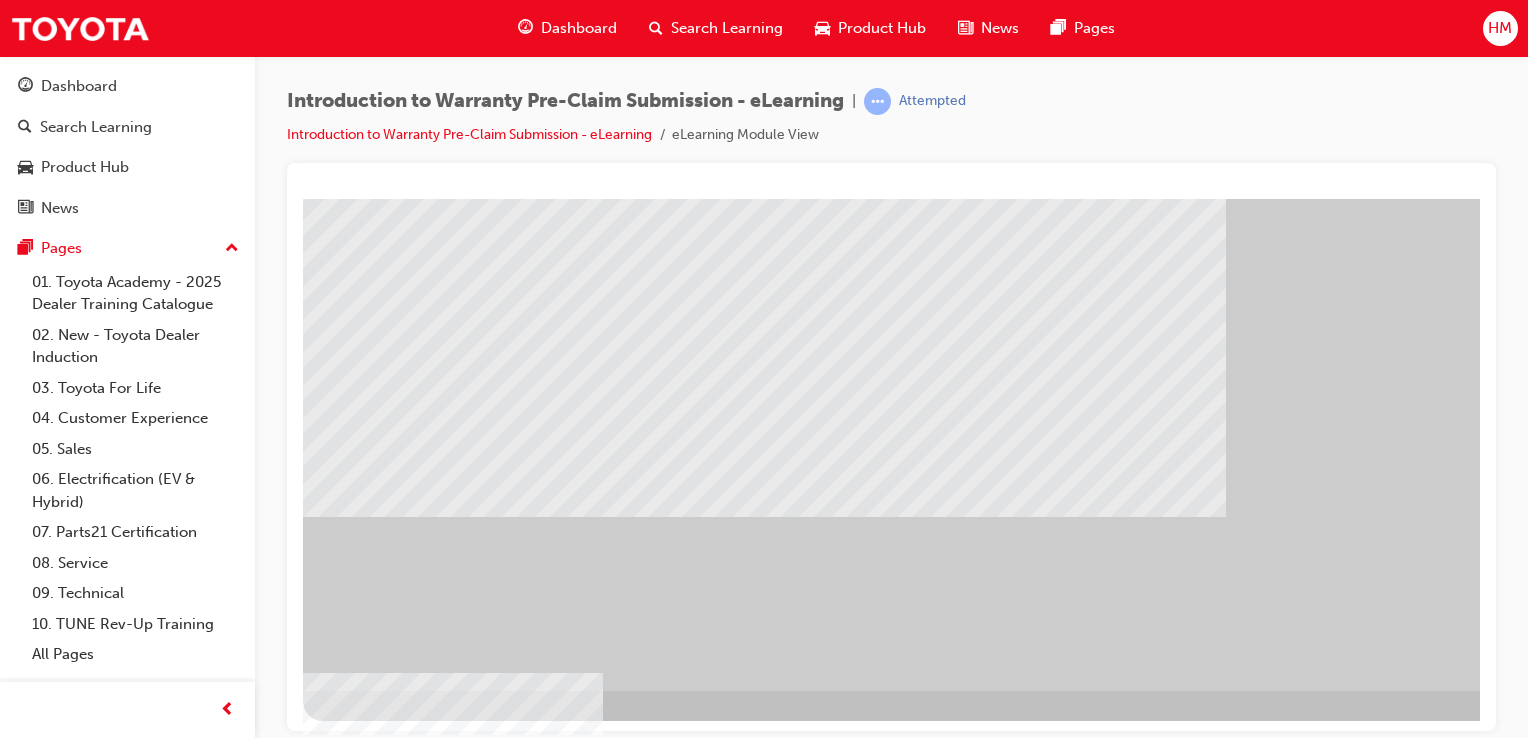 click at bounding box center [366, 806] 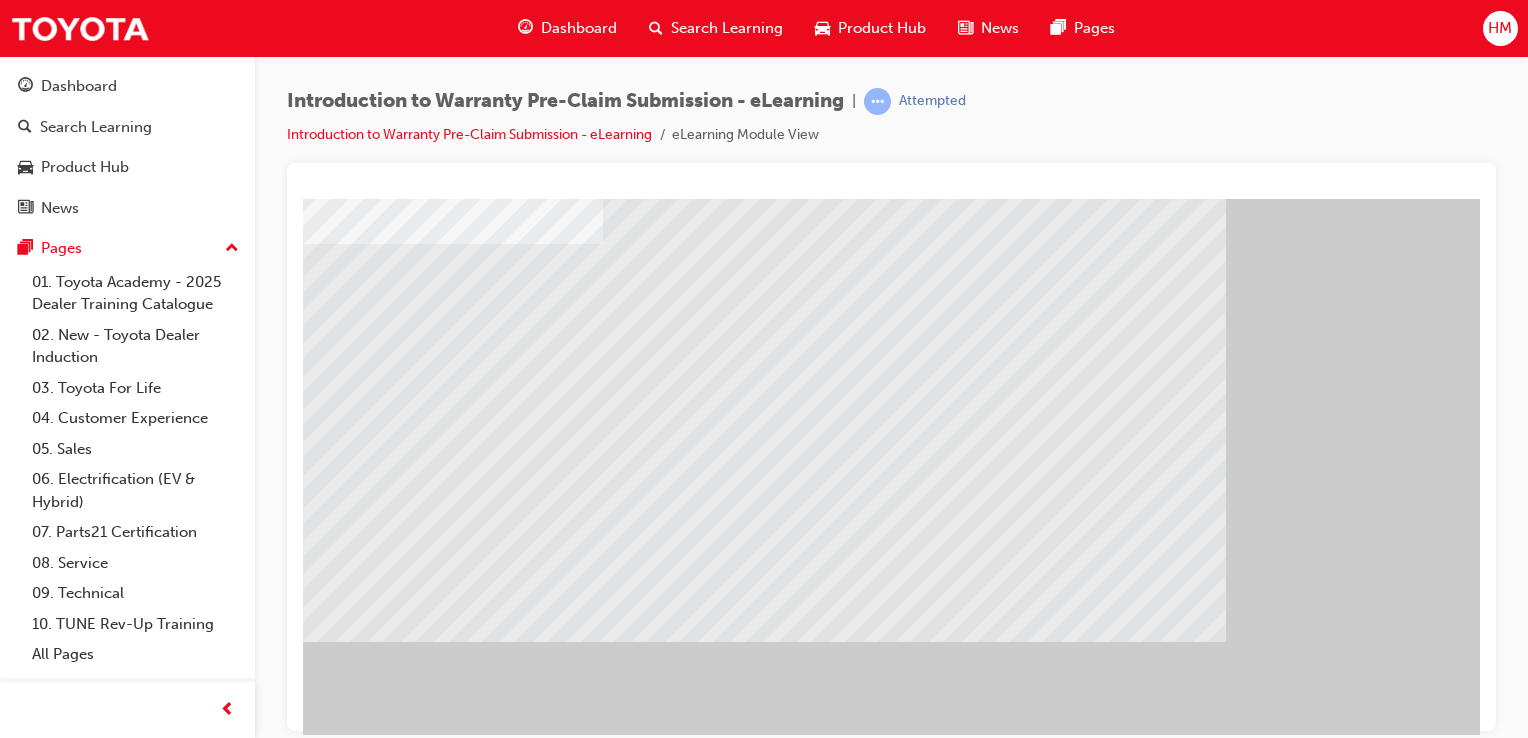 scroll, scrollTop: 228, scrollLeft: 0, axis: vertical 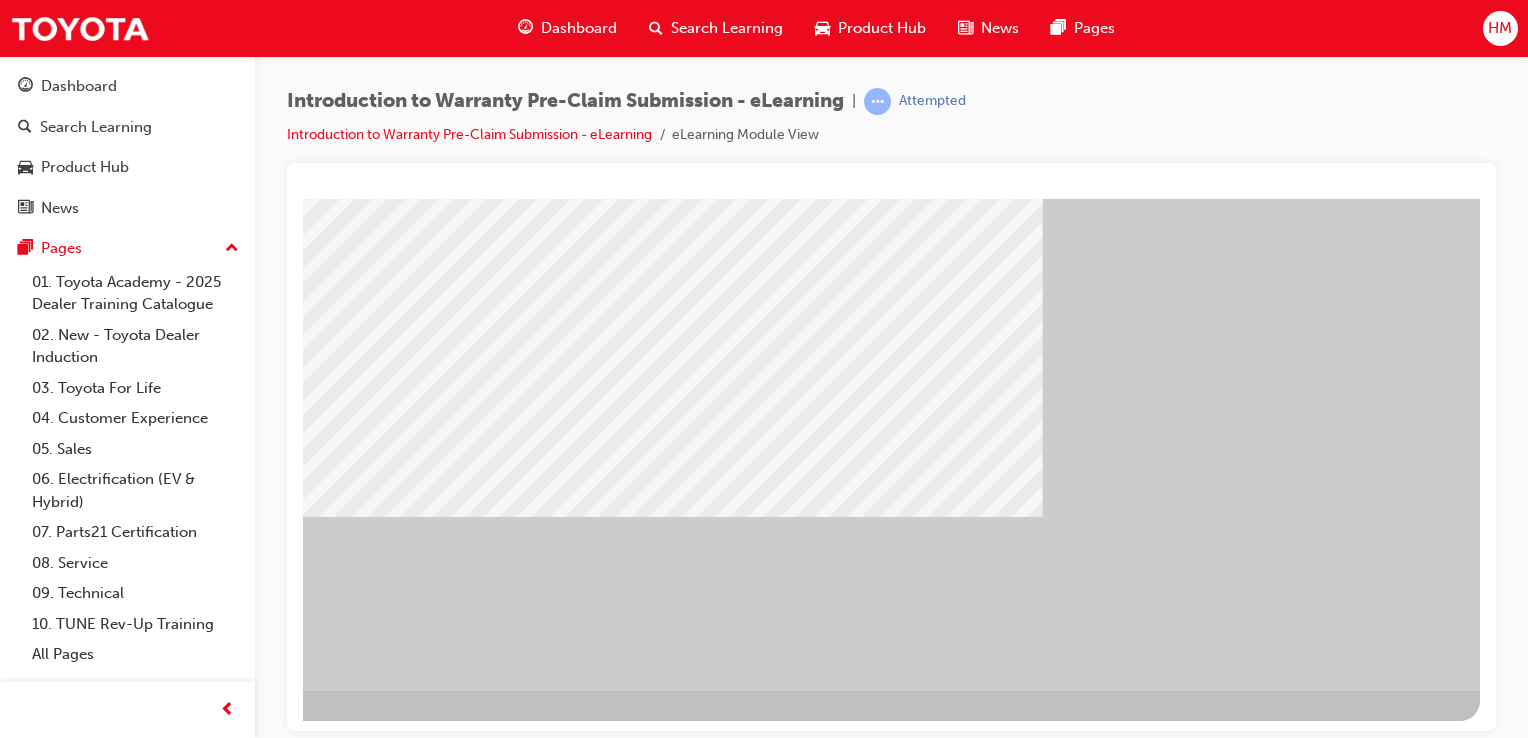 click at bounding box center (183, 1522) 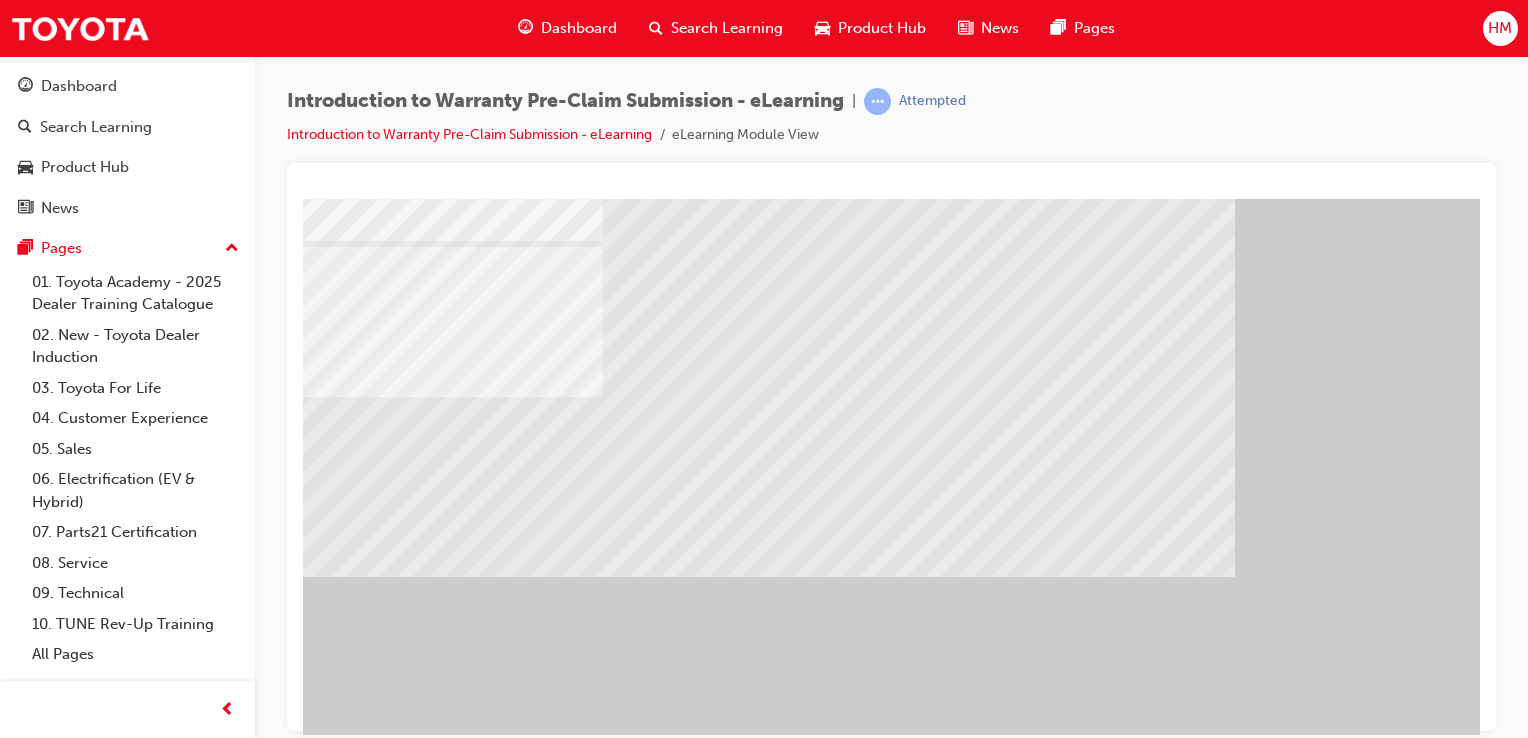scroll, scrollTop: 228, scrollLeft: 0, axis: vertical 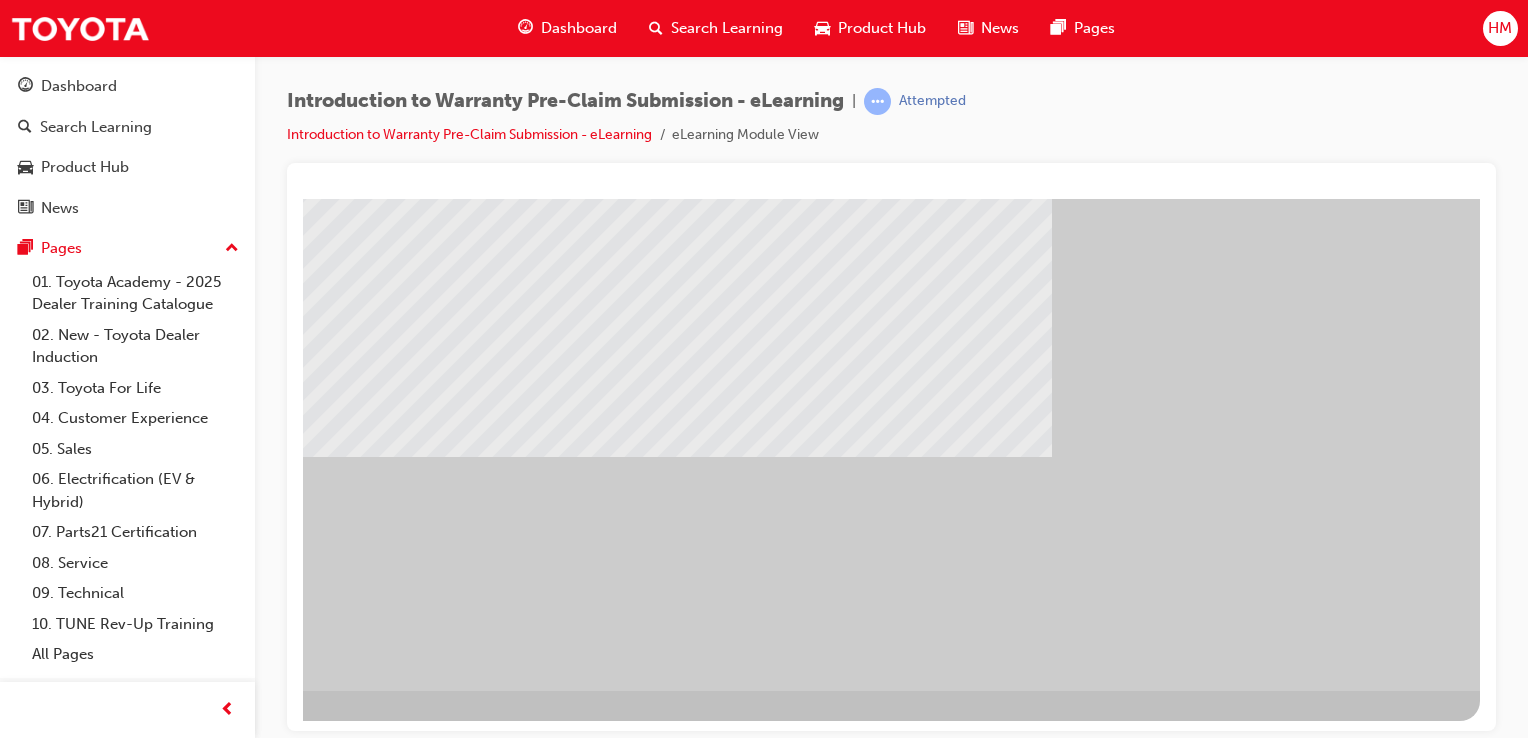 click at bounding box center (183, 842) 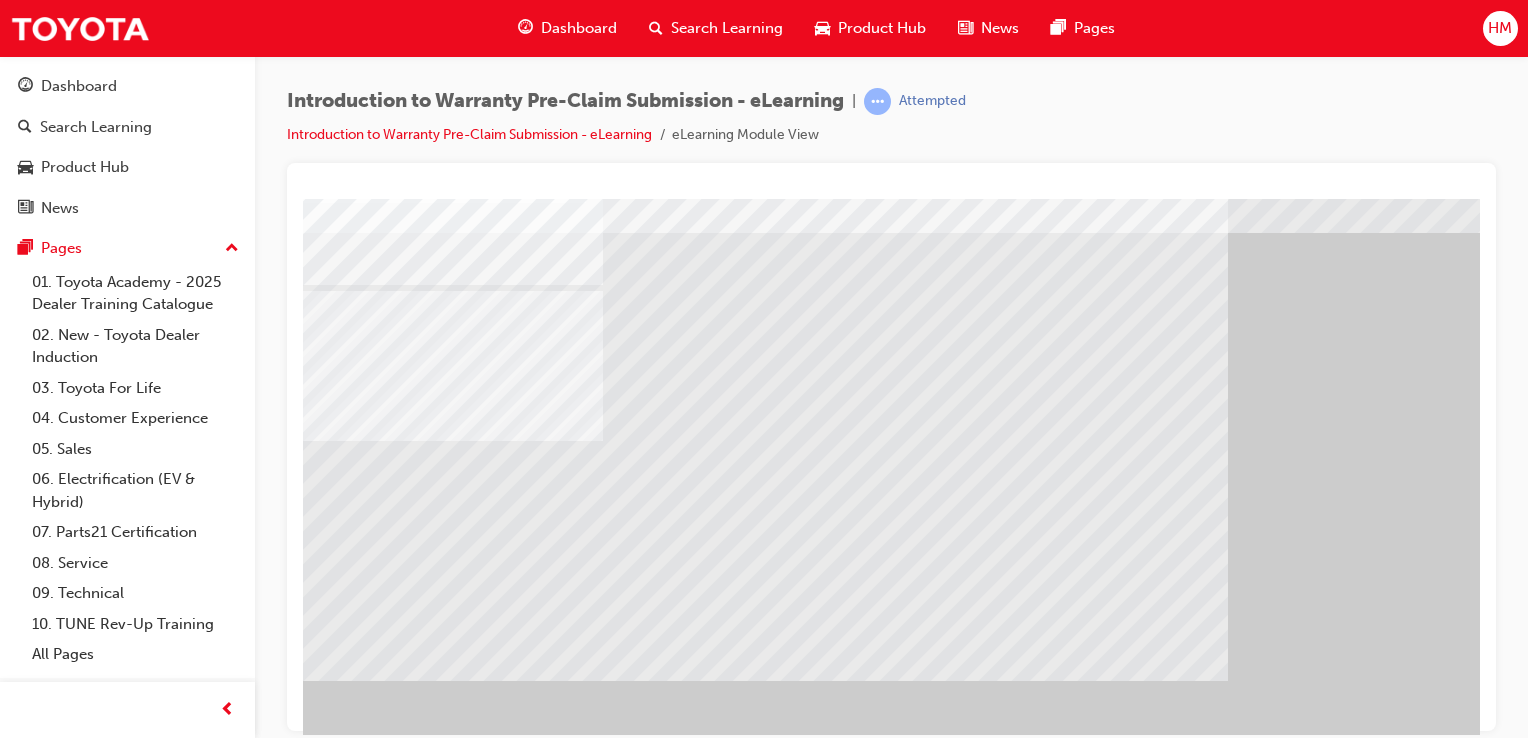 scroll, scrollTop: 100, scrollLeft: 0, axis: vertical 